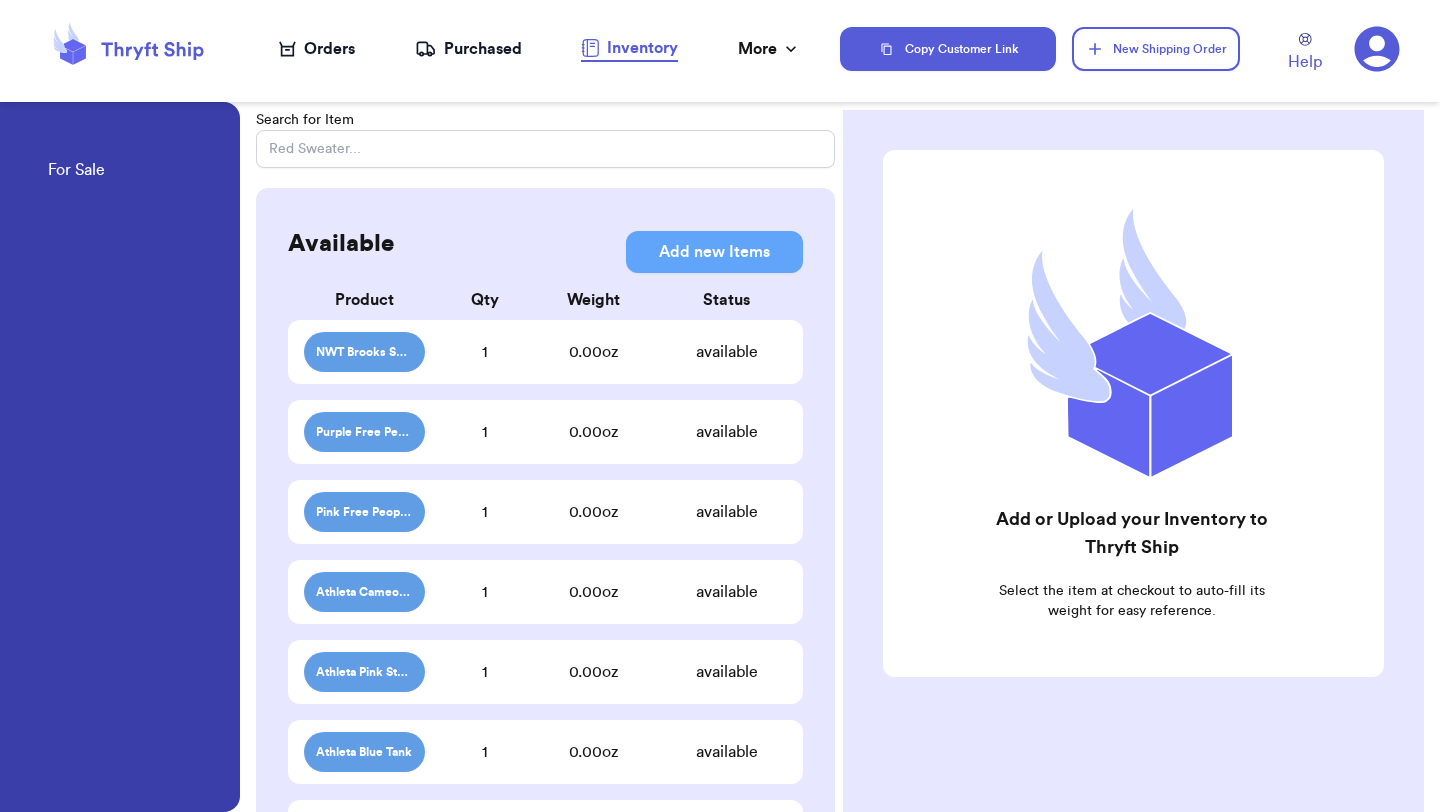 scroll, scrollTop: 0, scrollLeft: 0, axis: both 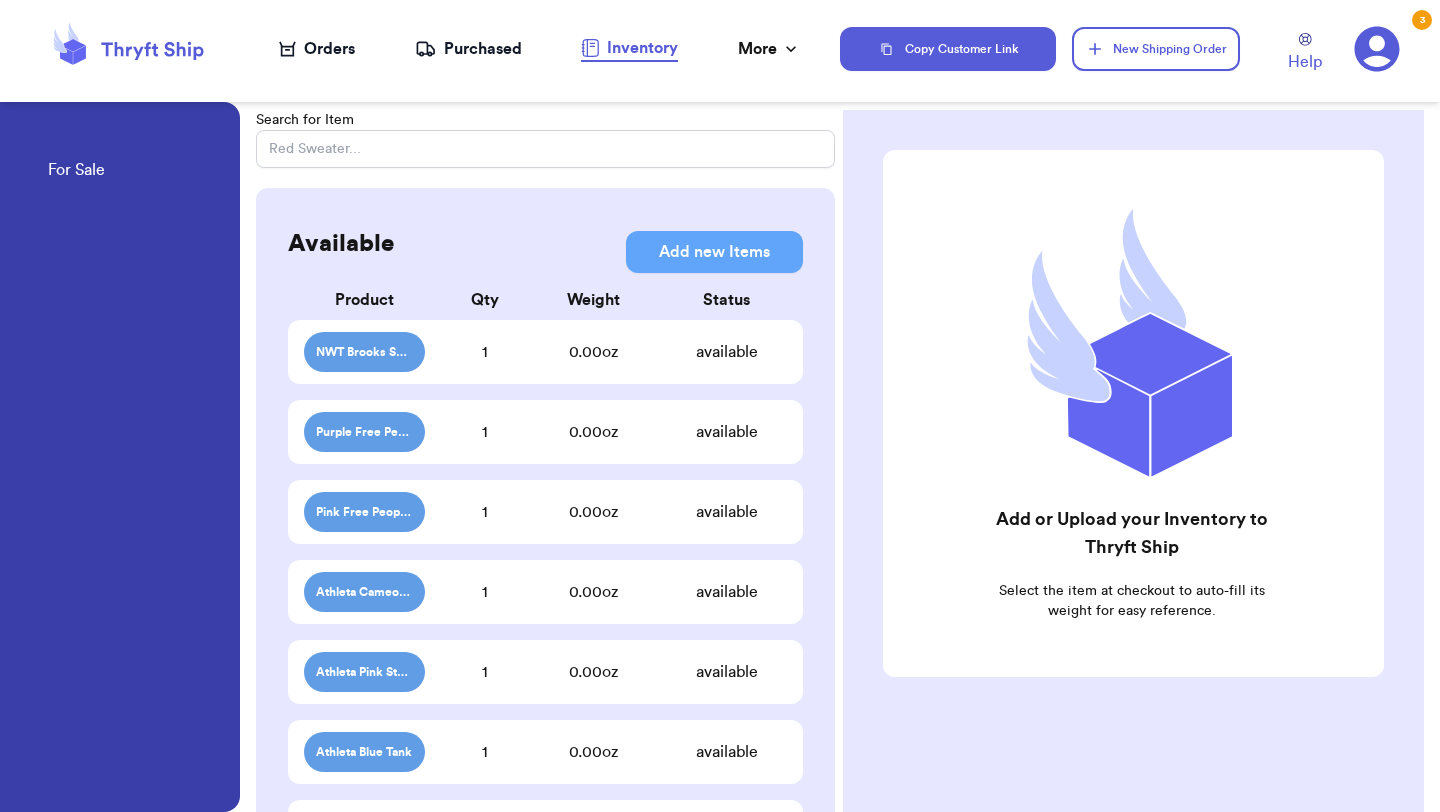 click on "Orders" at bounding box center [317, 49] 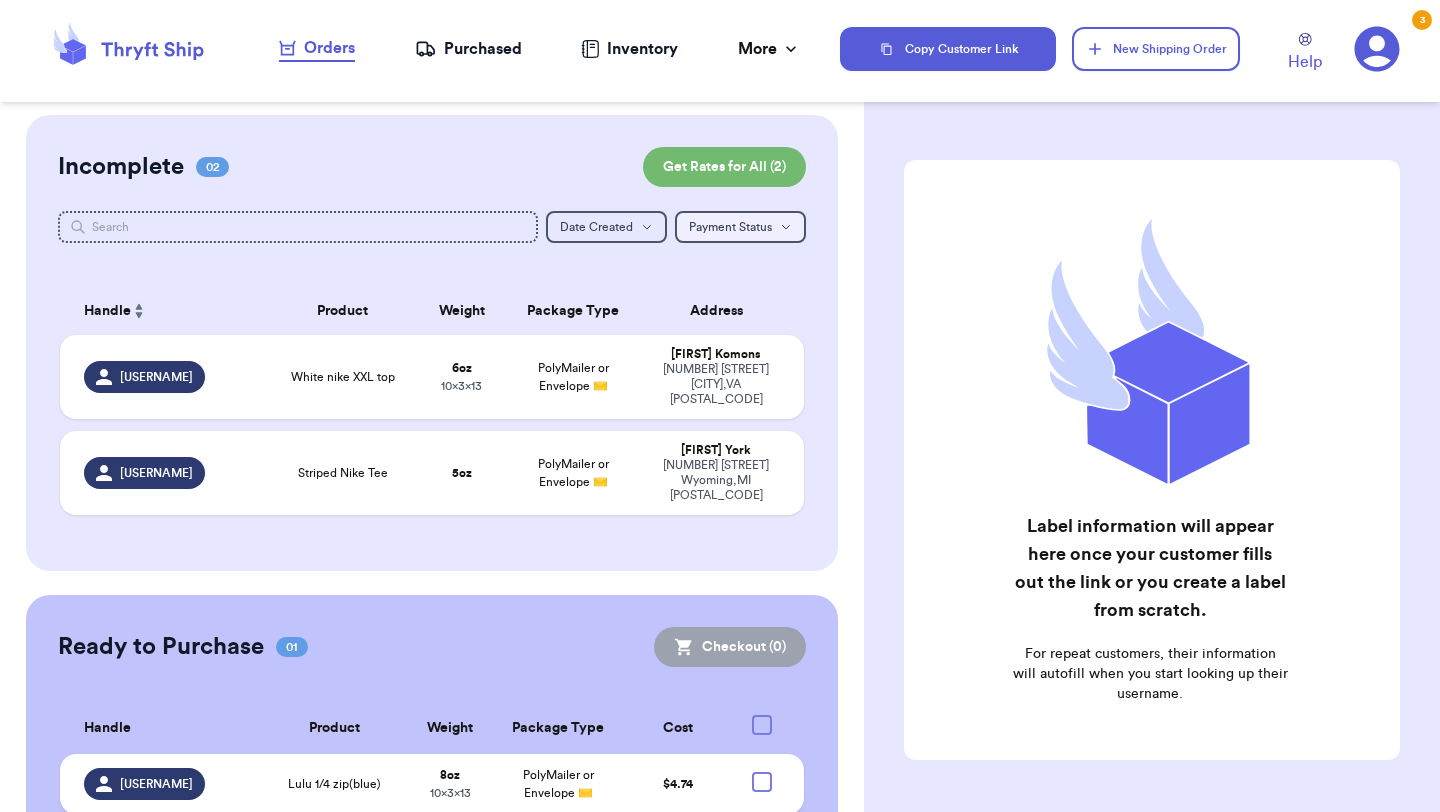scroll, scrollTop: 5, scrollLeft: 0, axis: vertical 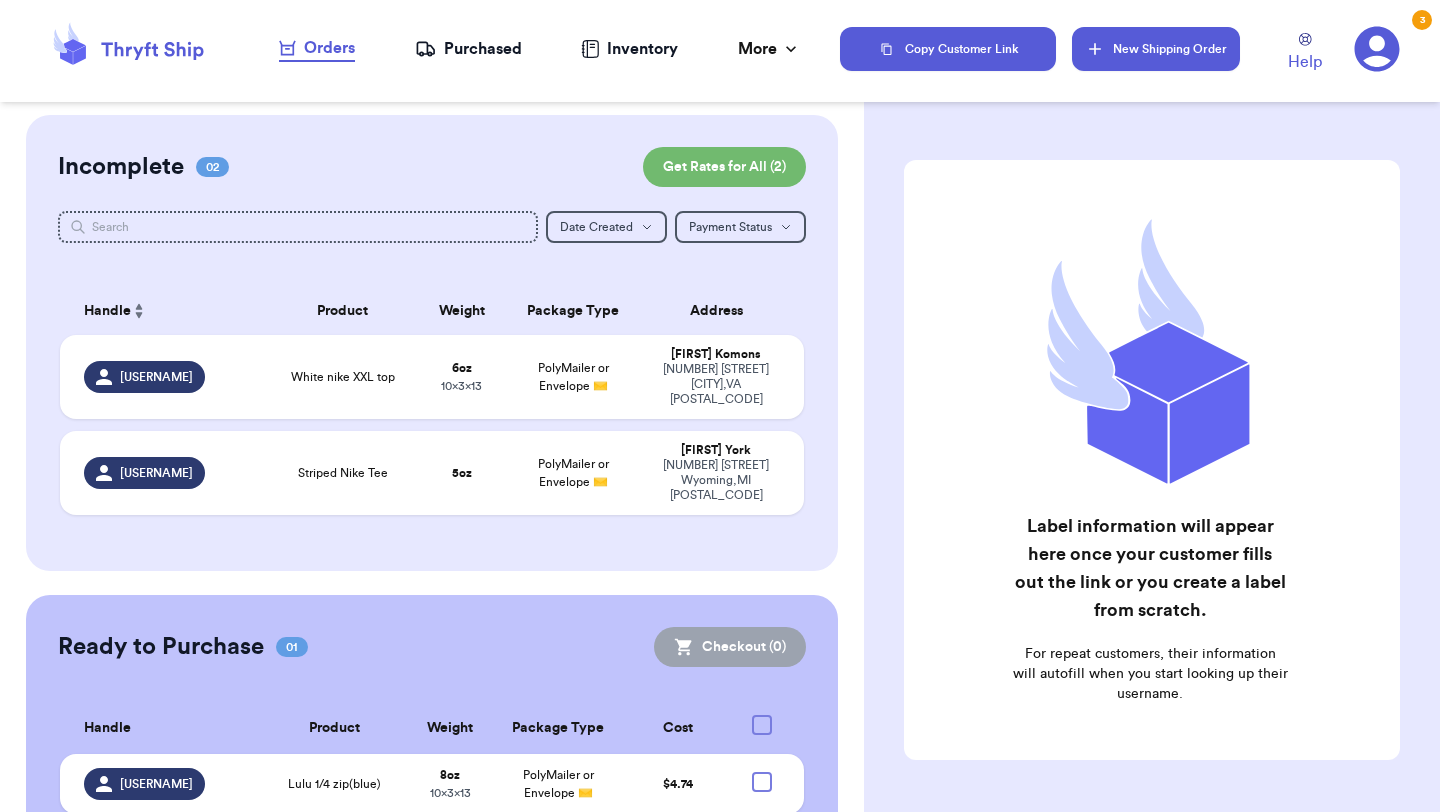 click on "New Shipping Order" at bounding box center [1156, 49] 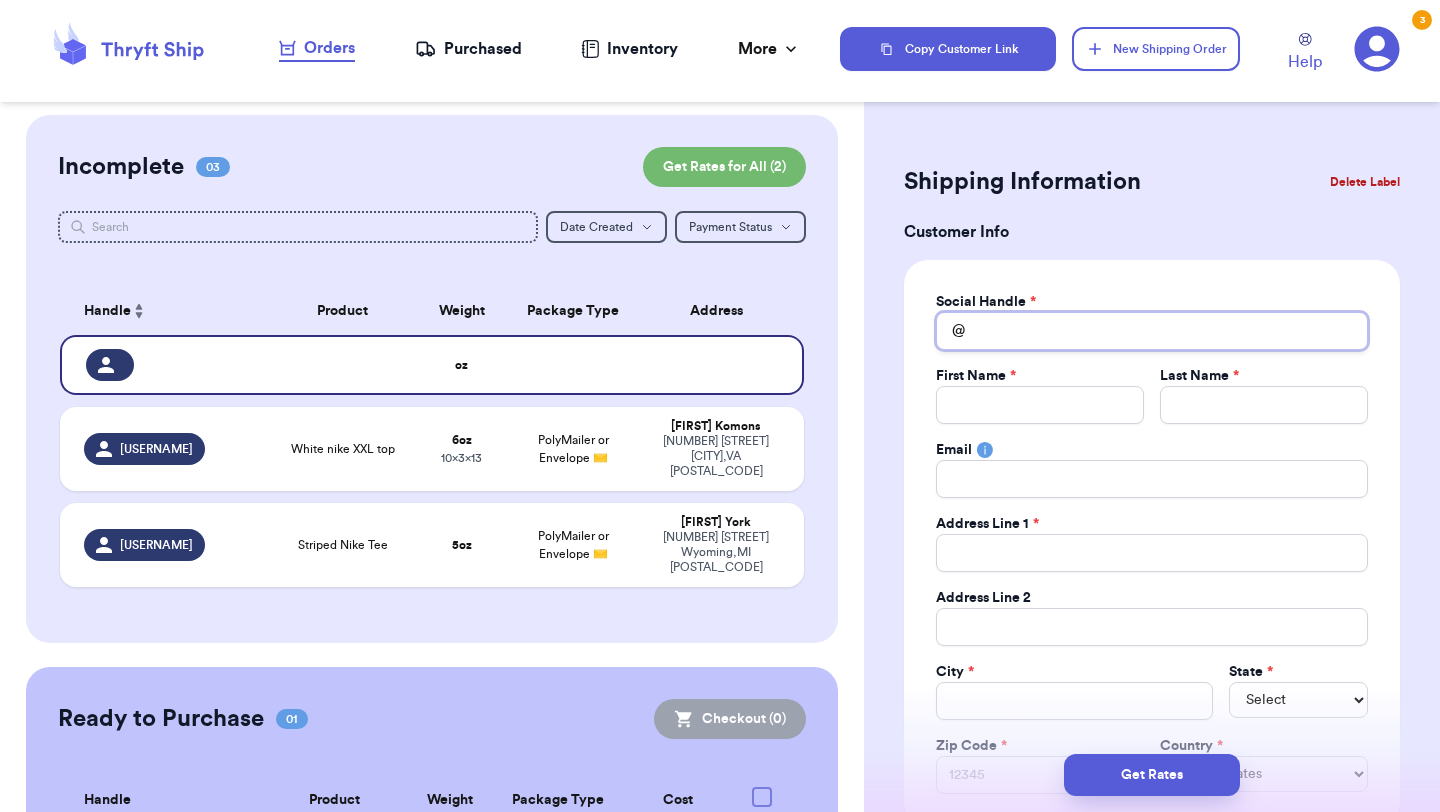 click on "Total Amount Paid" at bounding box center [1152, 331] 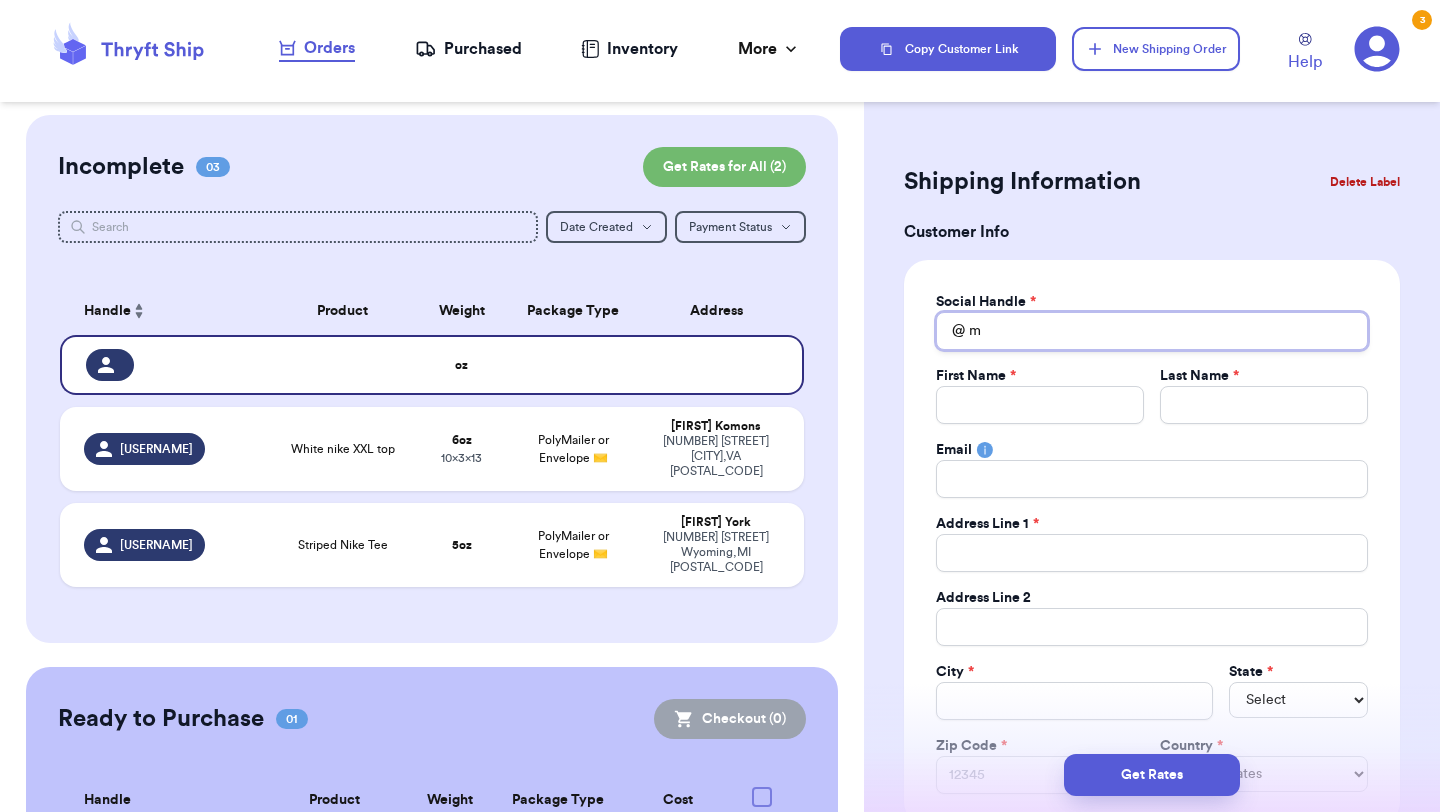type 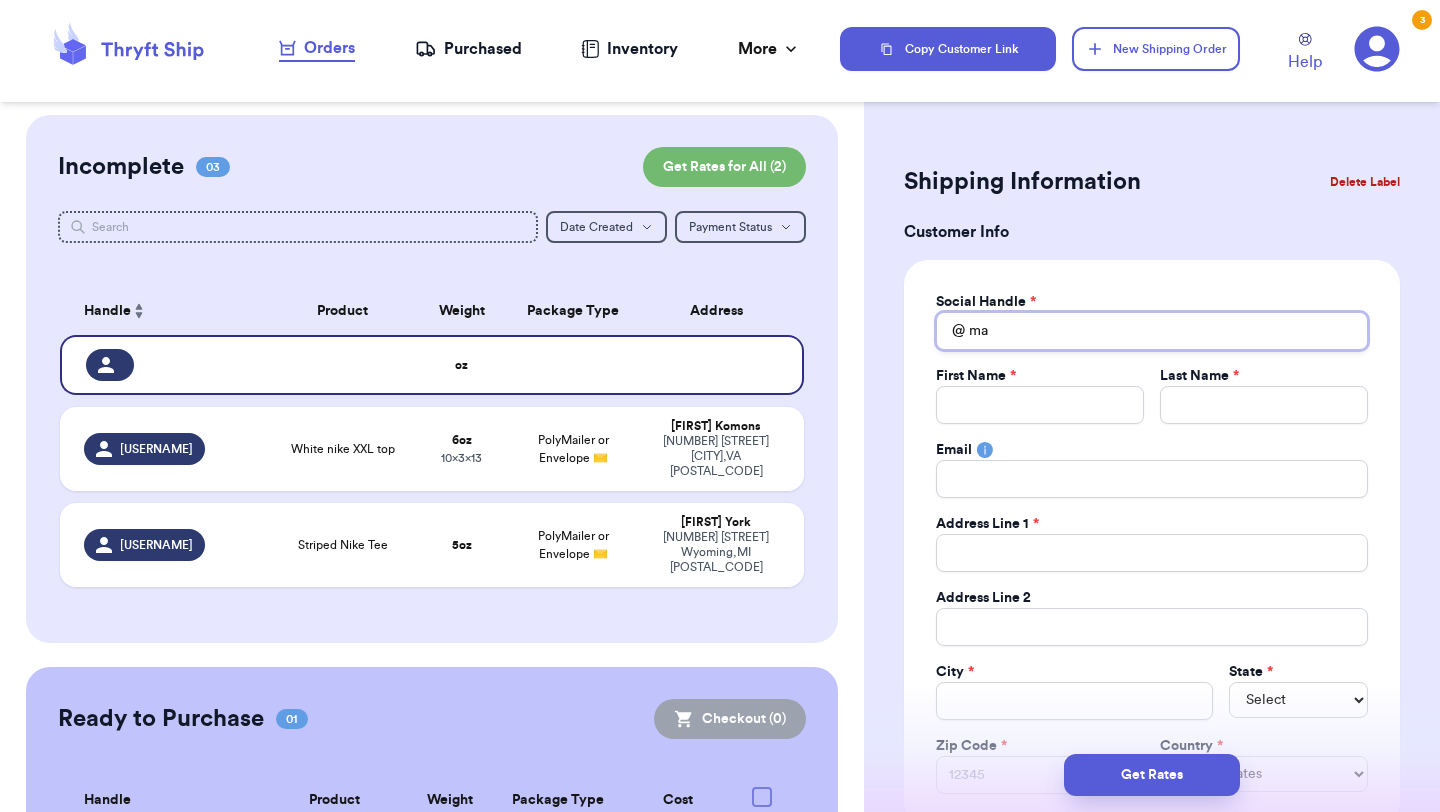 type 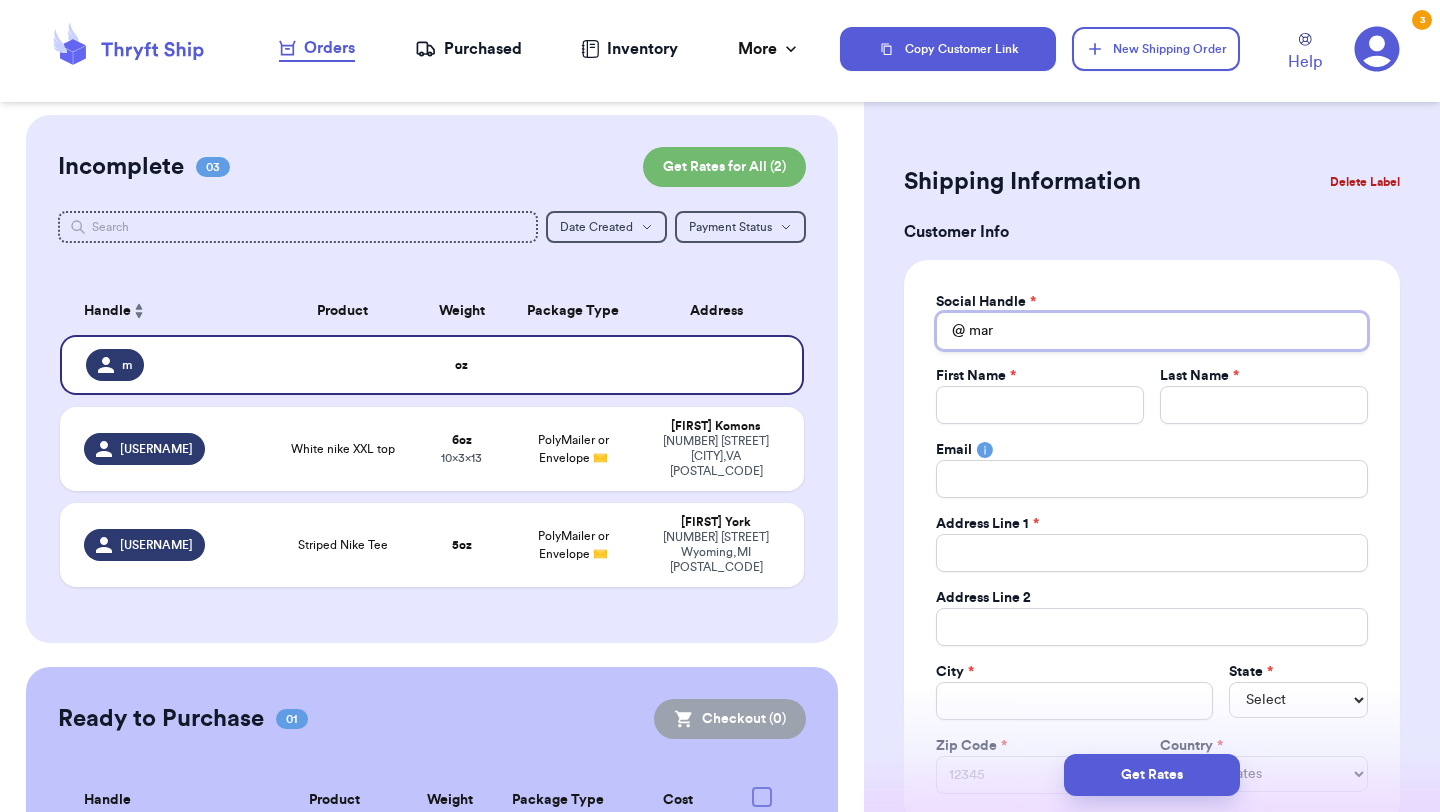 type 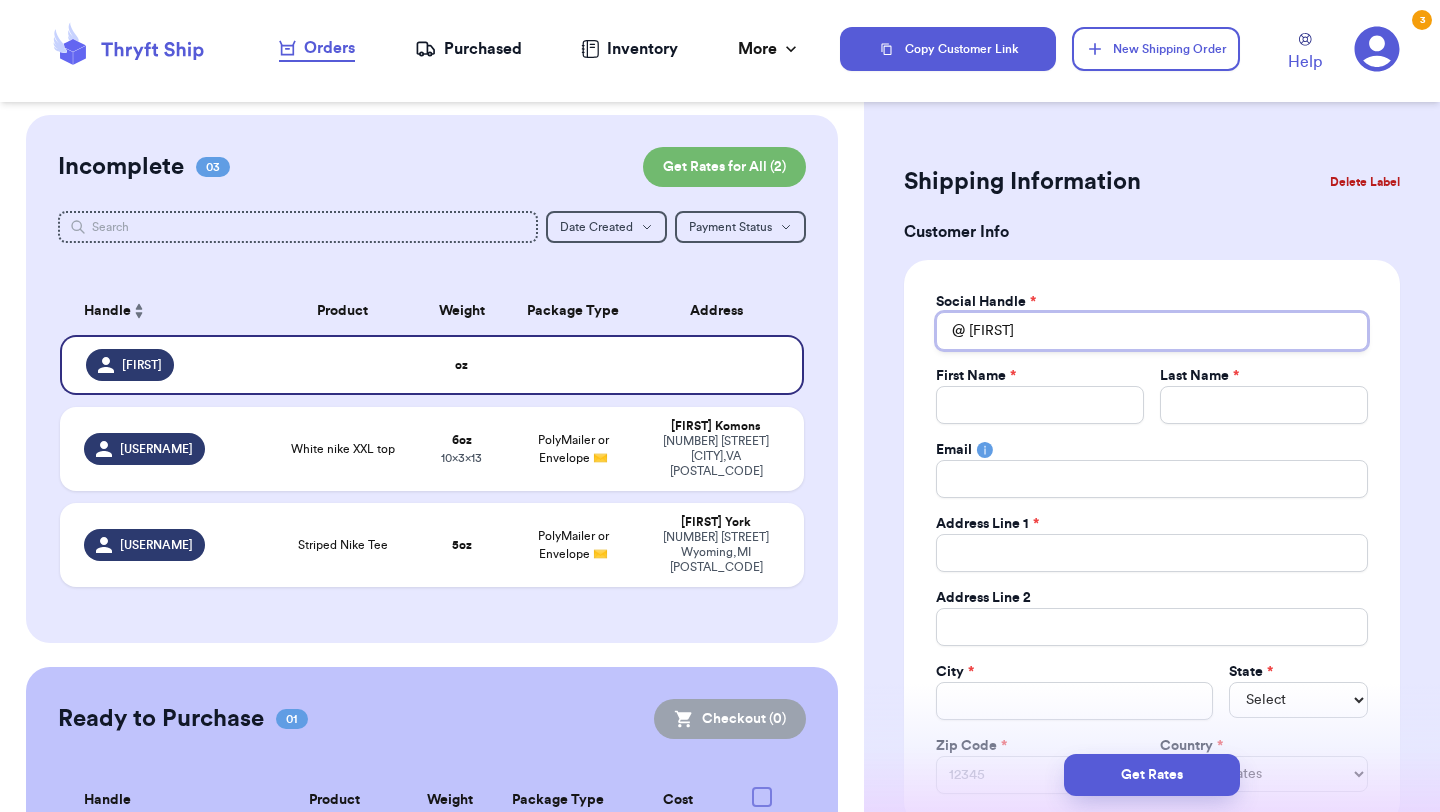 type 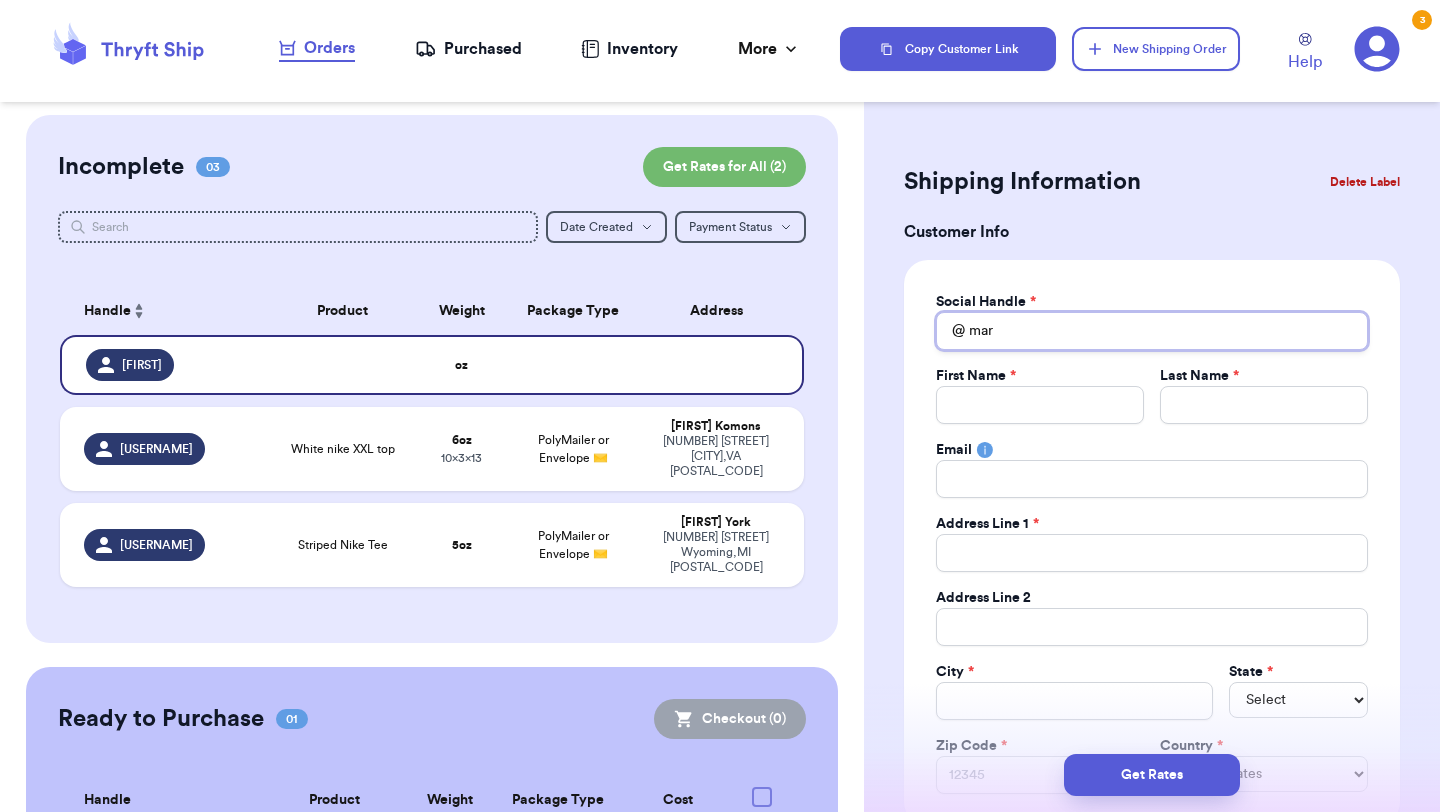 type 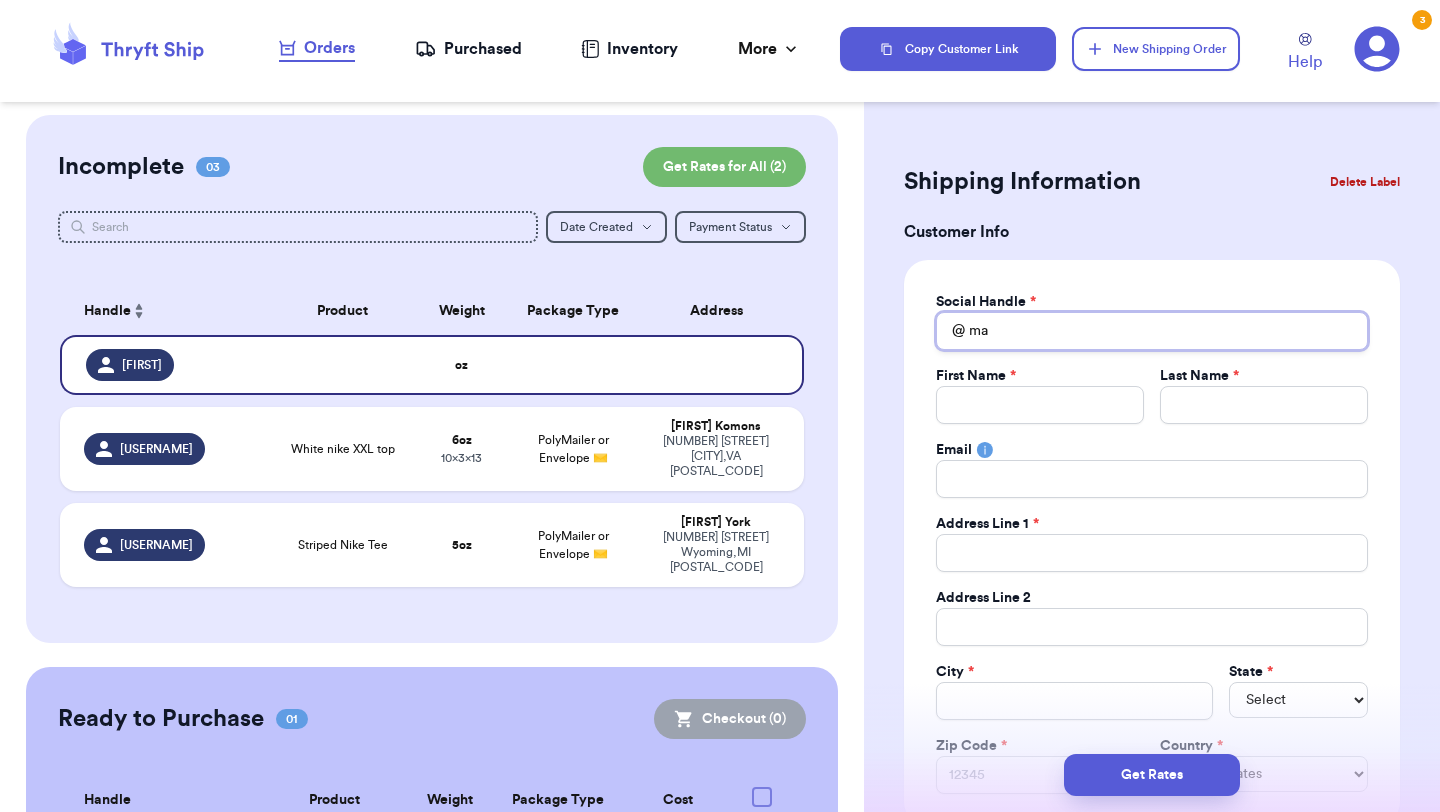 type 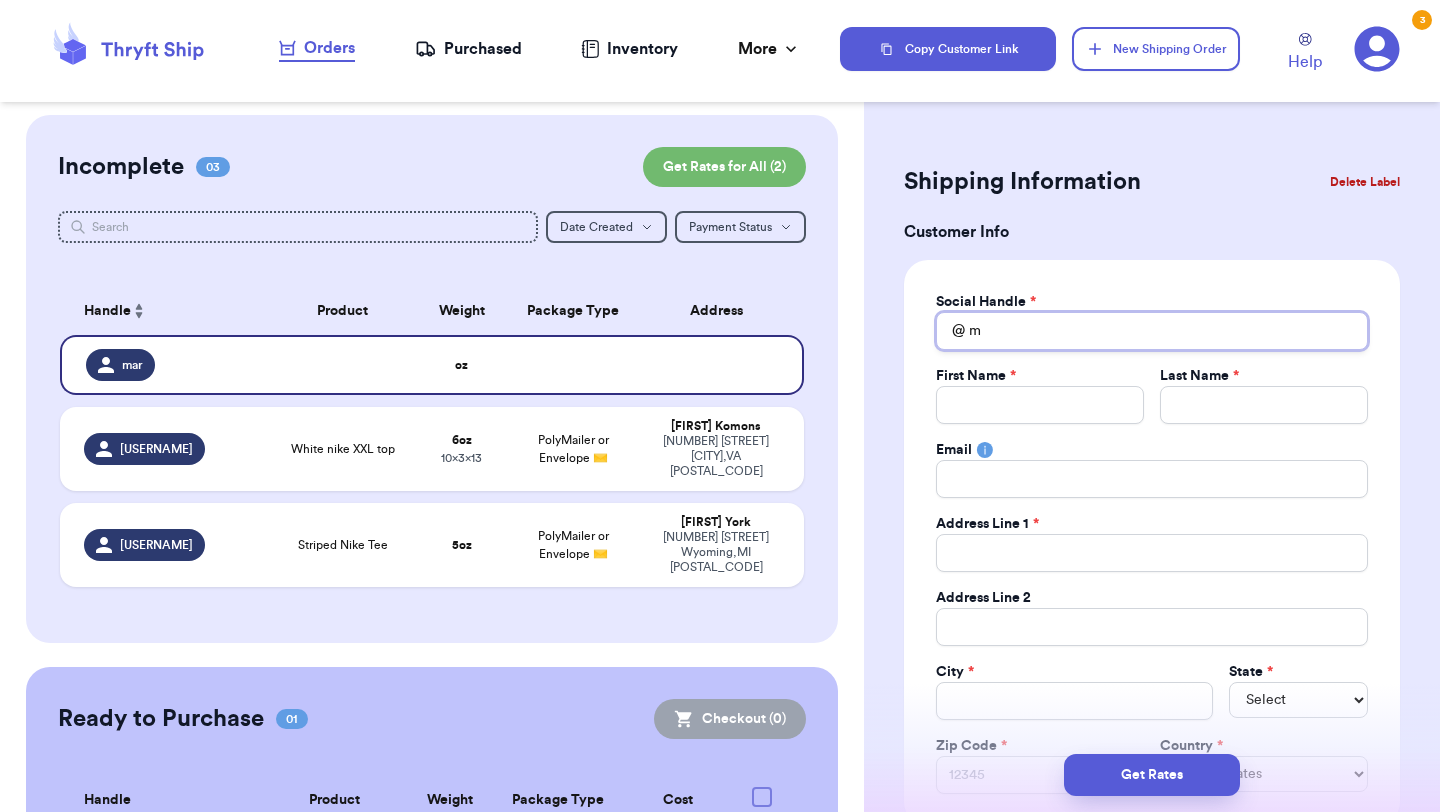 type 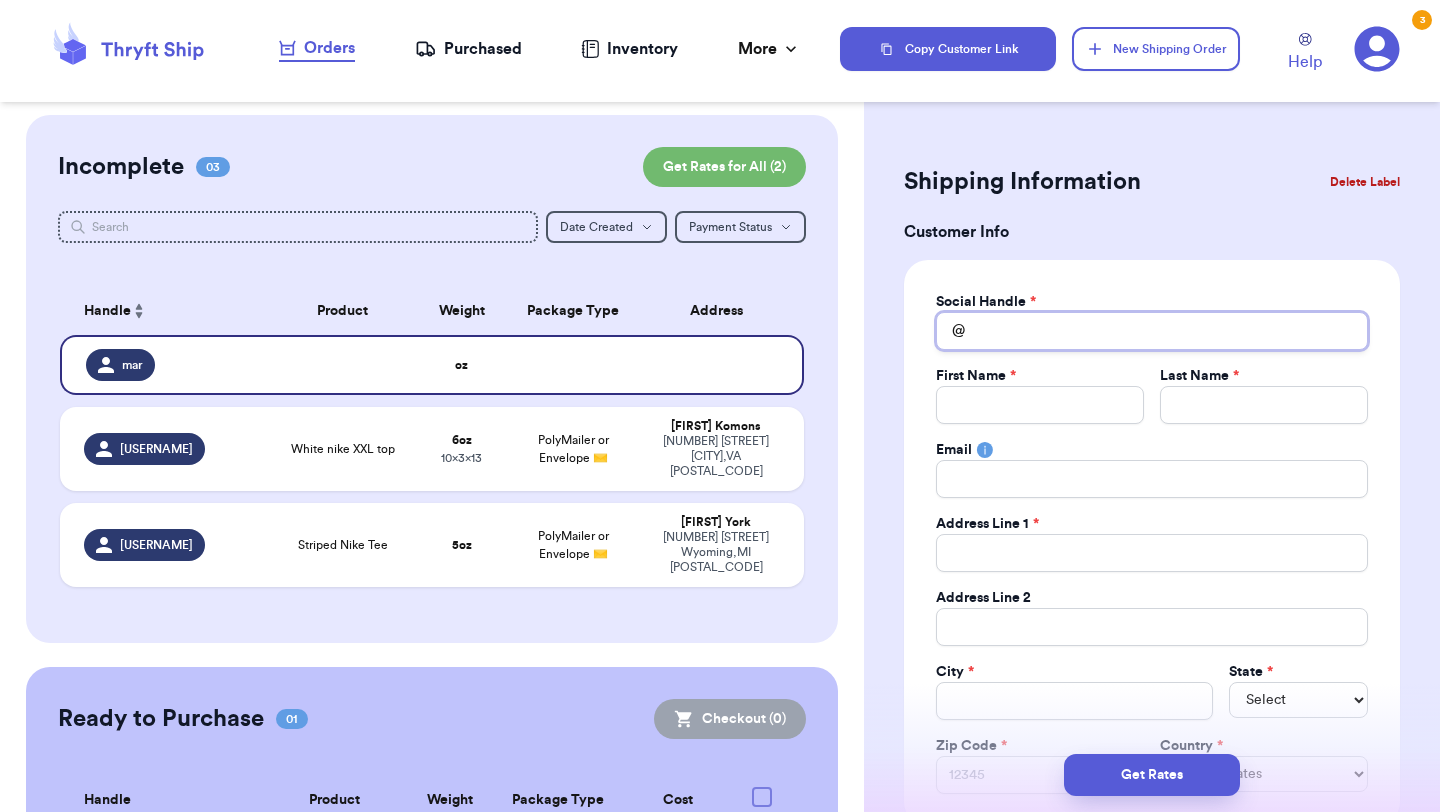 type 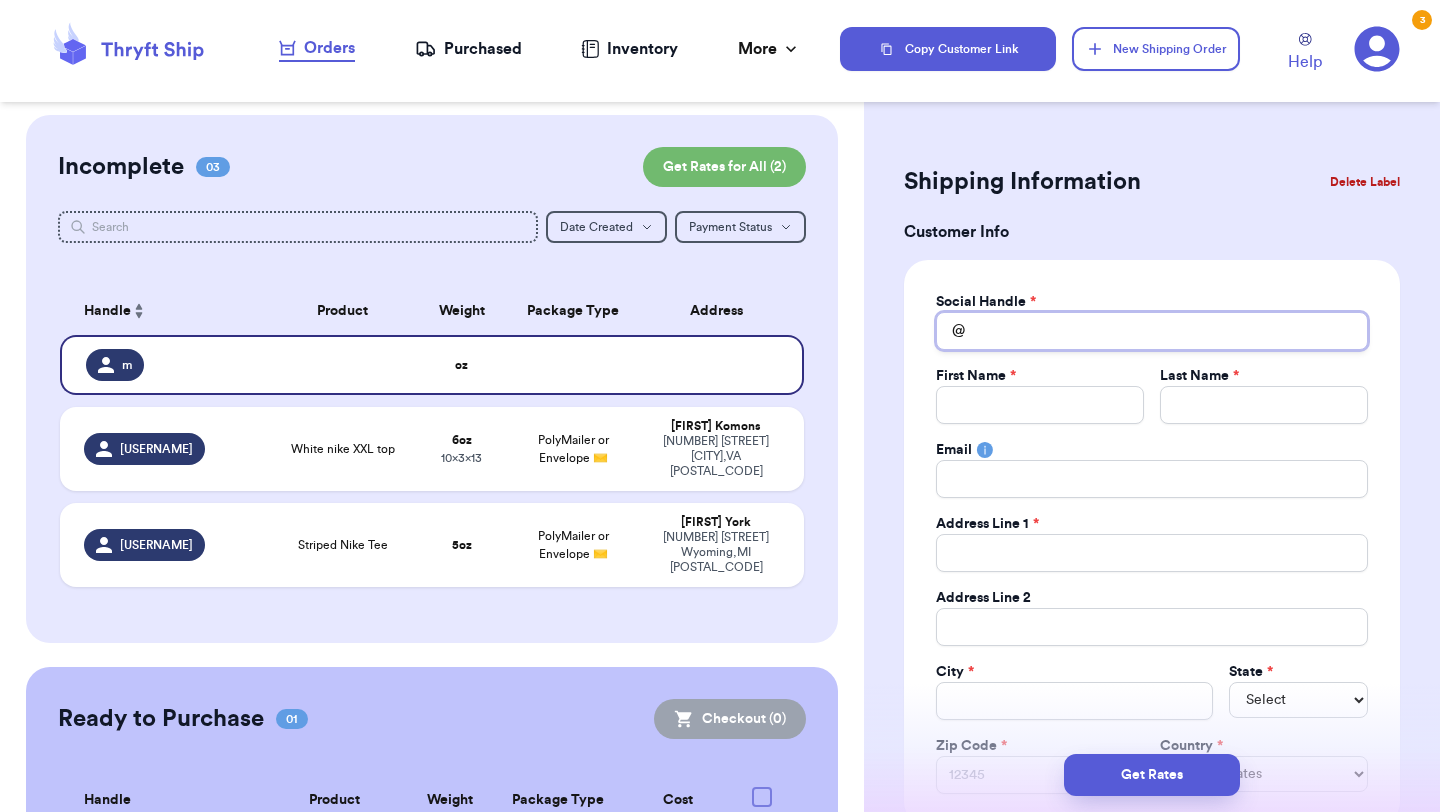 type on "h" 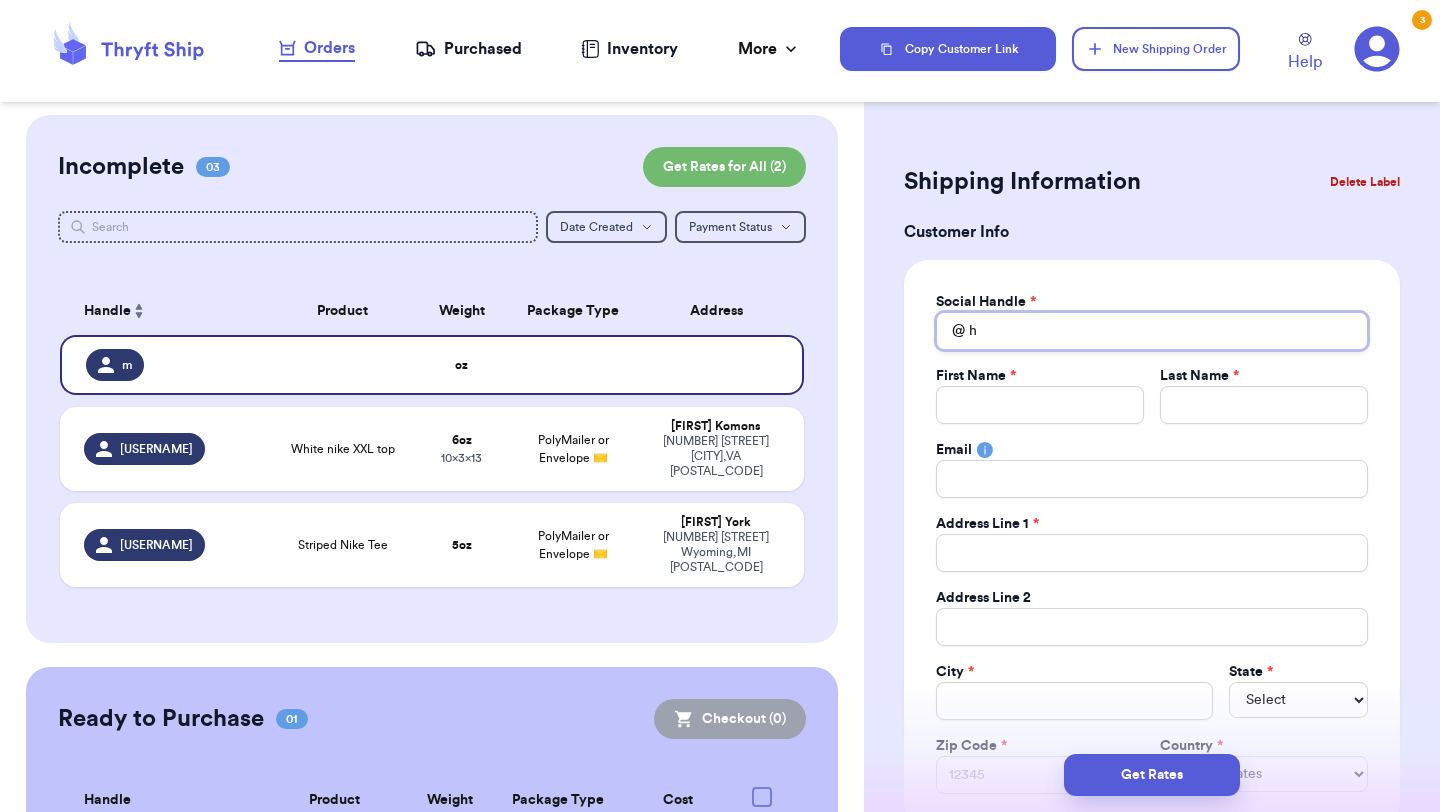 type 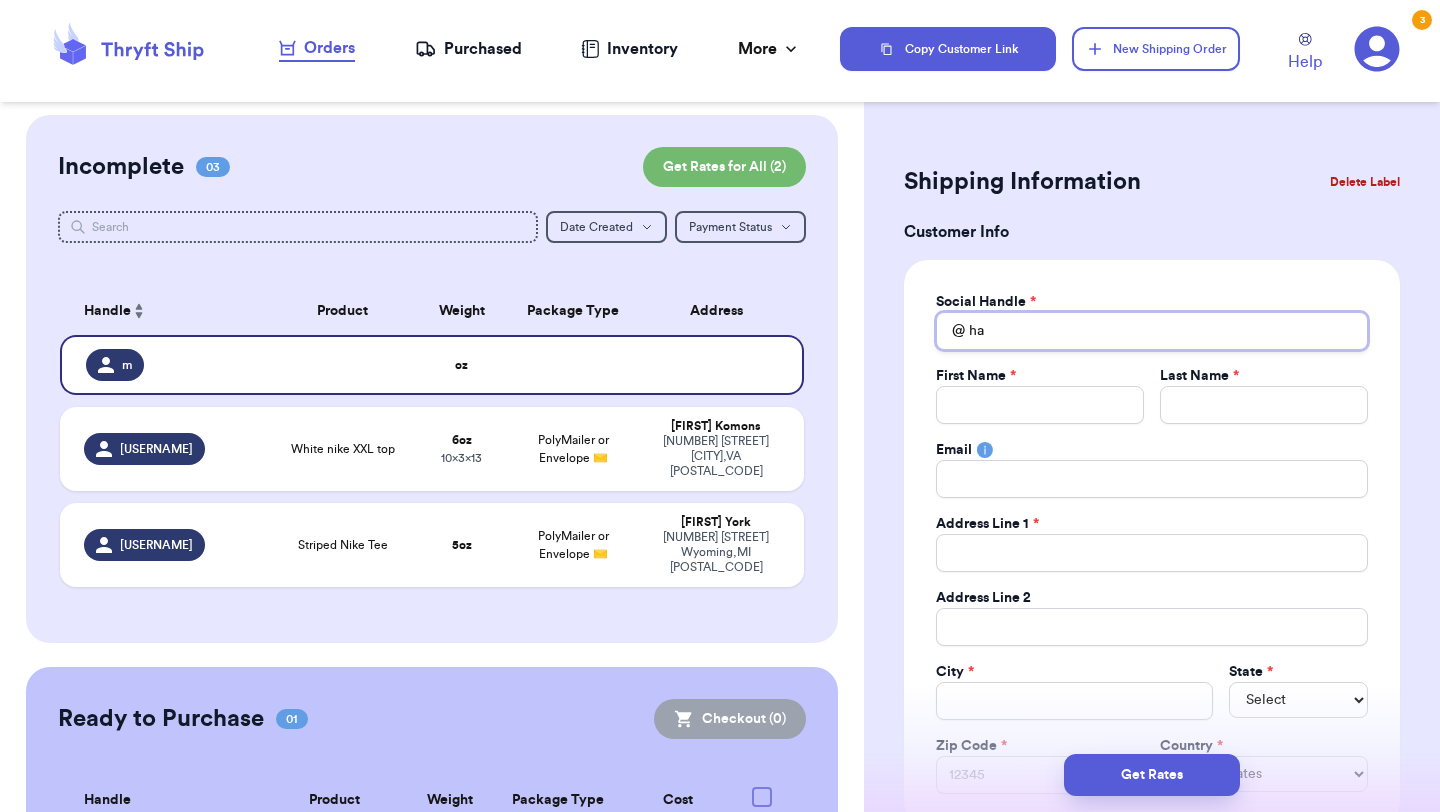 type 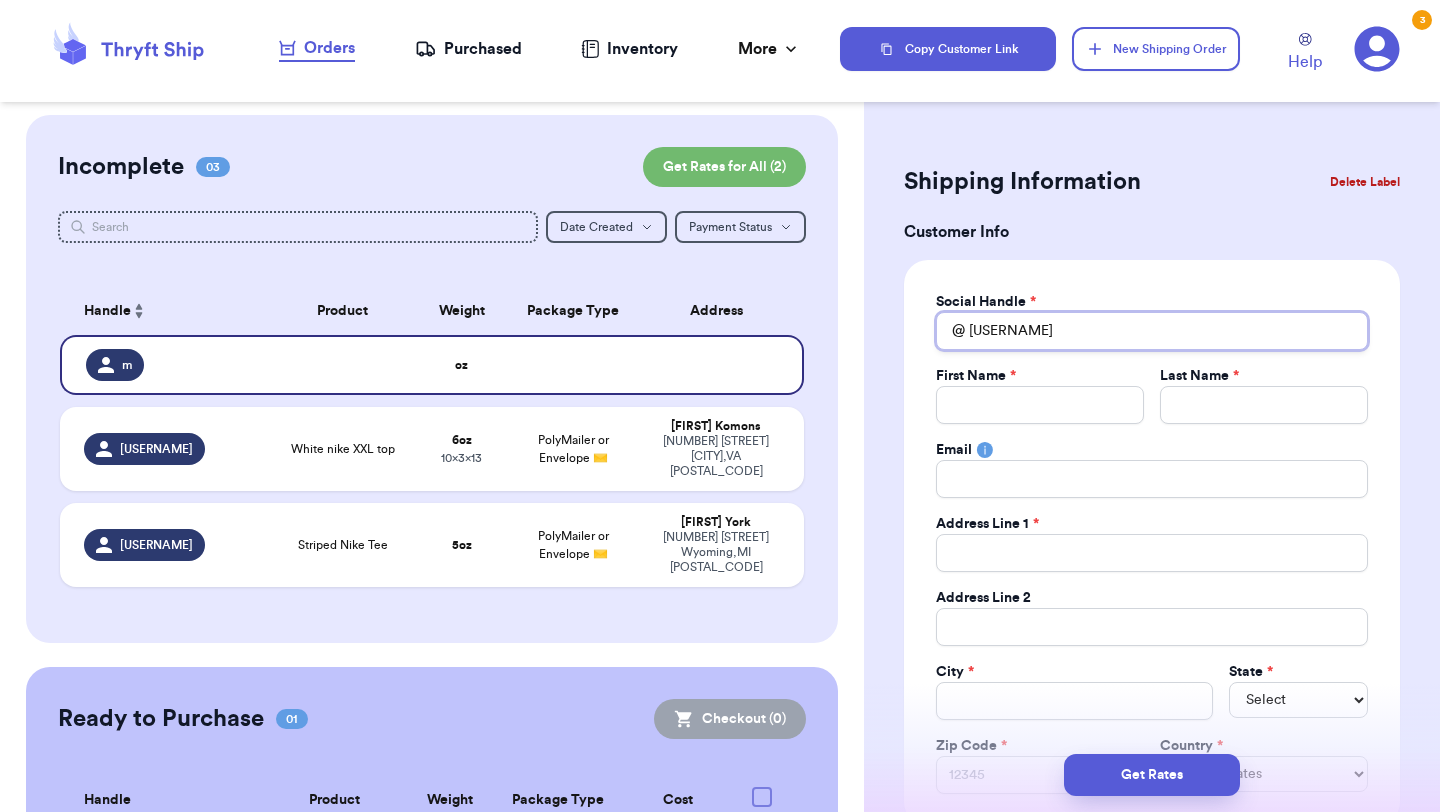 type 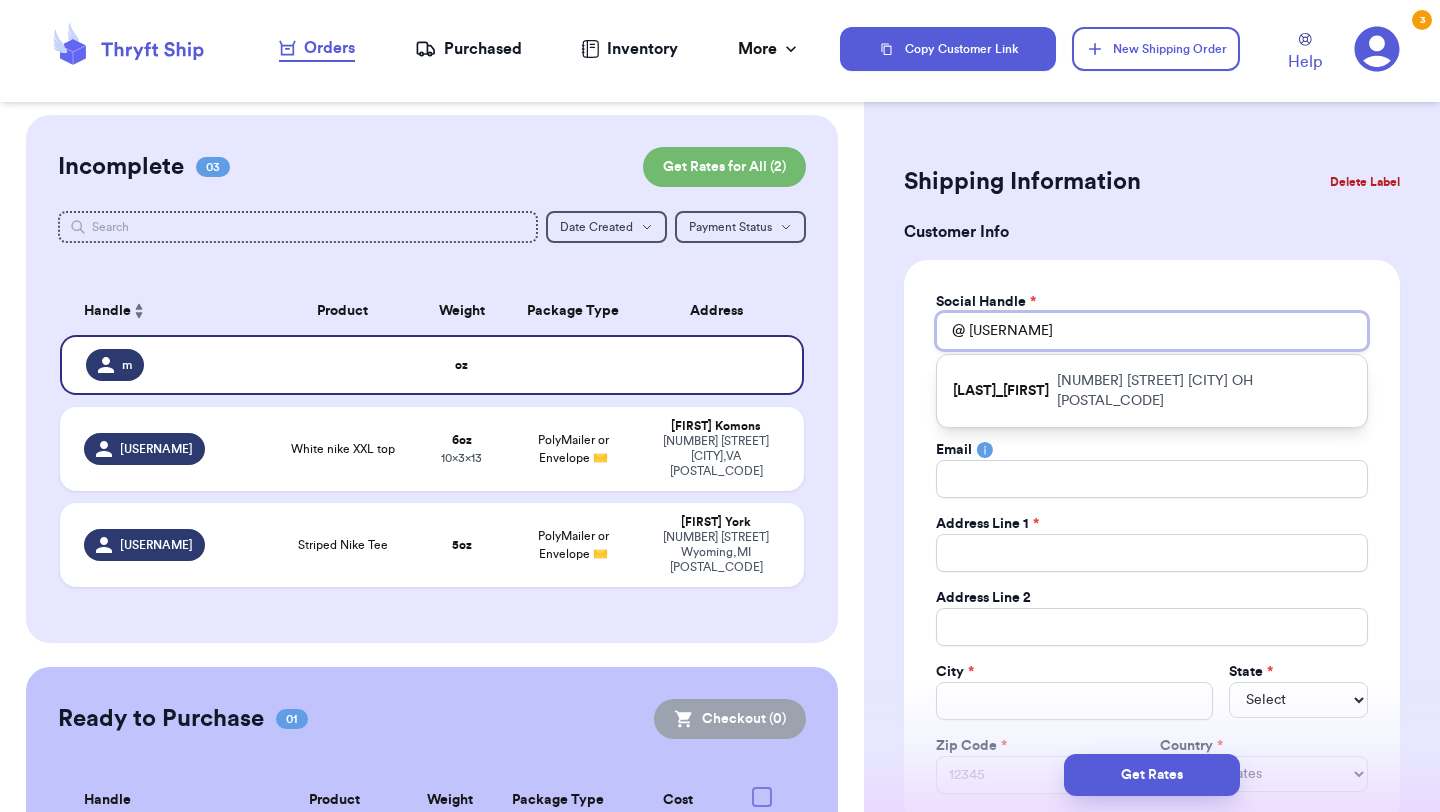 type 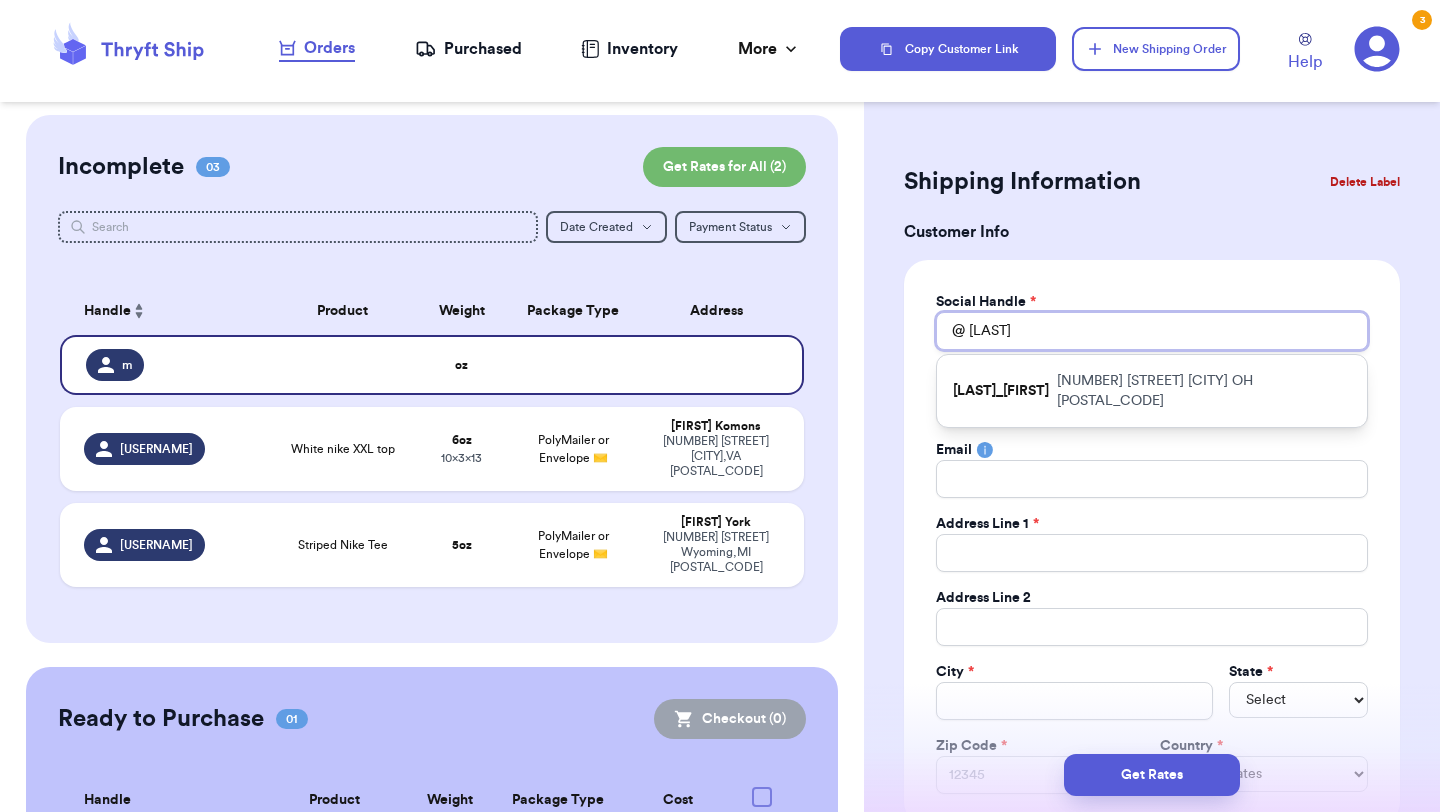 type 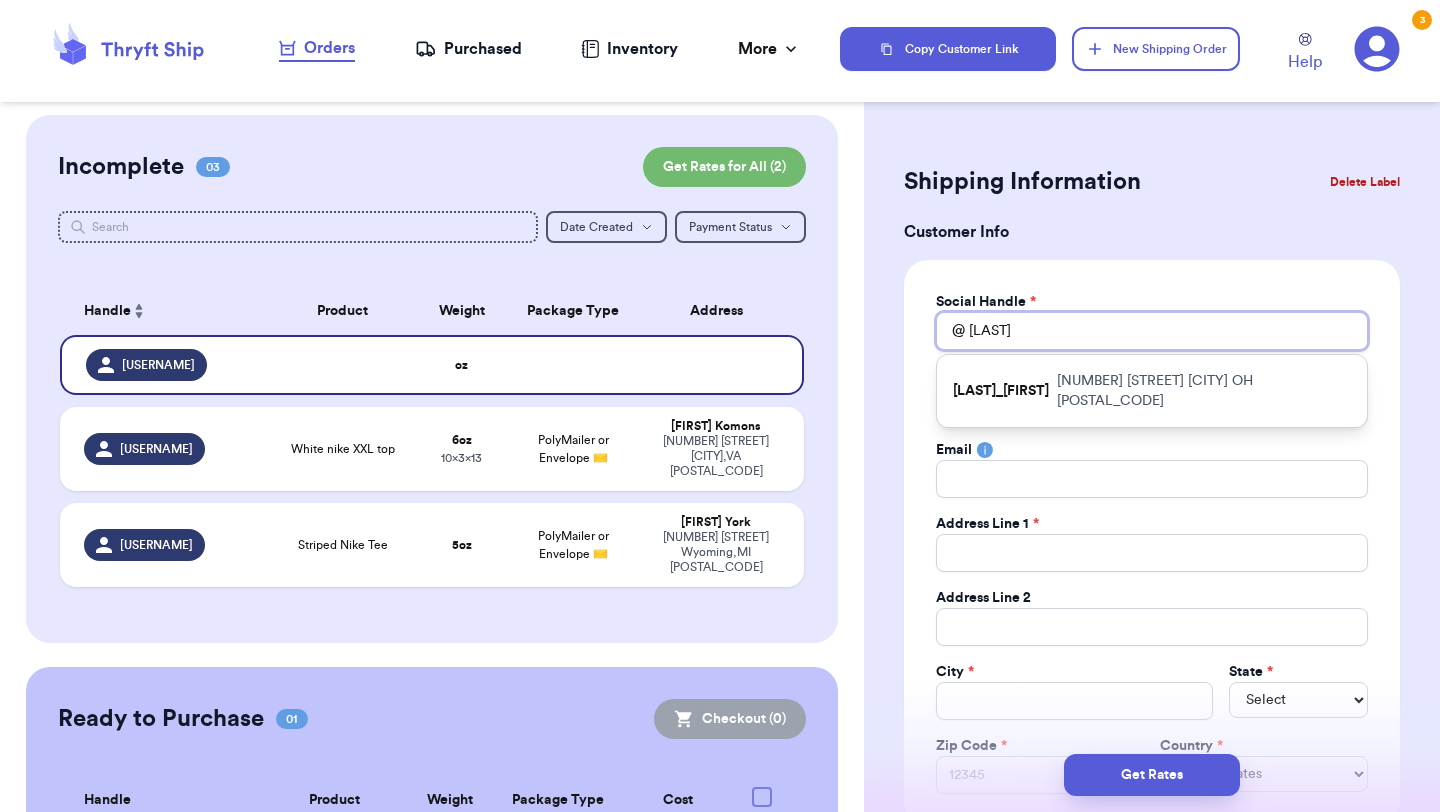 type on "[USERNAME]" 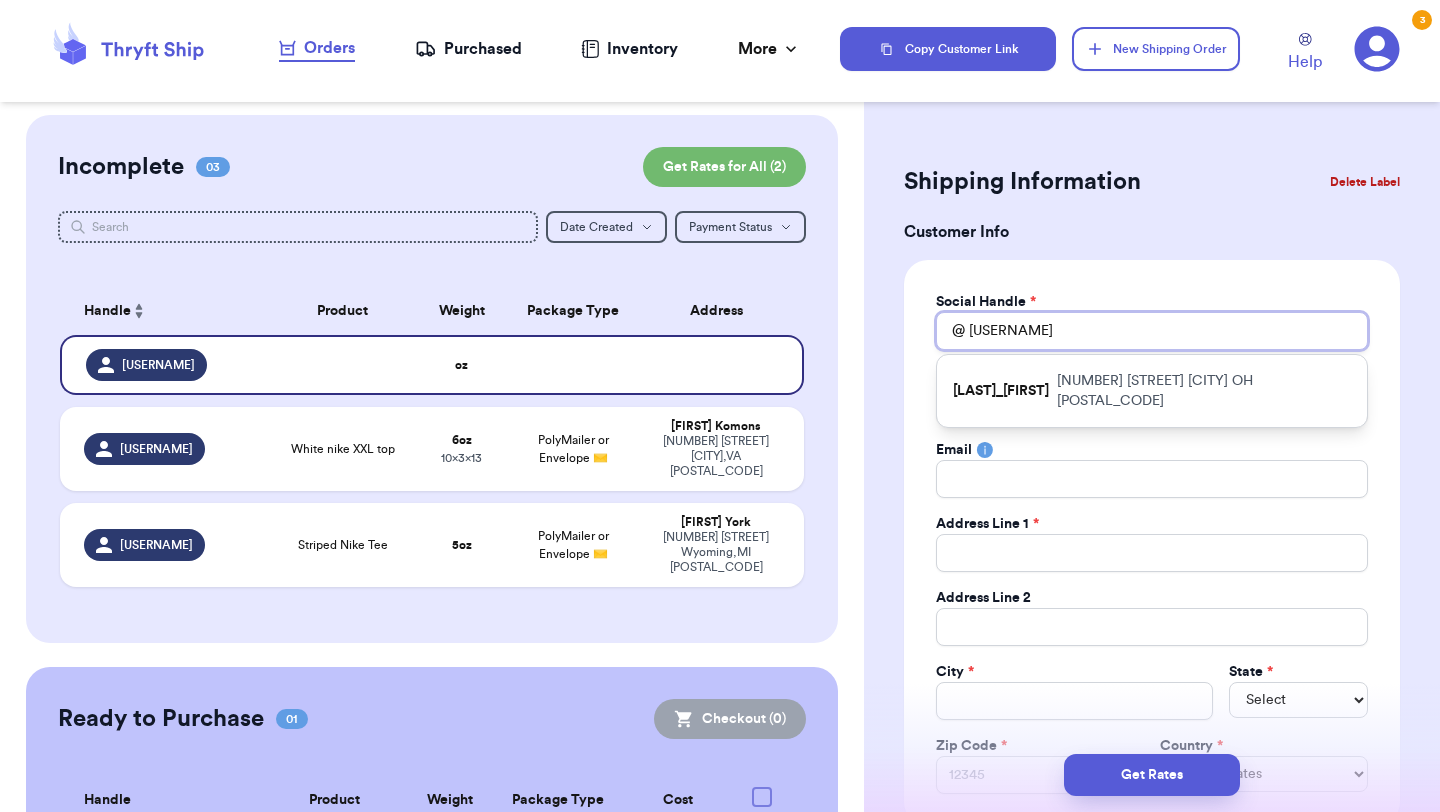 type 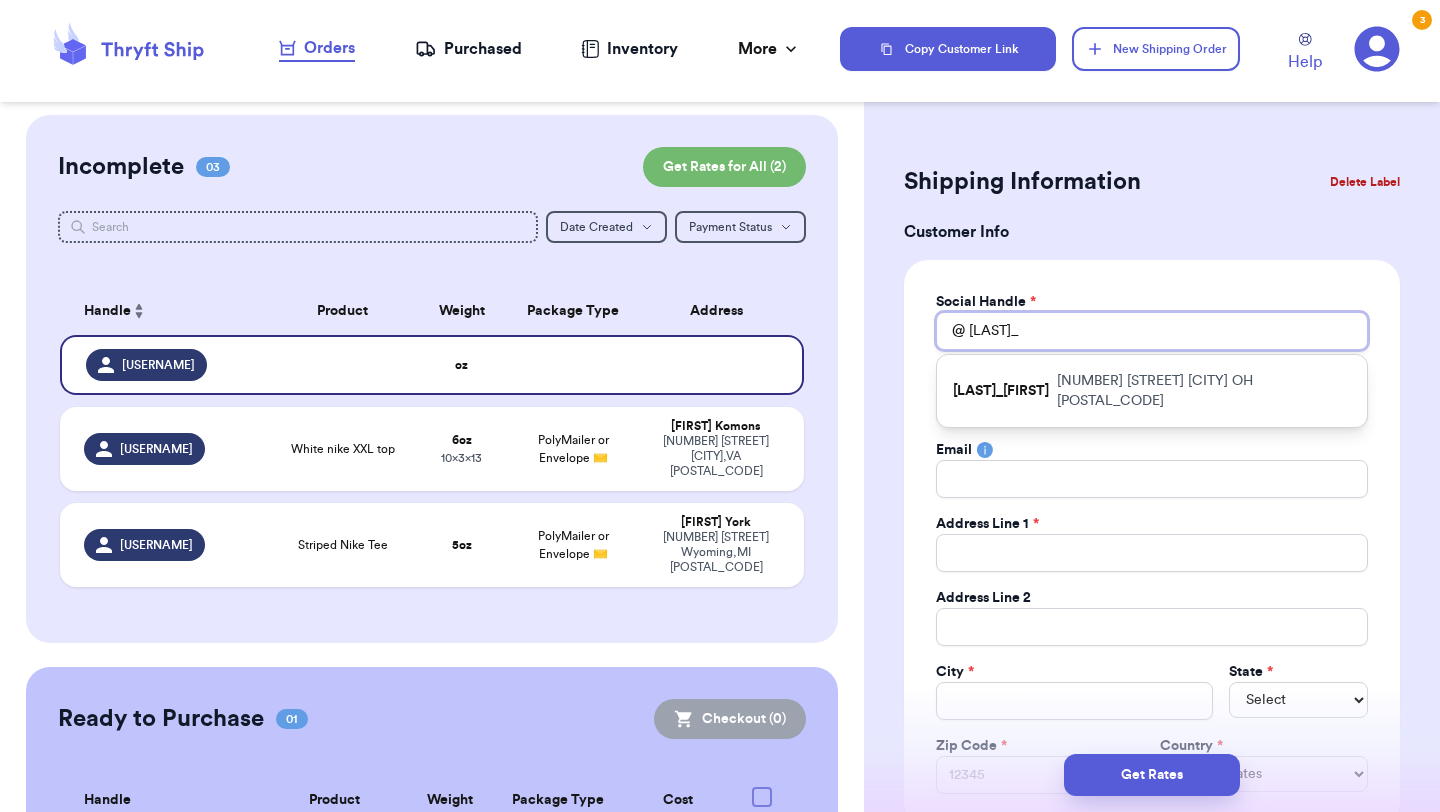 type 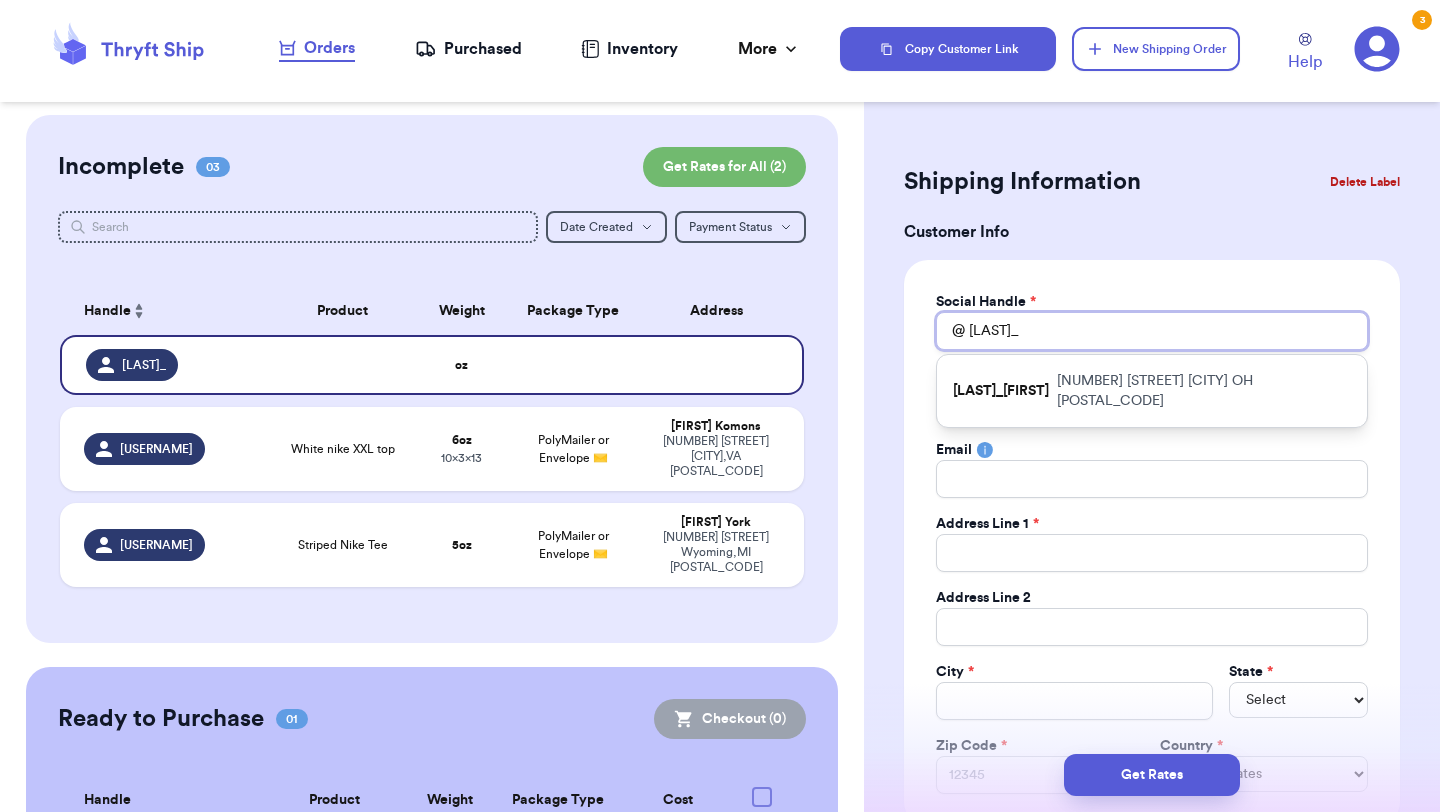 type on "[LAST]_[FIRST]" 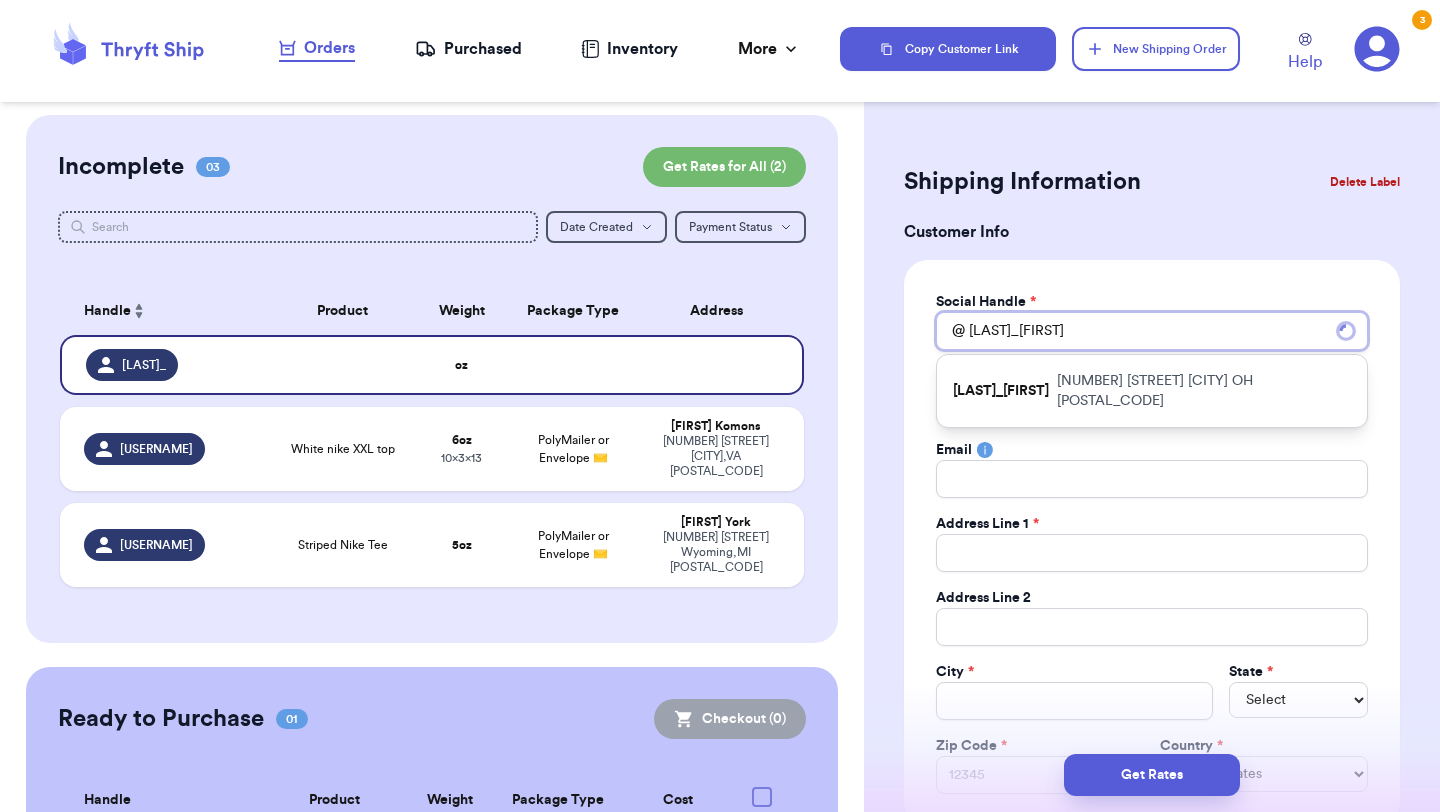 type 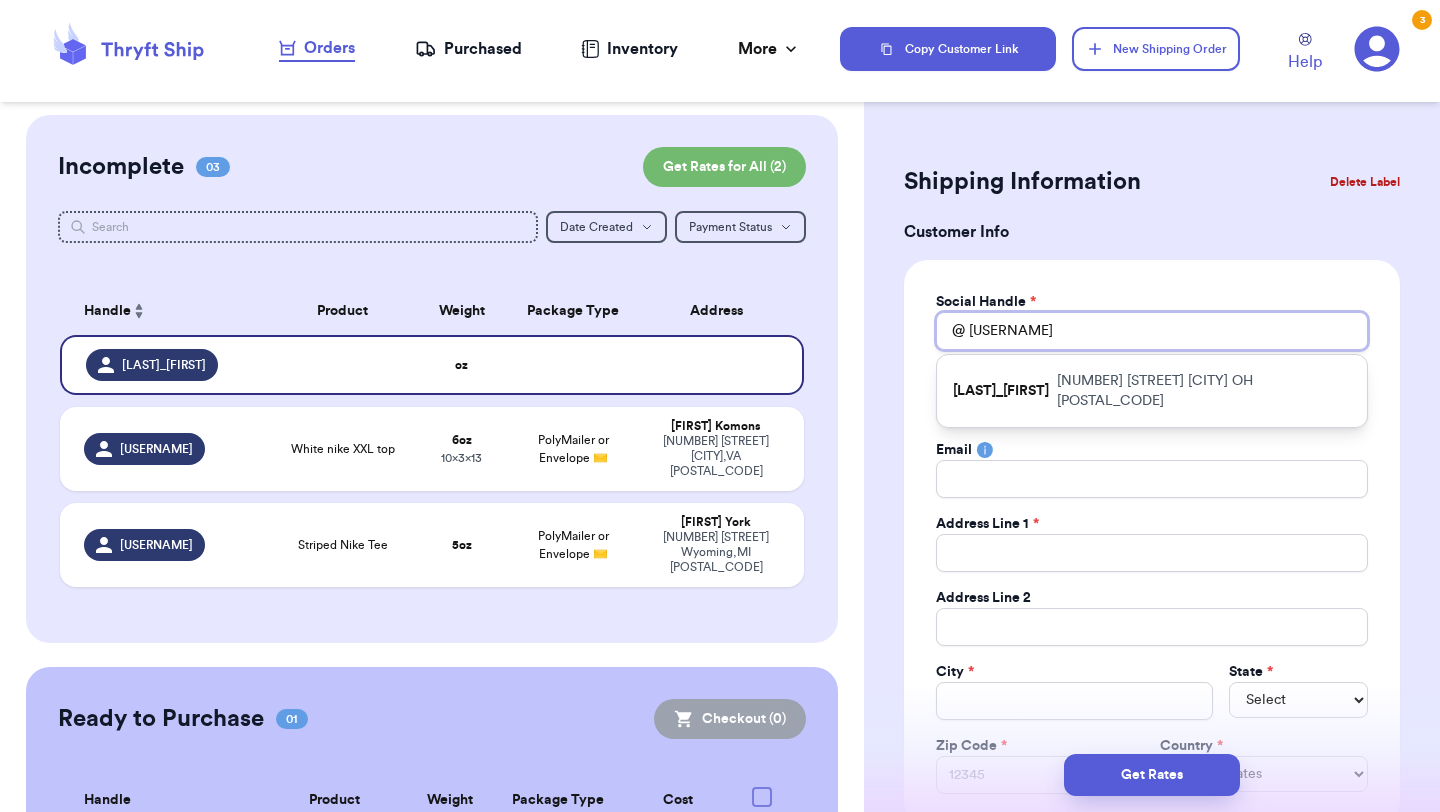 type 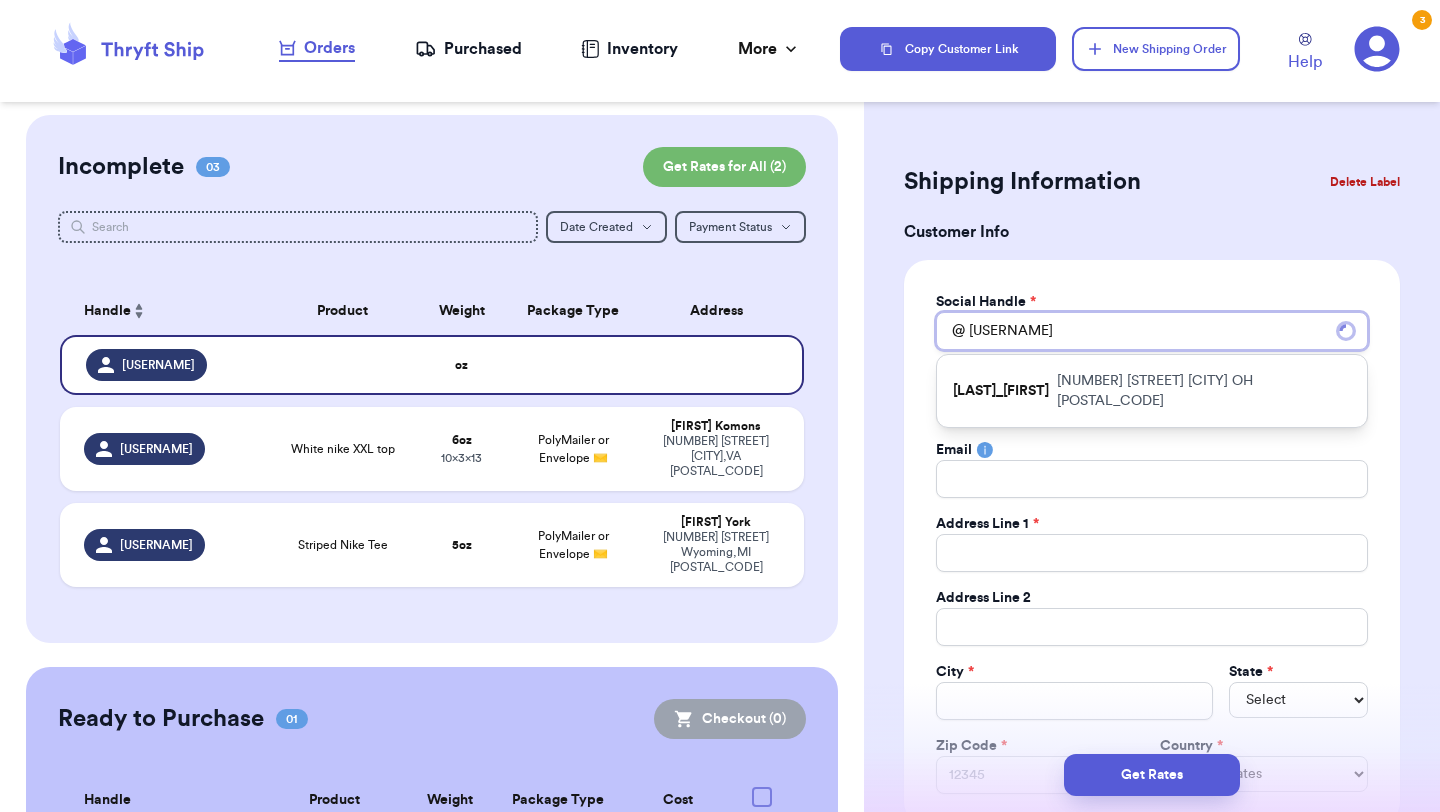 type on "[LAST]_[FIRST]" 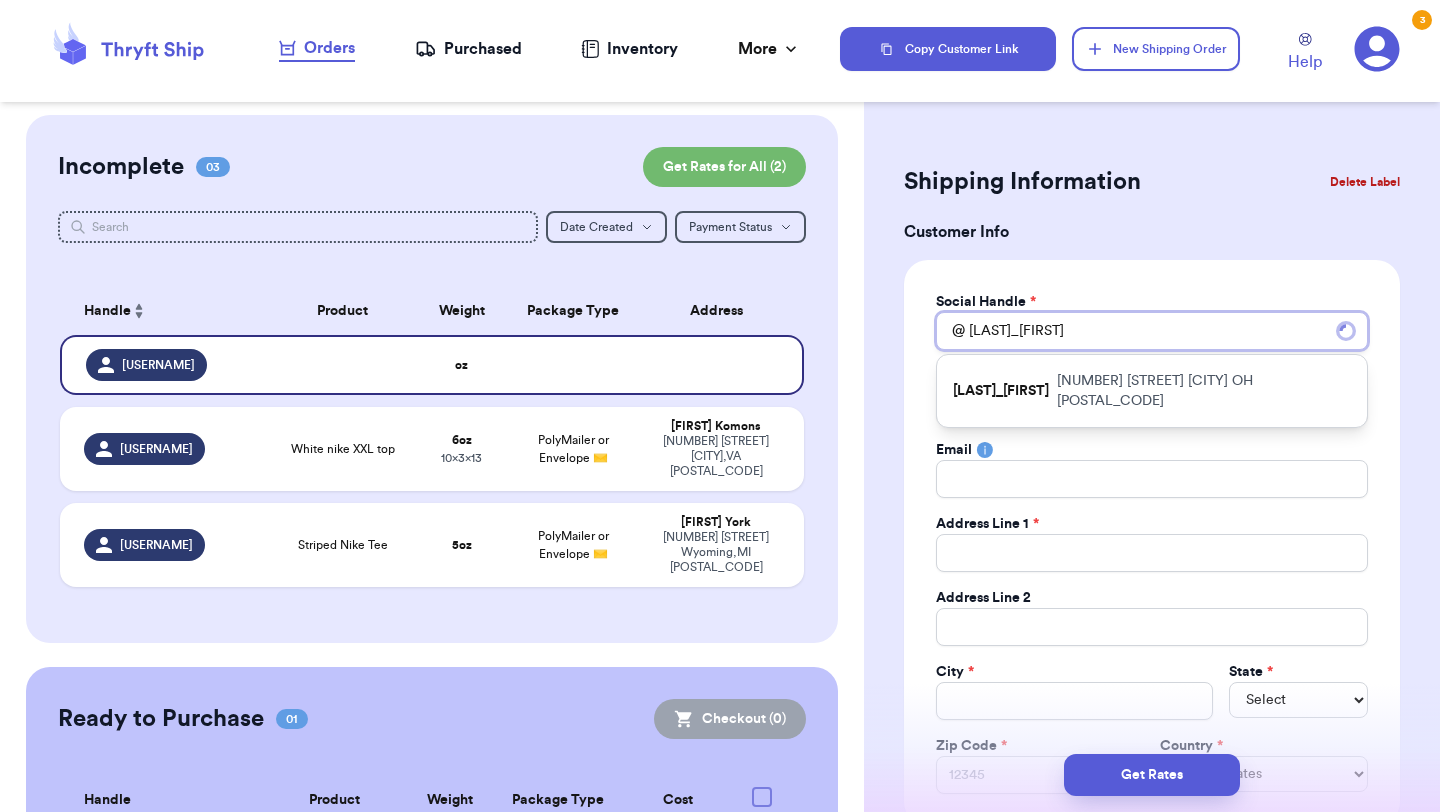 type 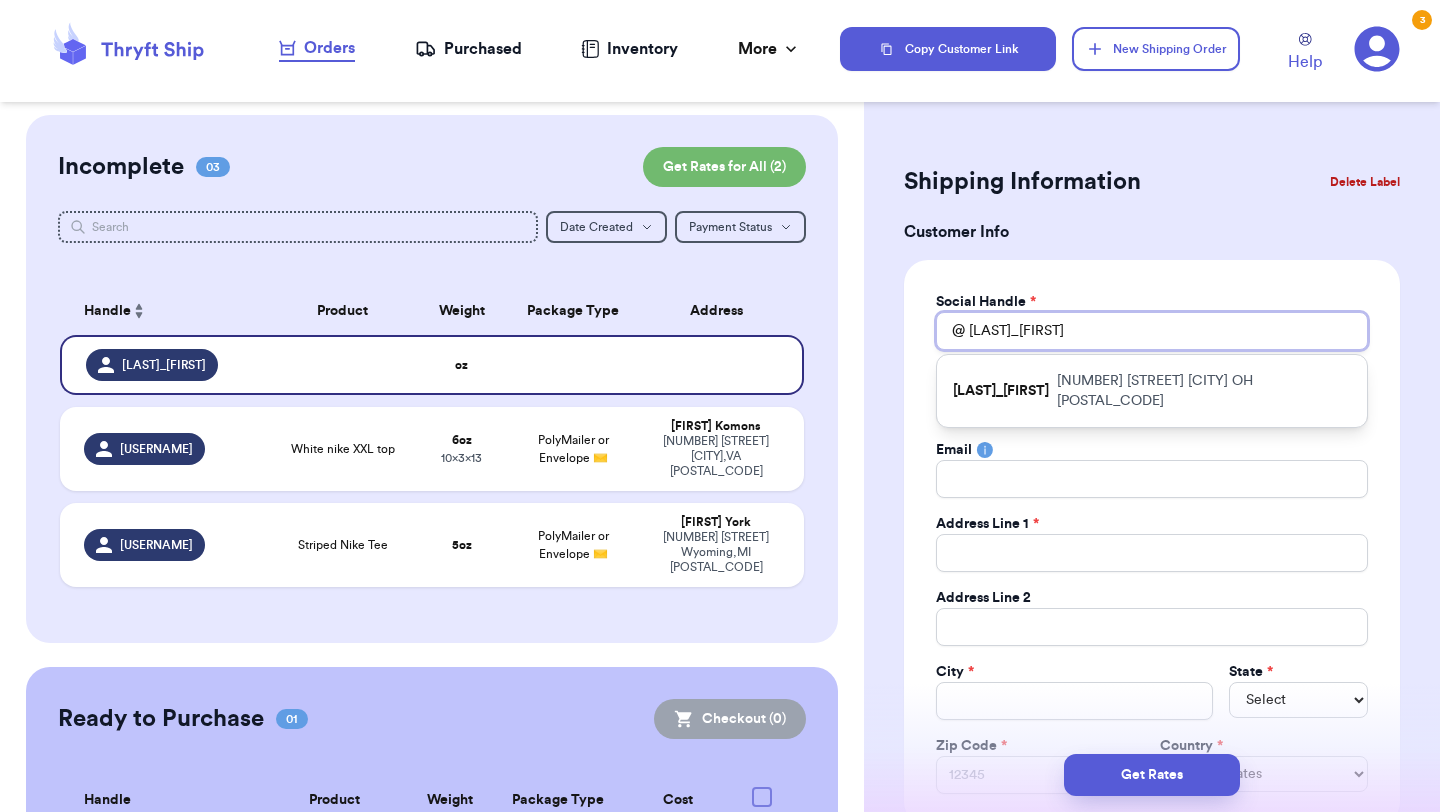 type 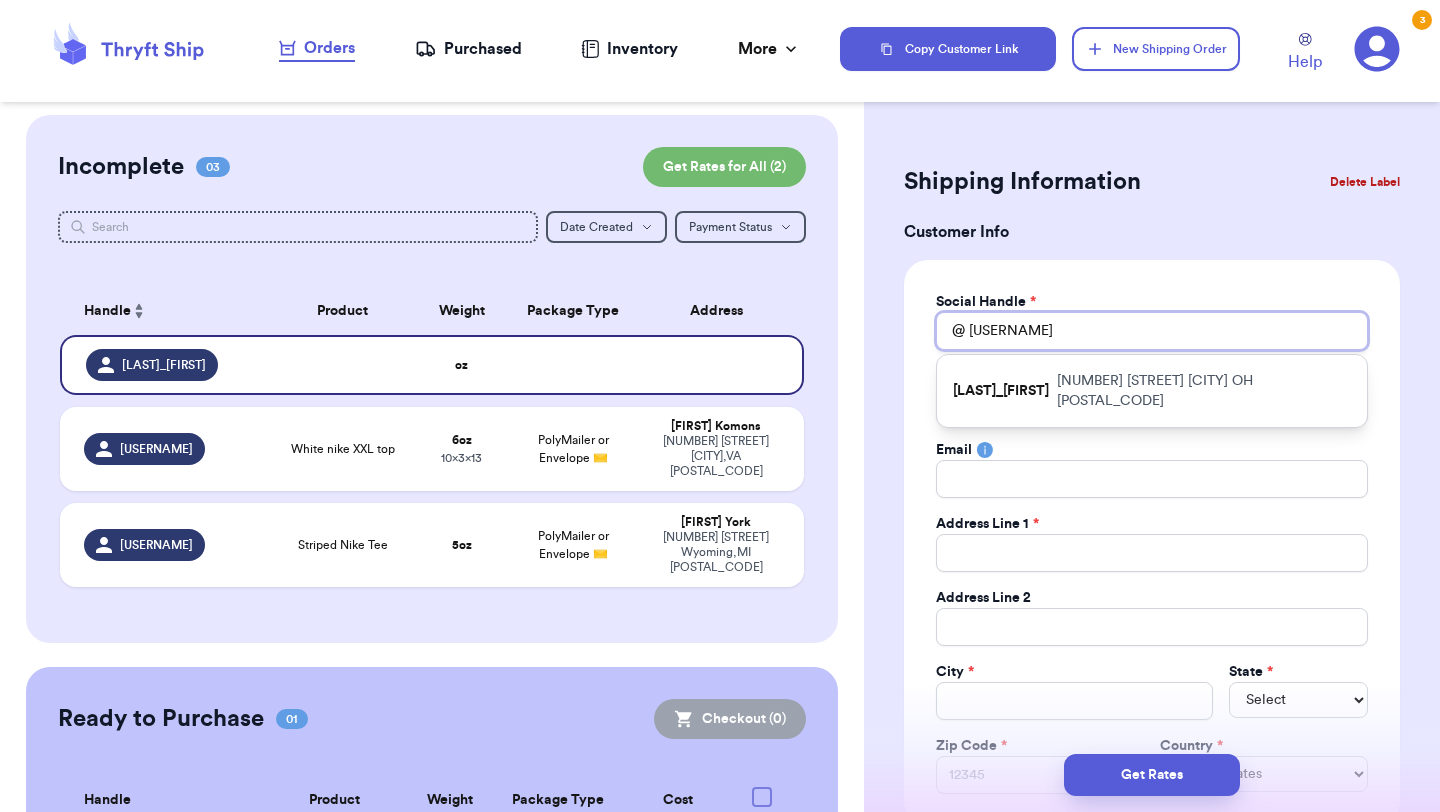 type 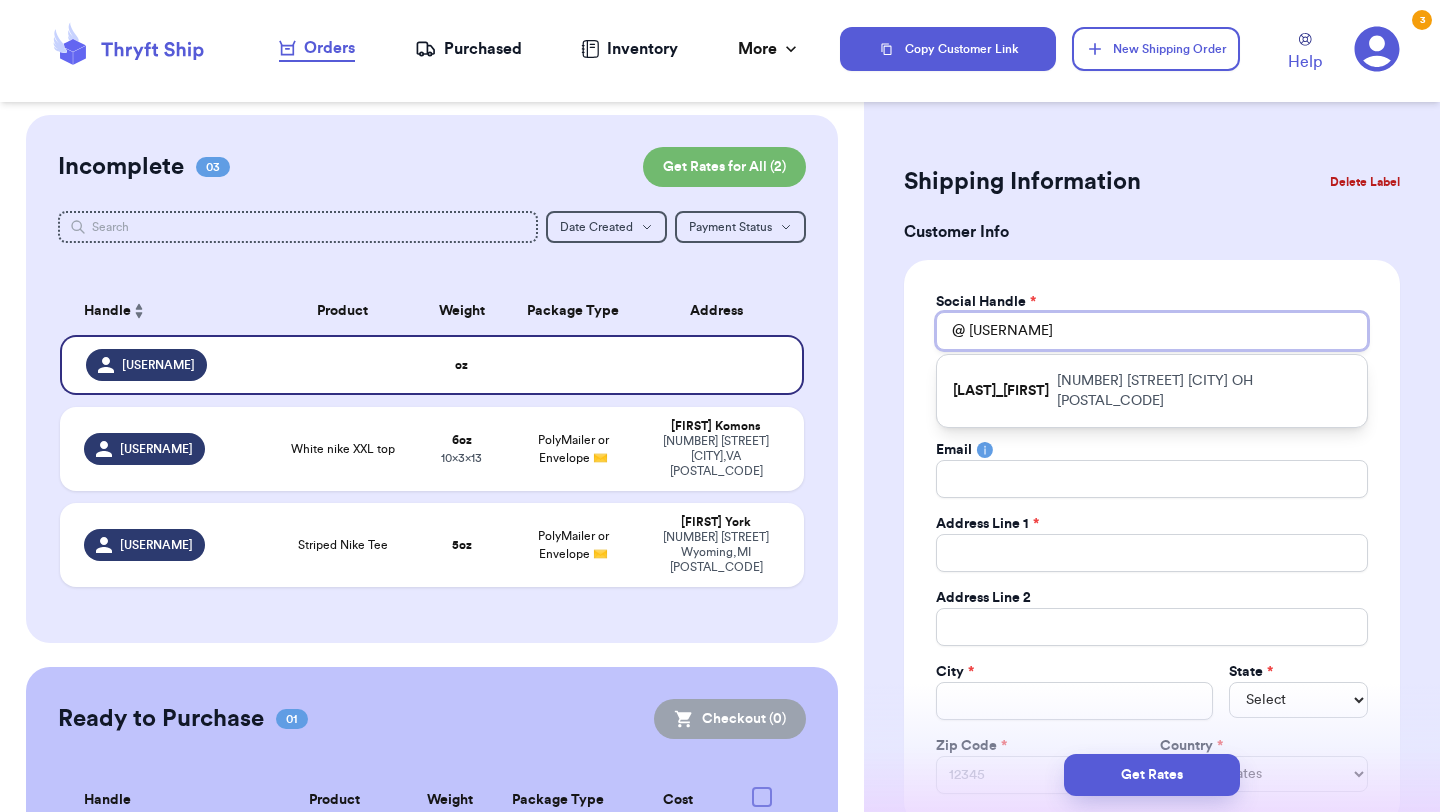 type on "[USERNAME]" 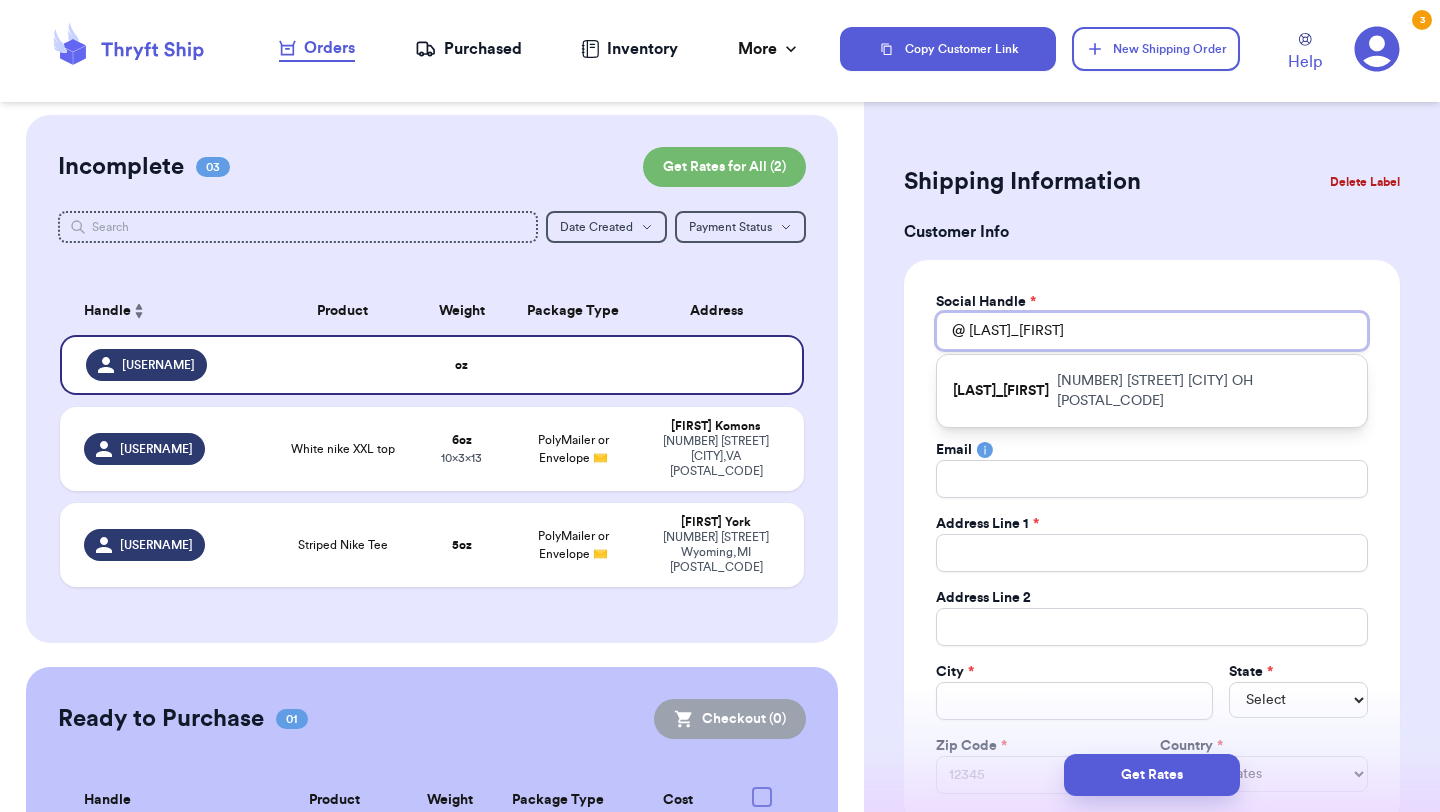 type 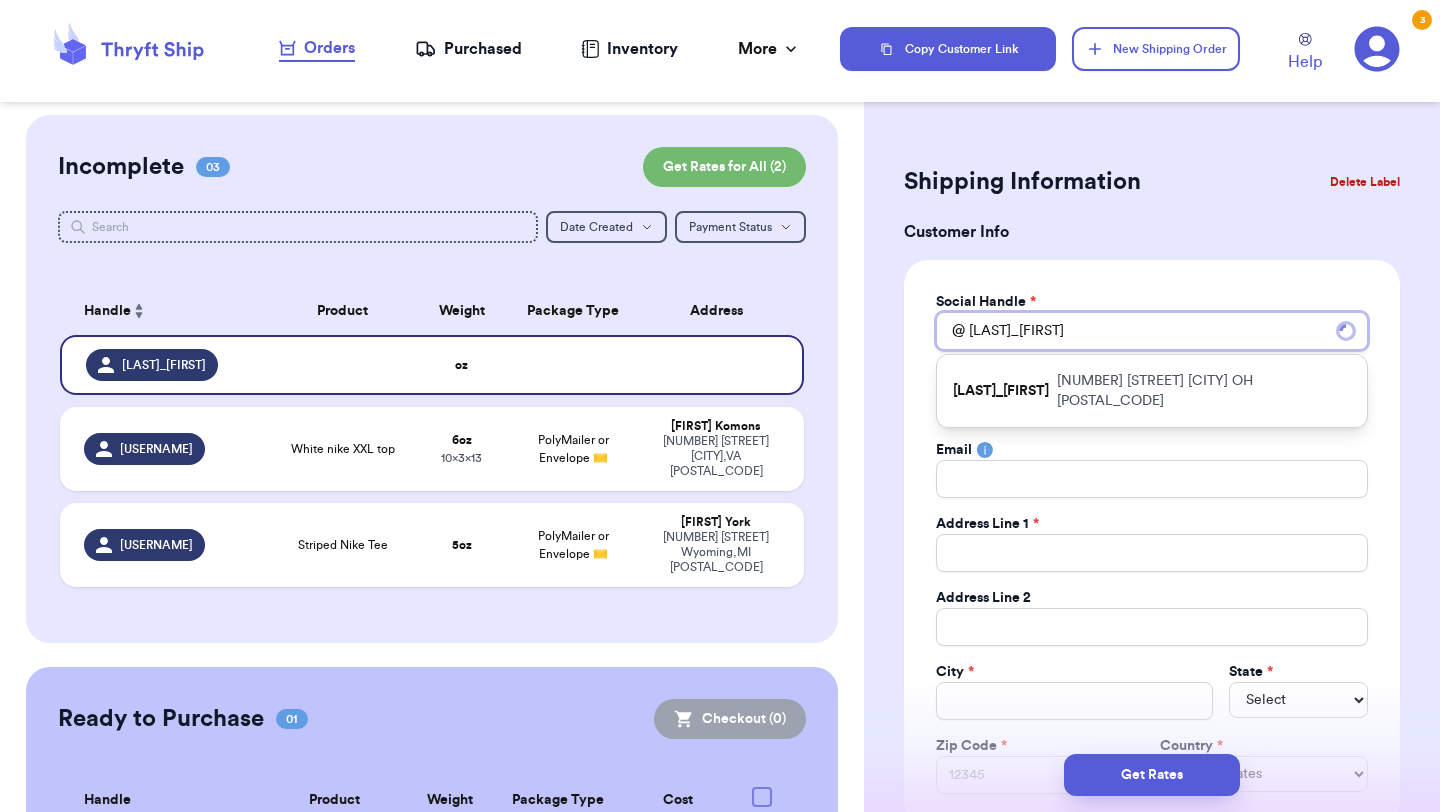 type on "[USERNAME]" 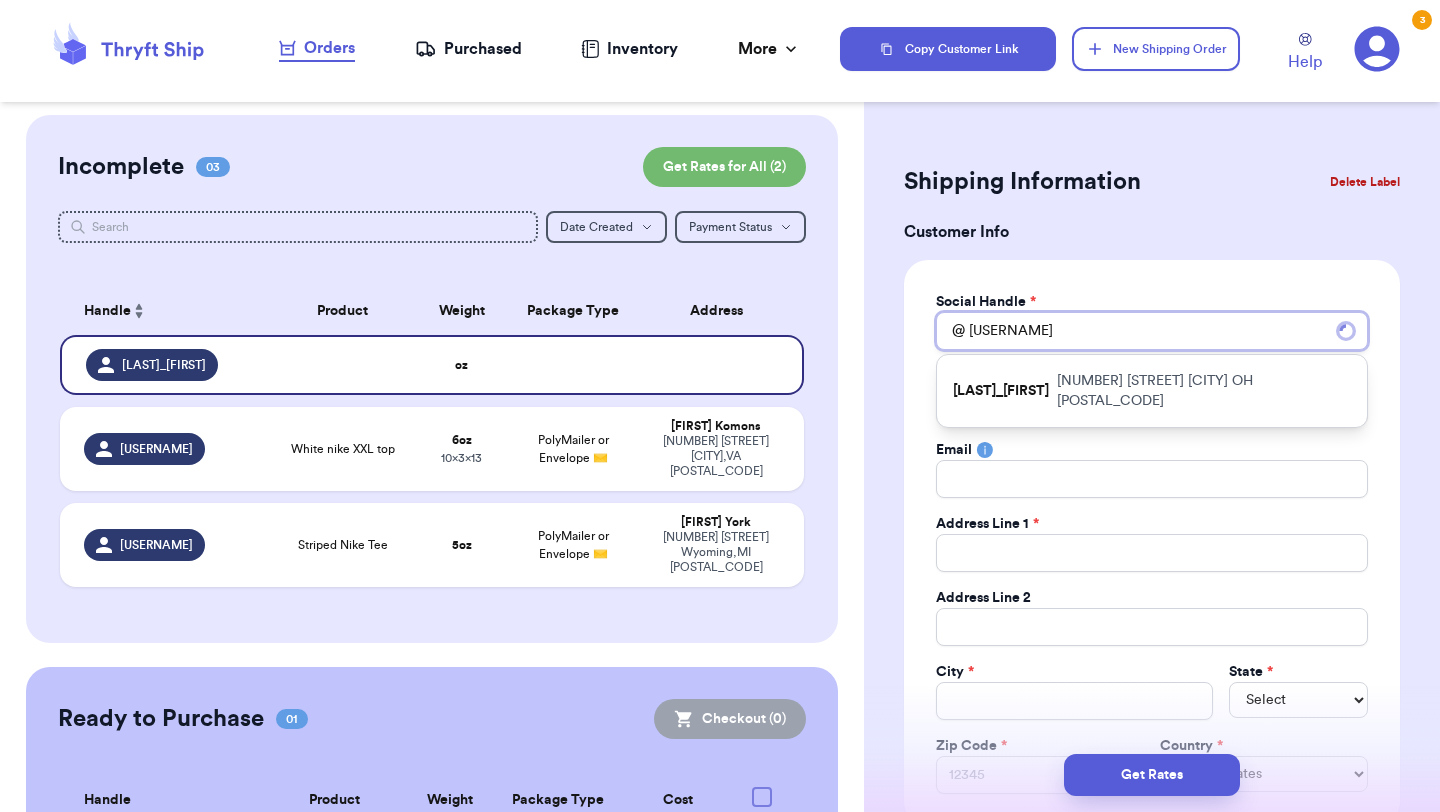 type 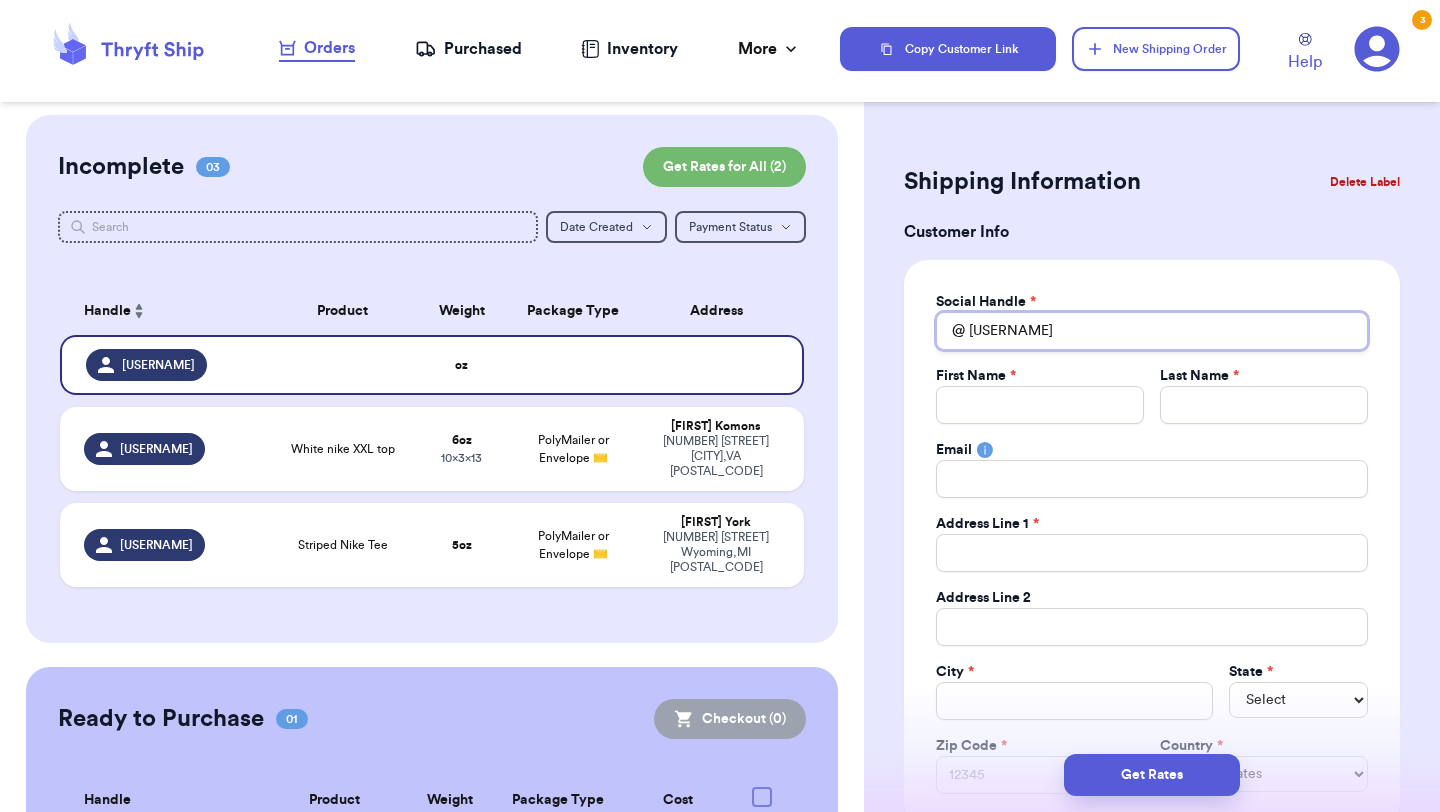 type on "[LAST]_[FIRST]" 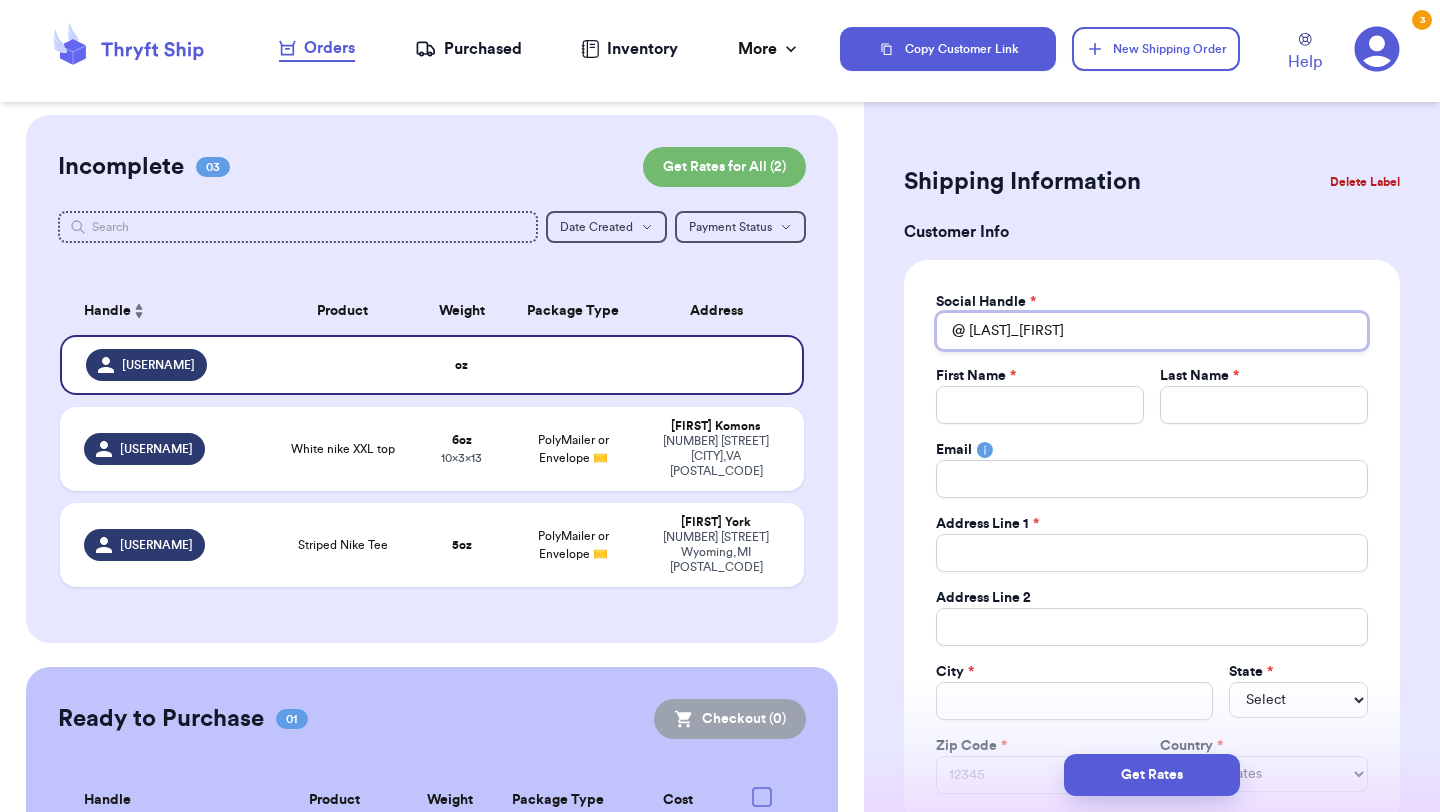 type 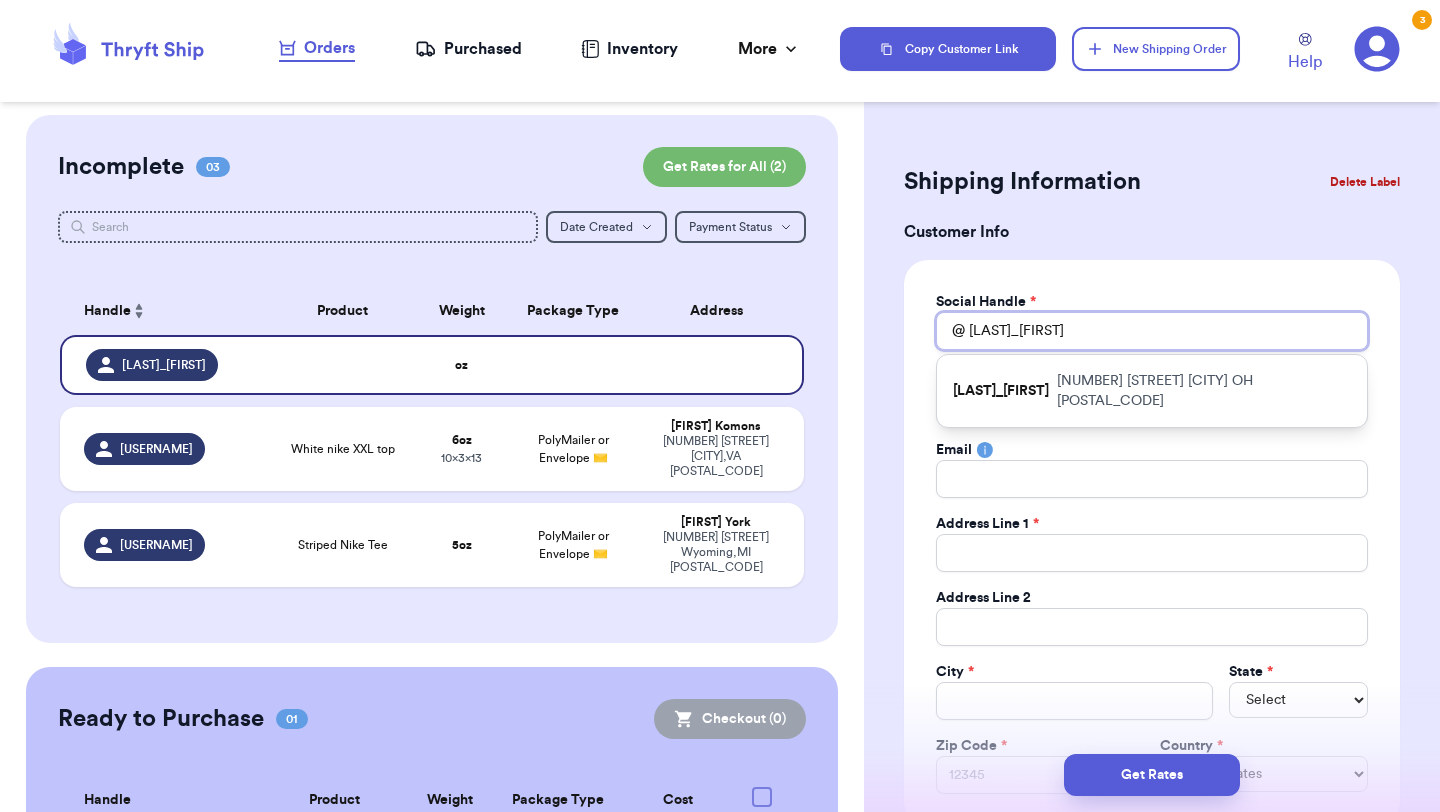 type on "[USERNAME]" 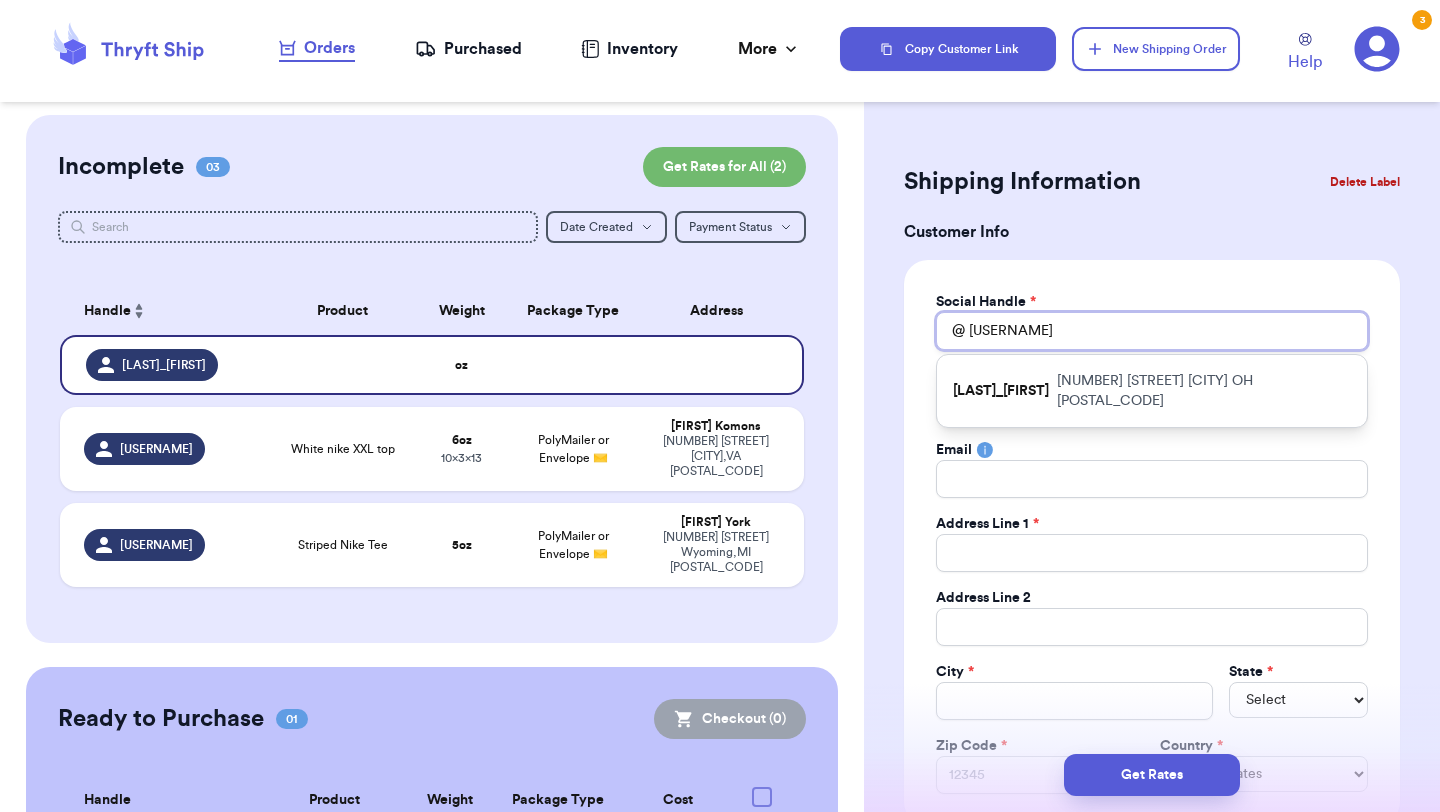 type 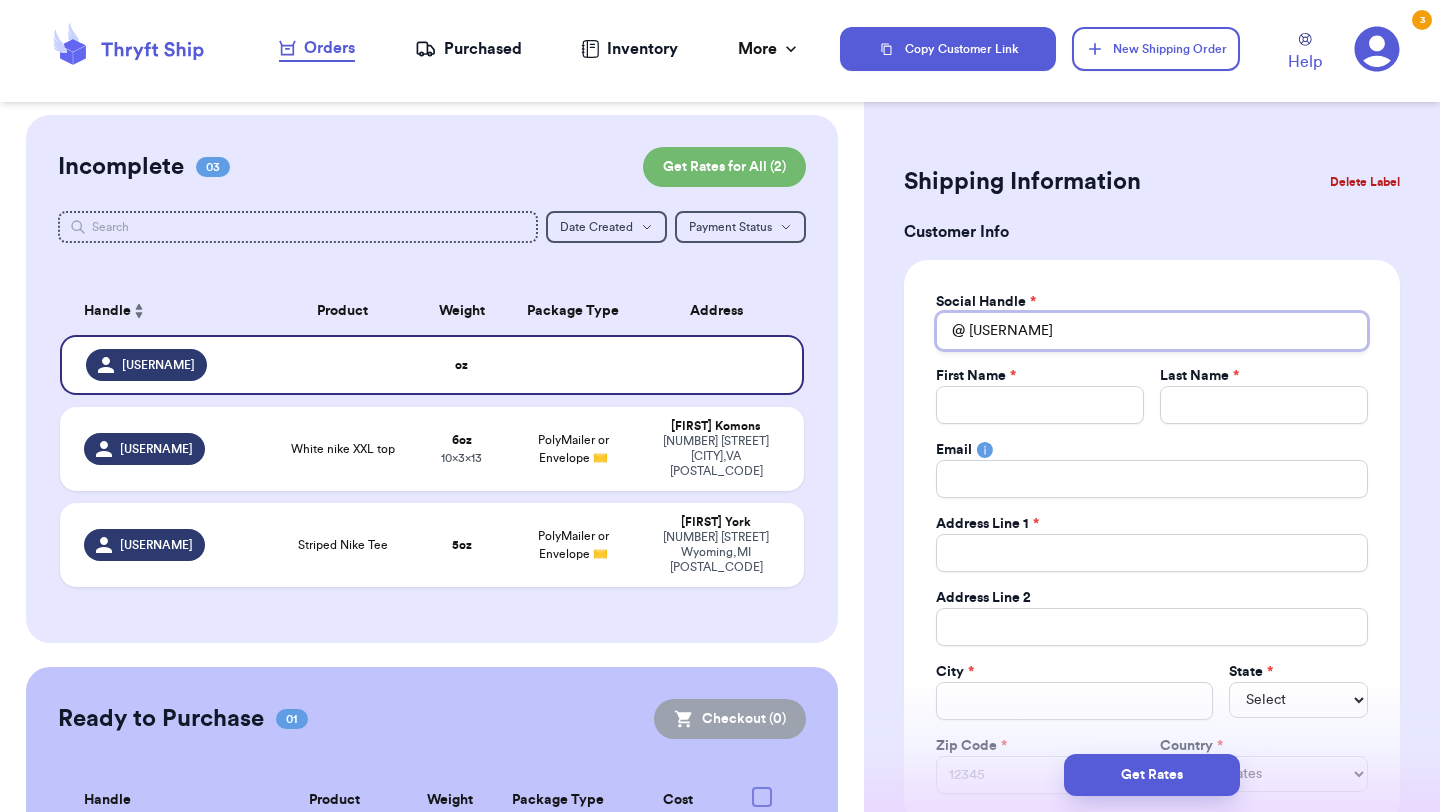 type on "[USERNAME]" 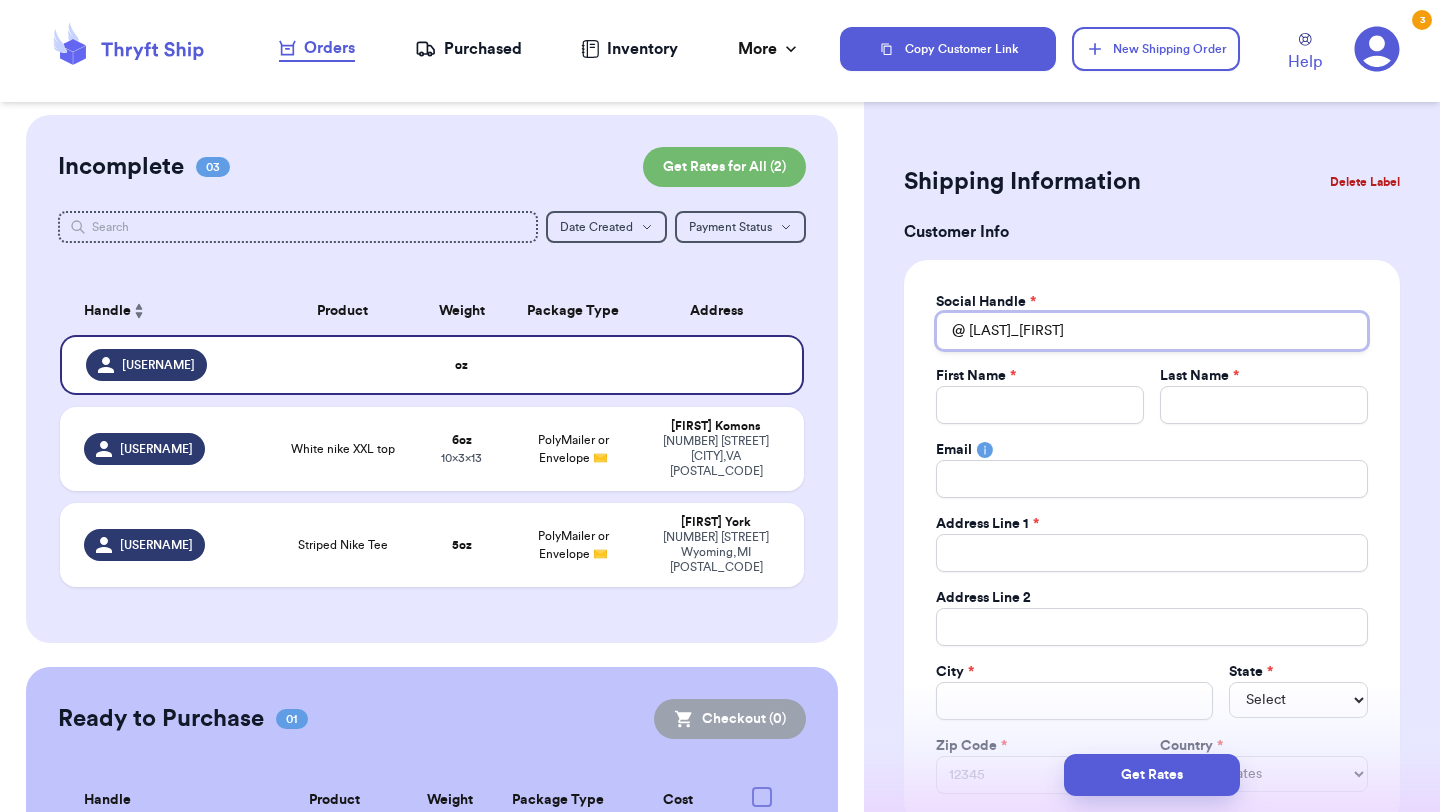 type 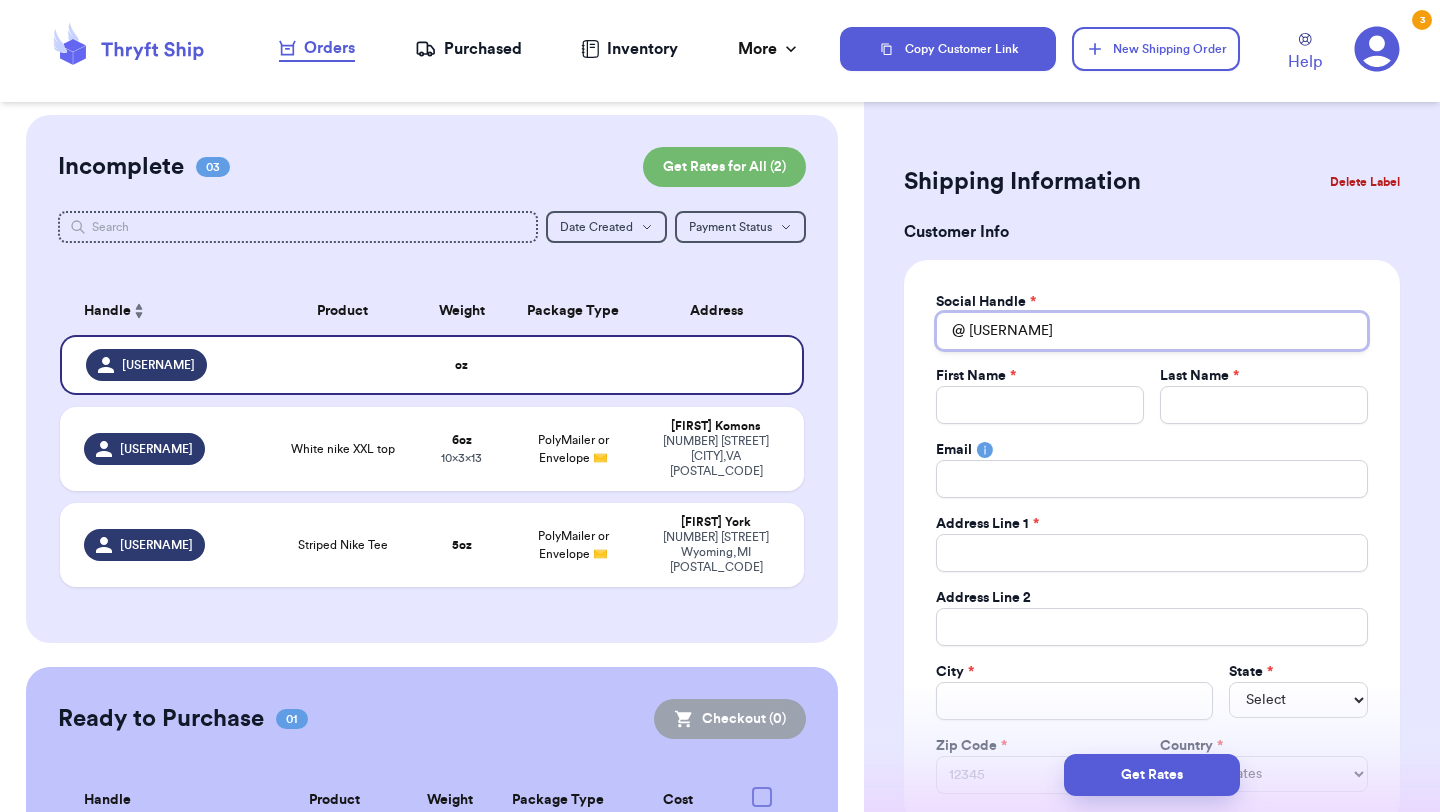 type 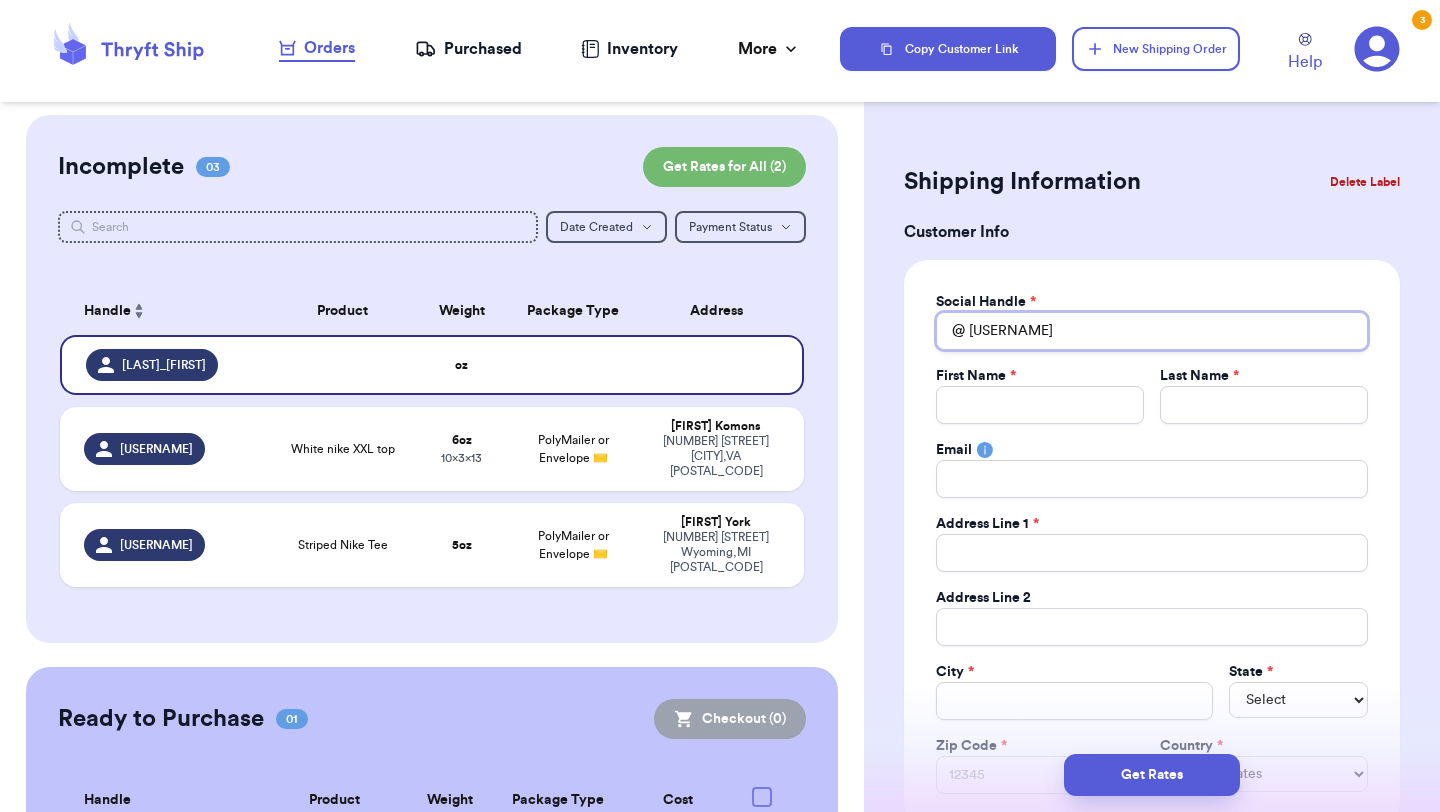 type 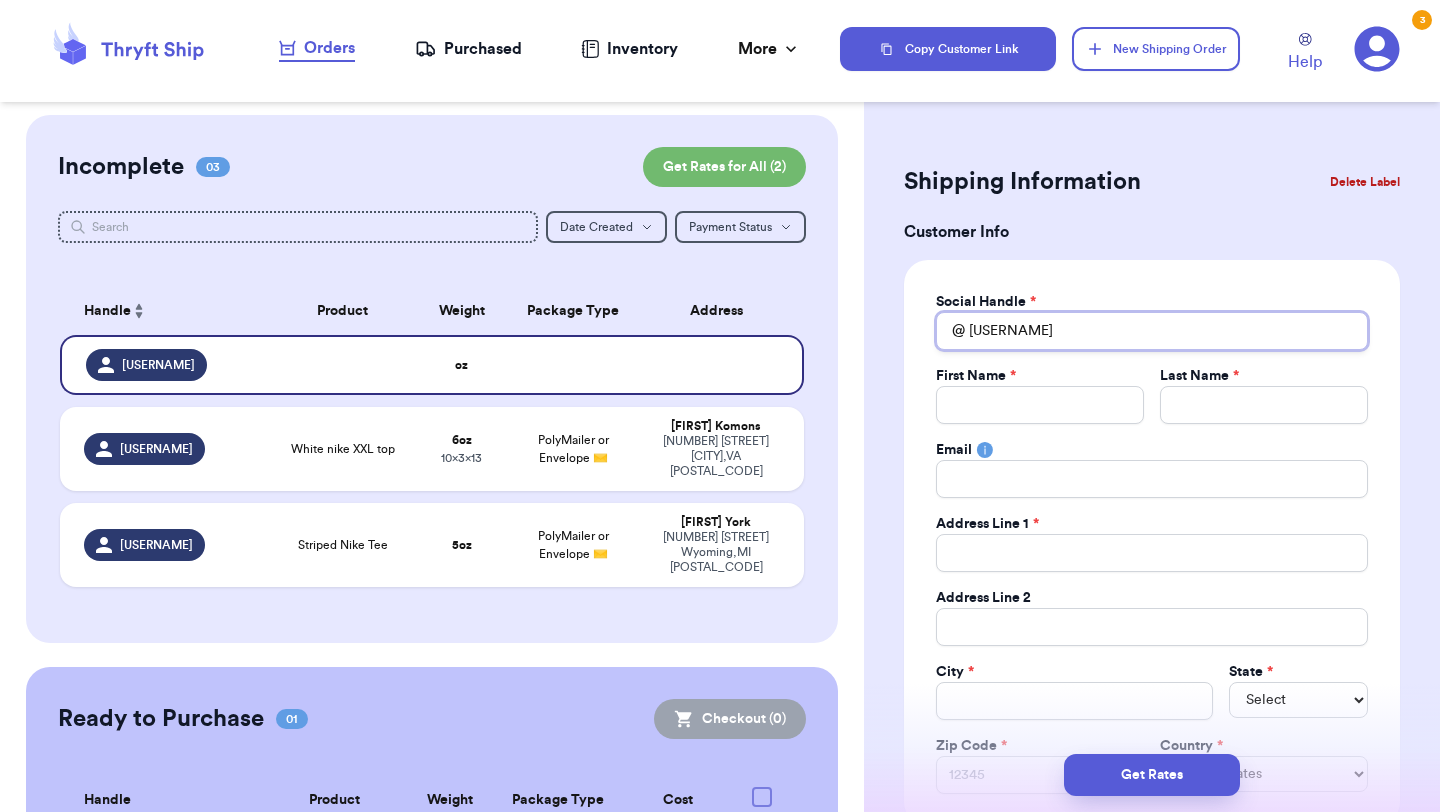 type 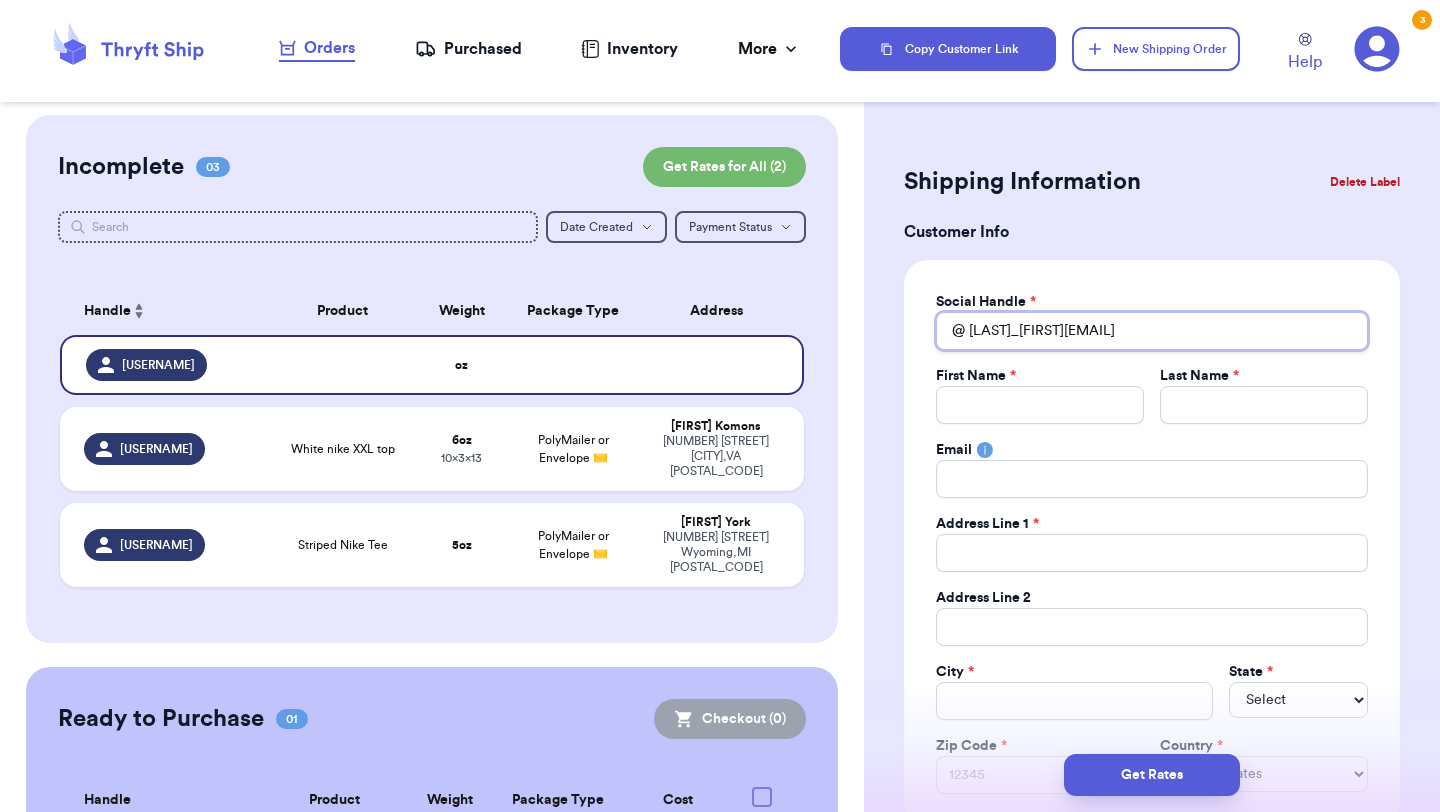 type 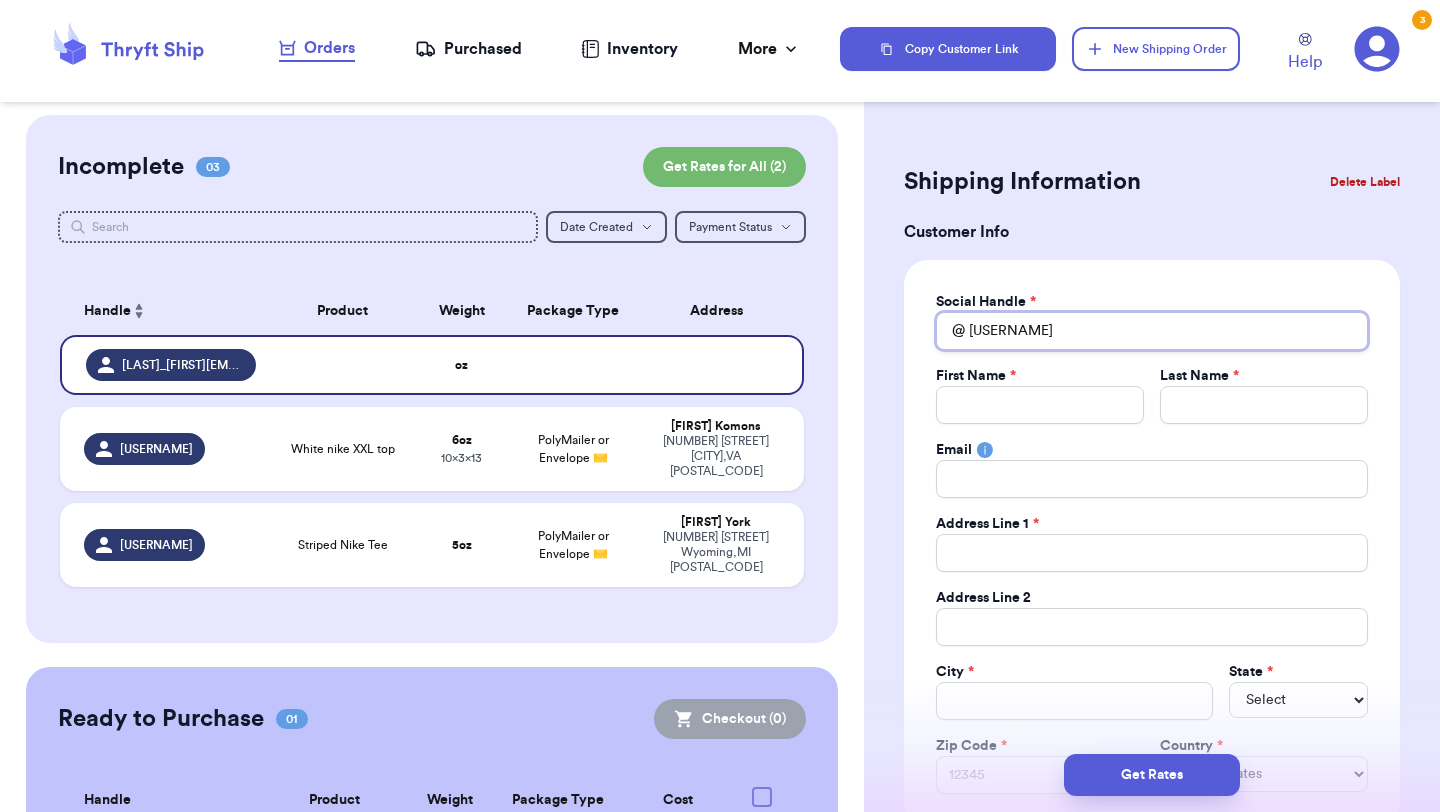 type 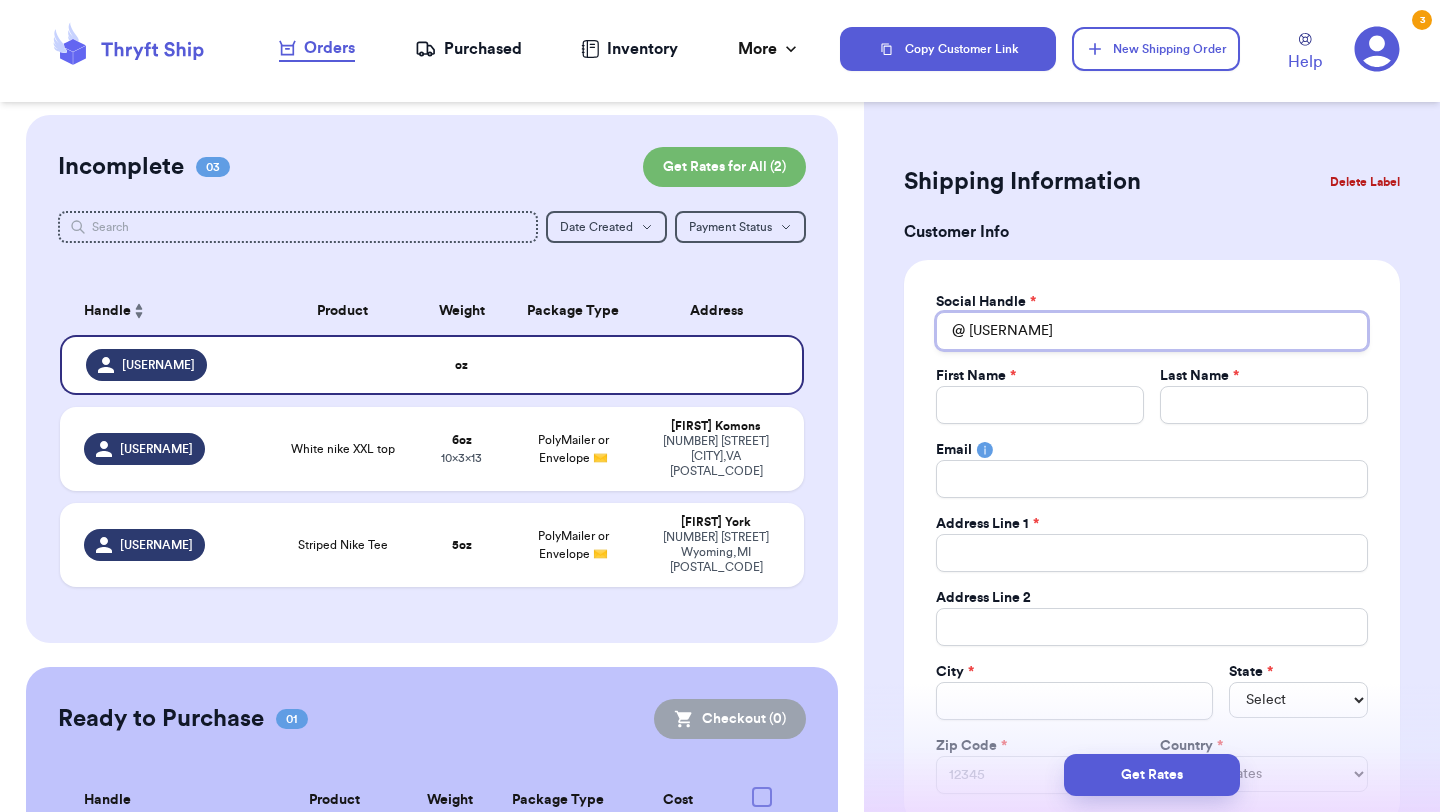type on "[USERNAME]" 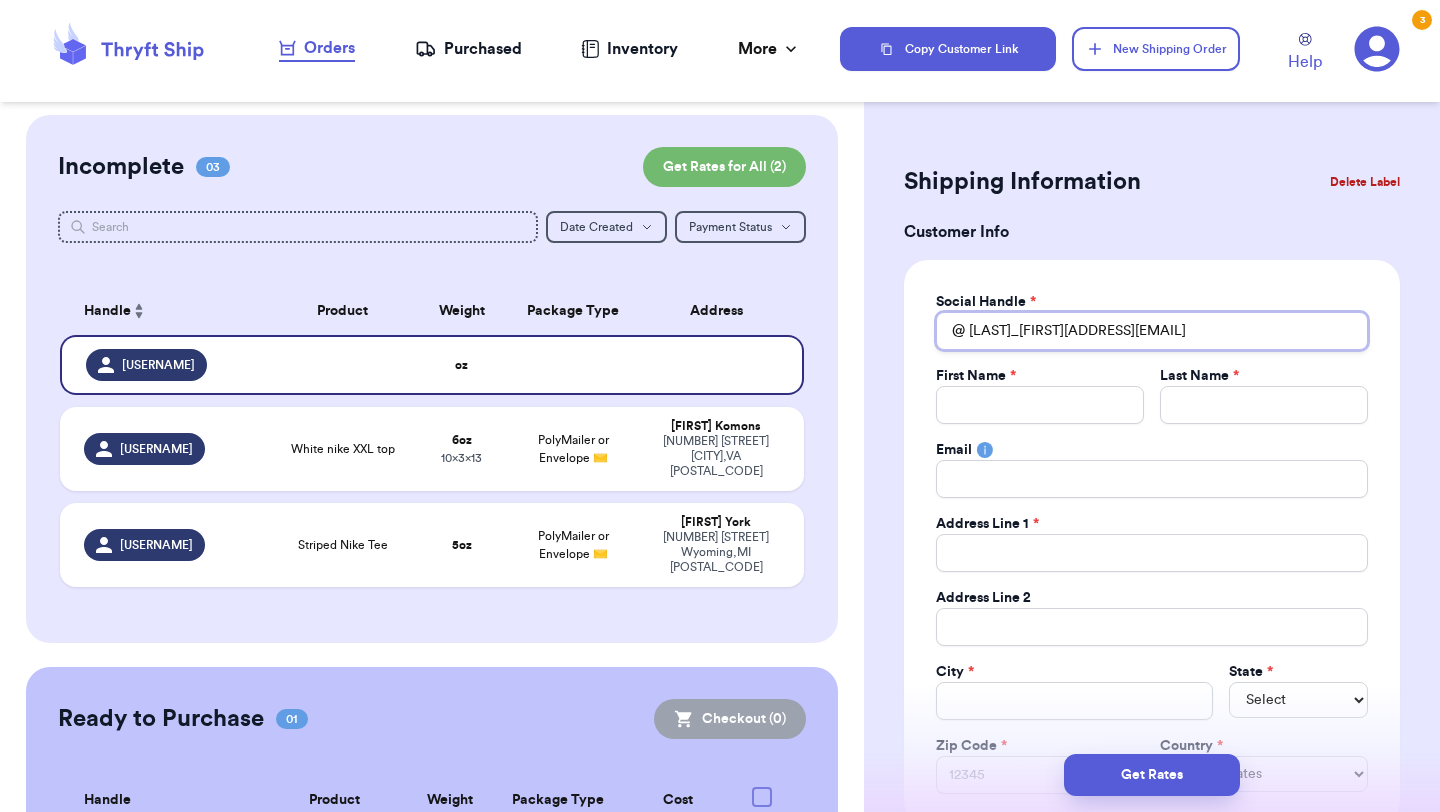 type 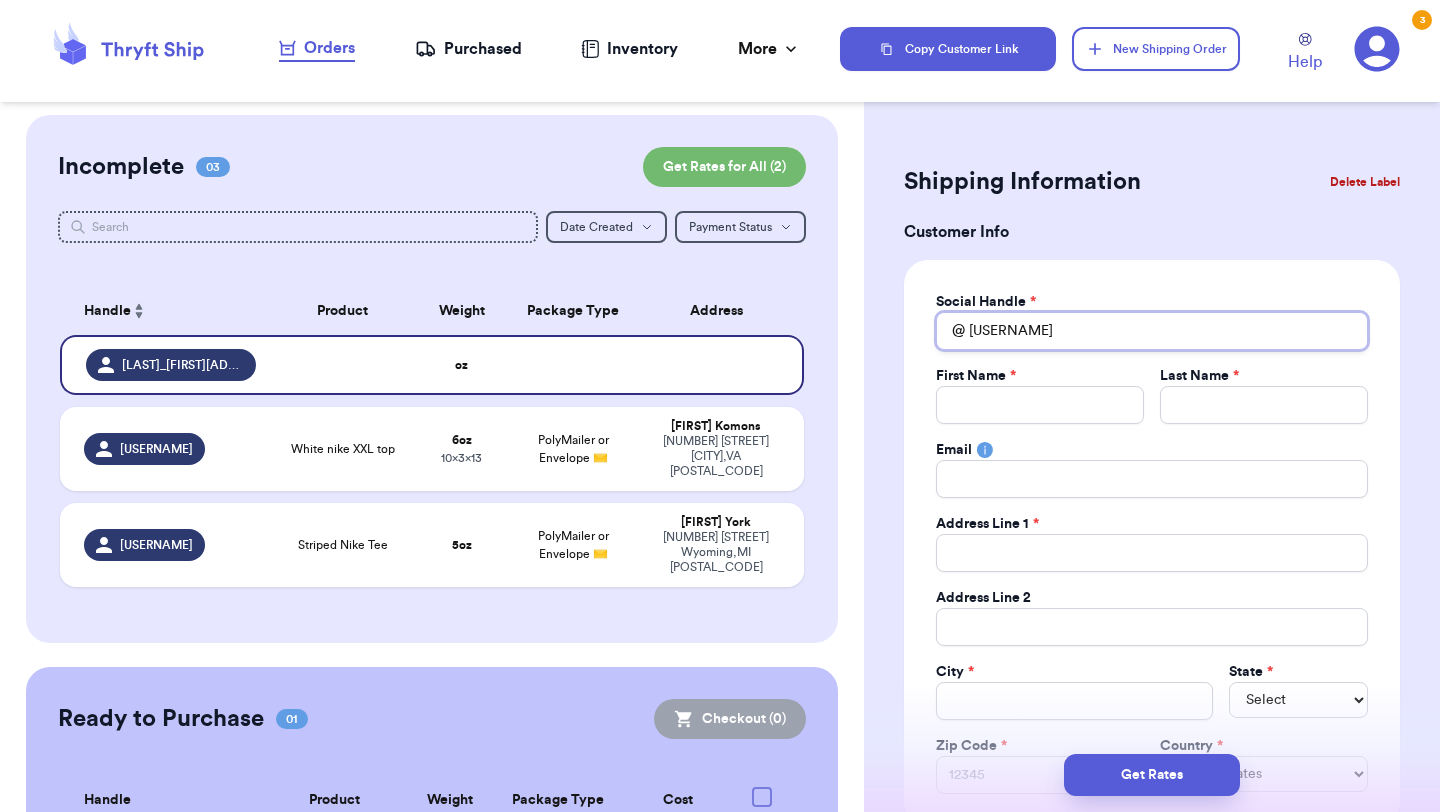 type 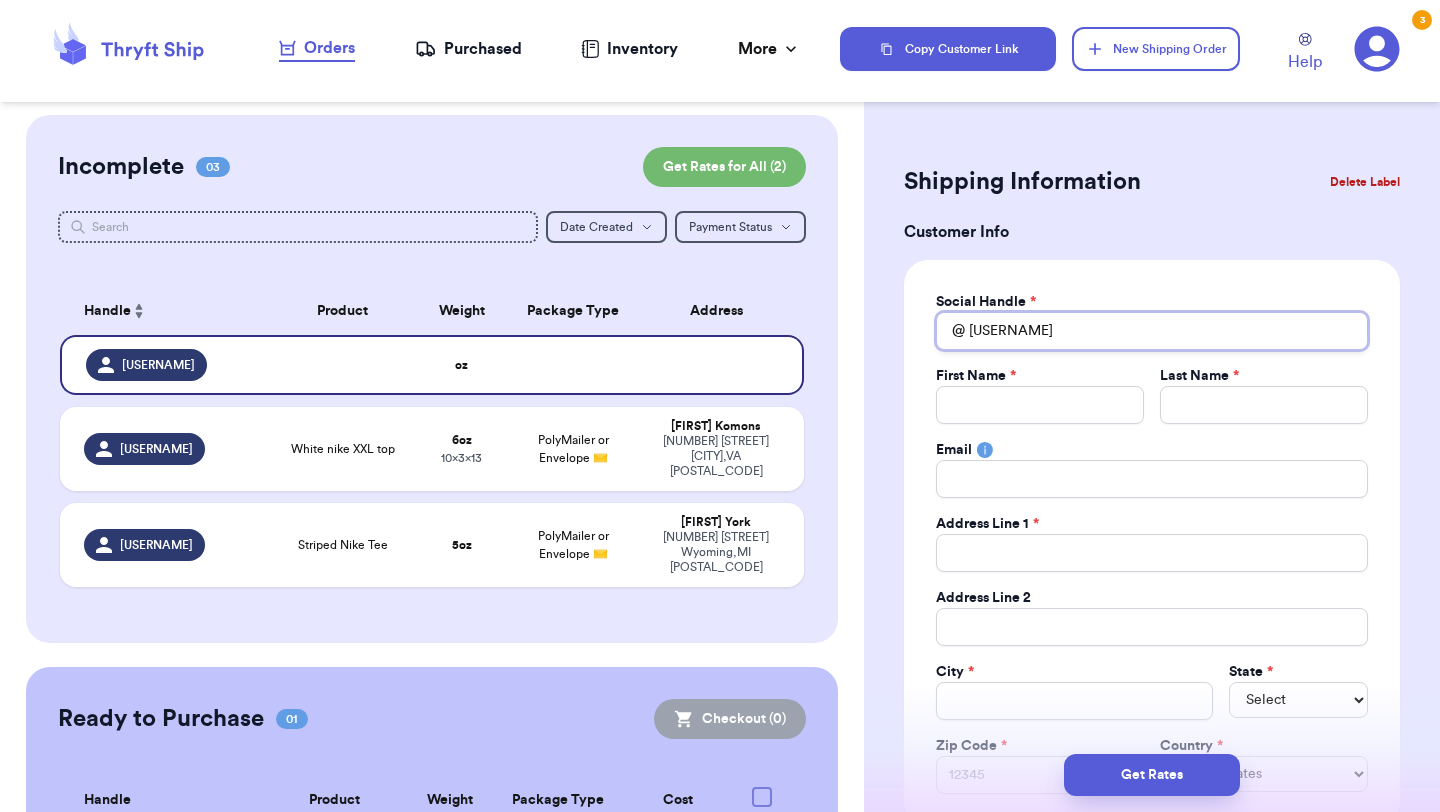type 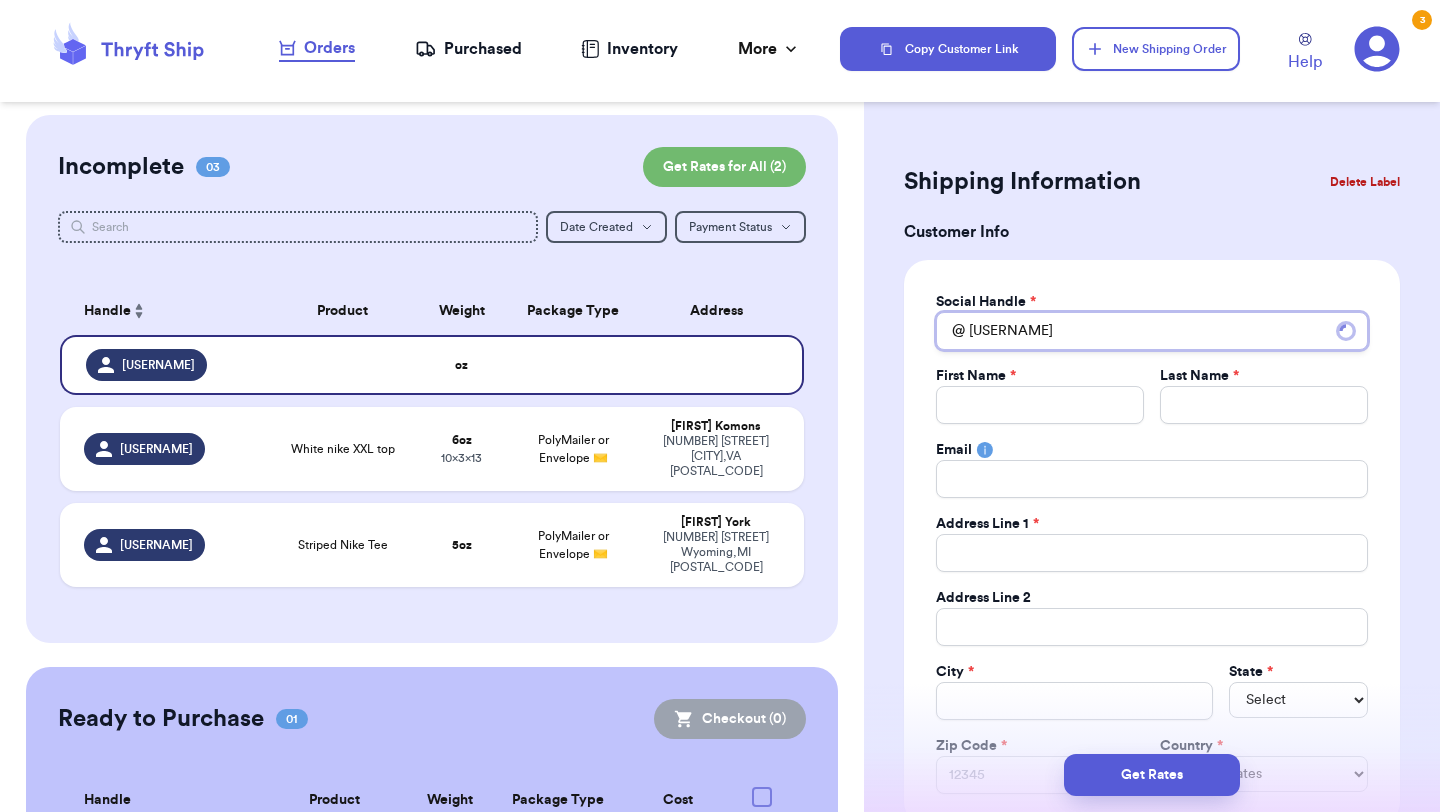 type 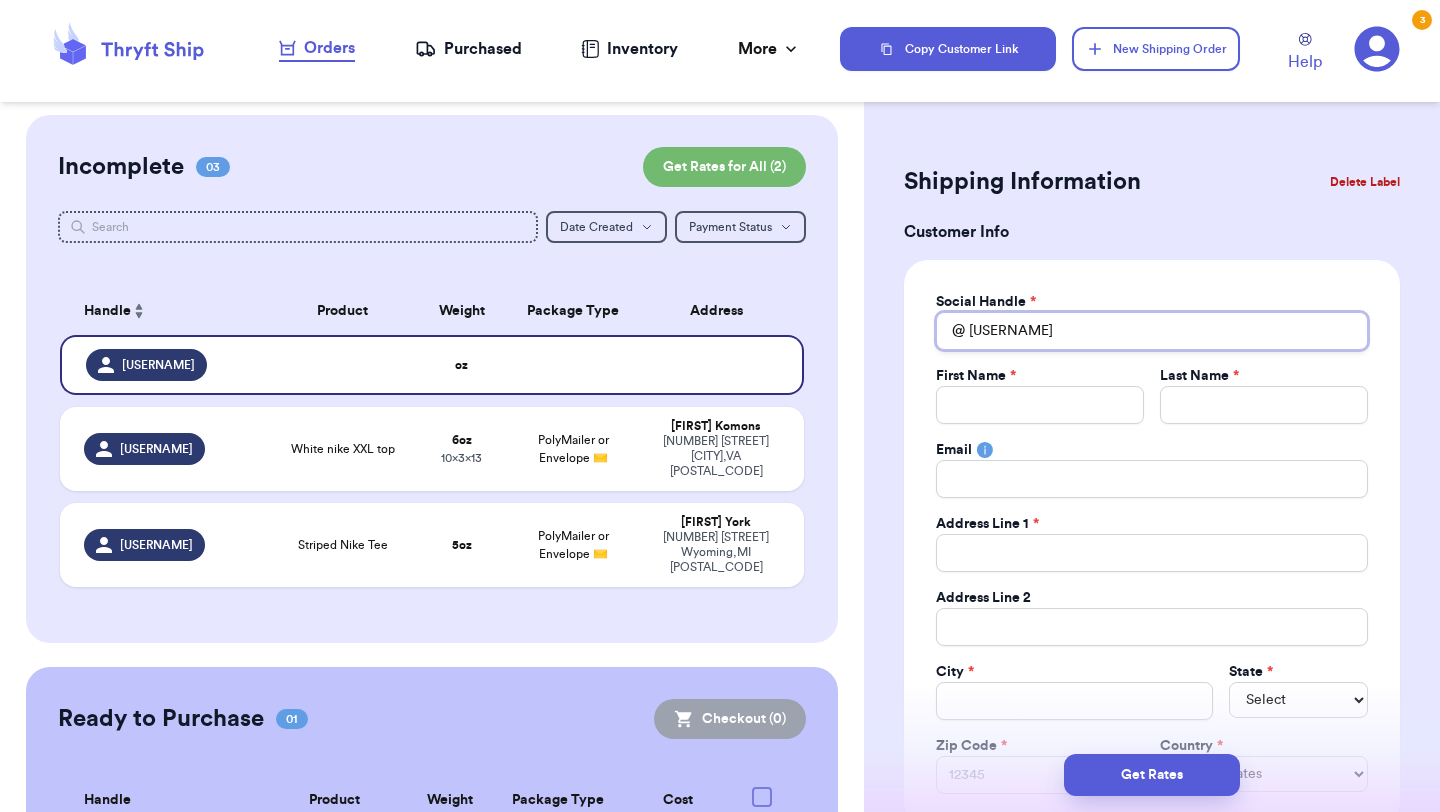 type 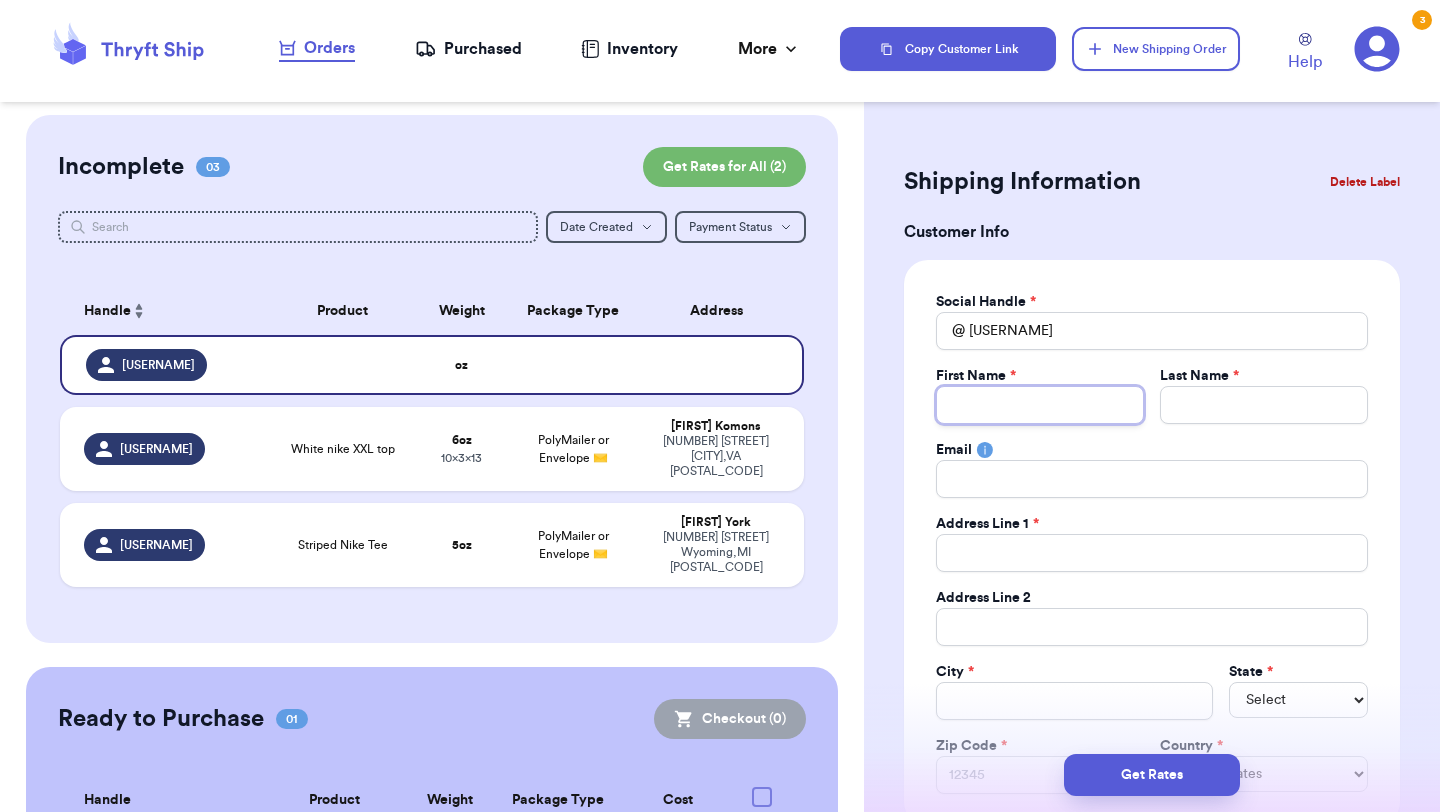 click on "Total Amount Paid" at bounding box center (1040, 405) 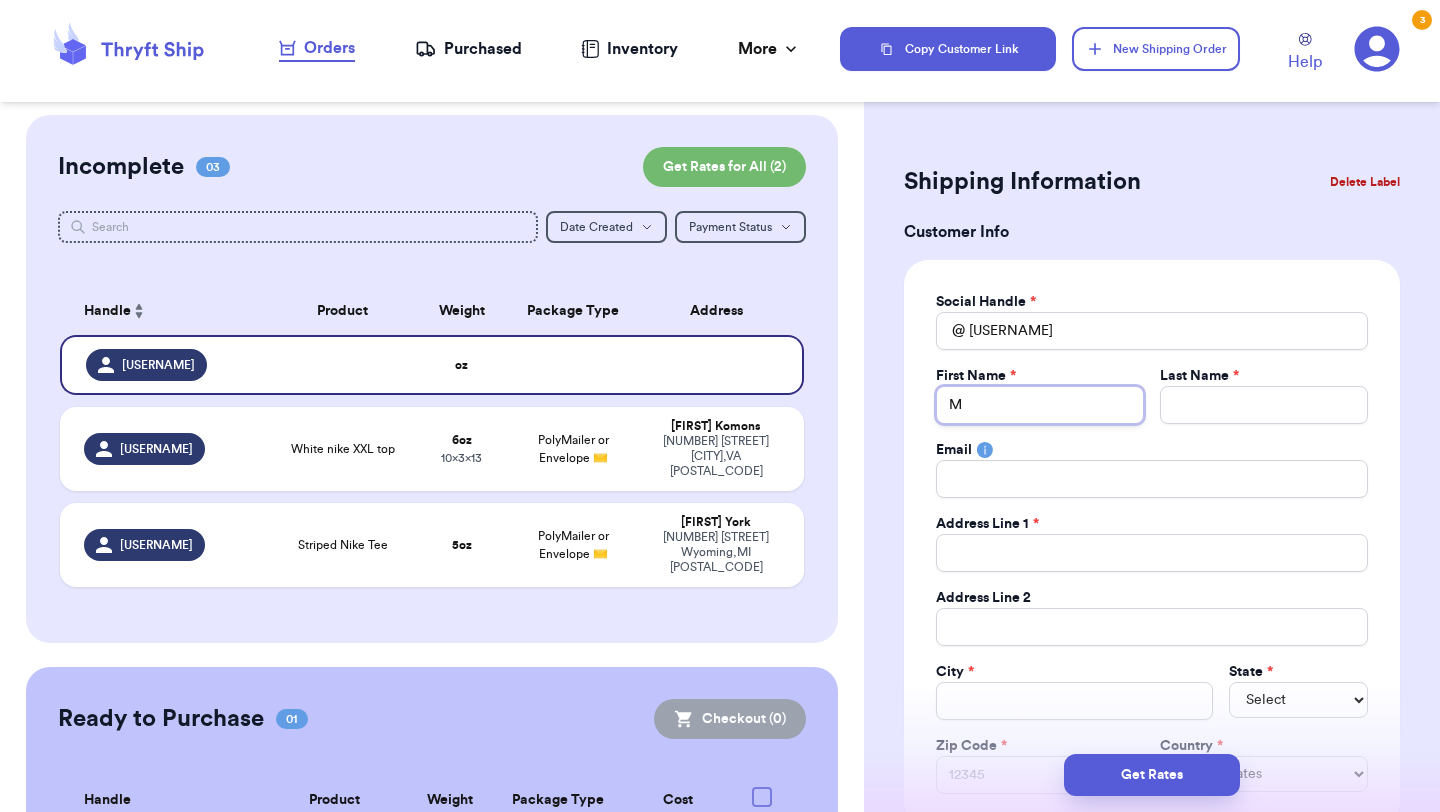 type 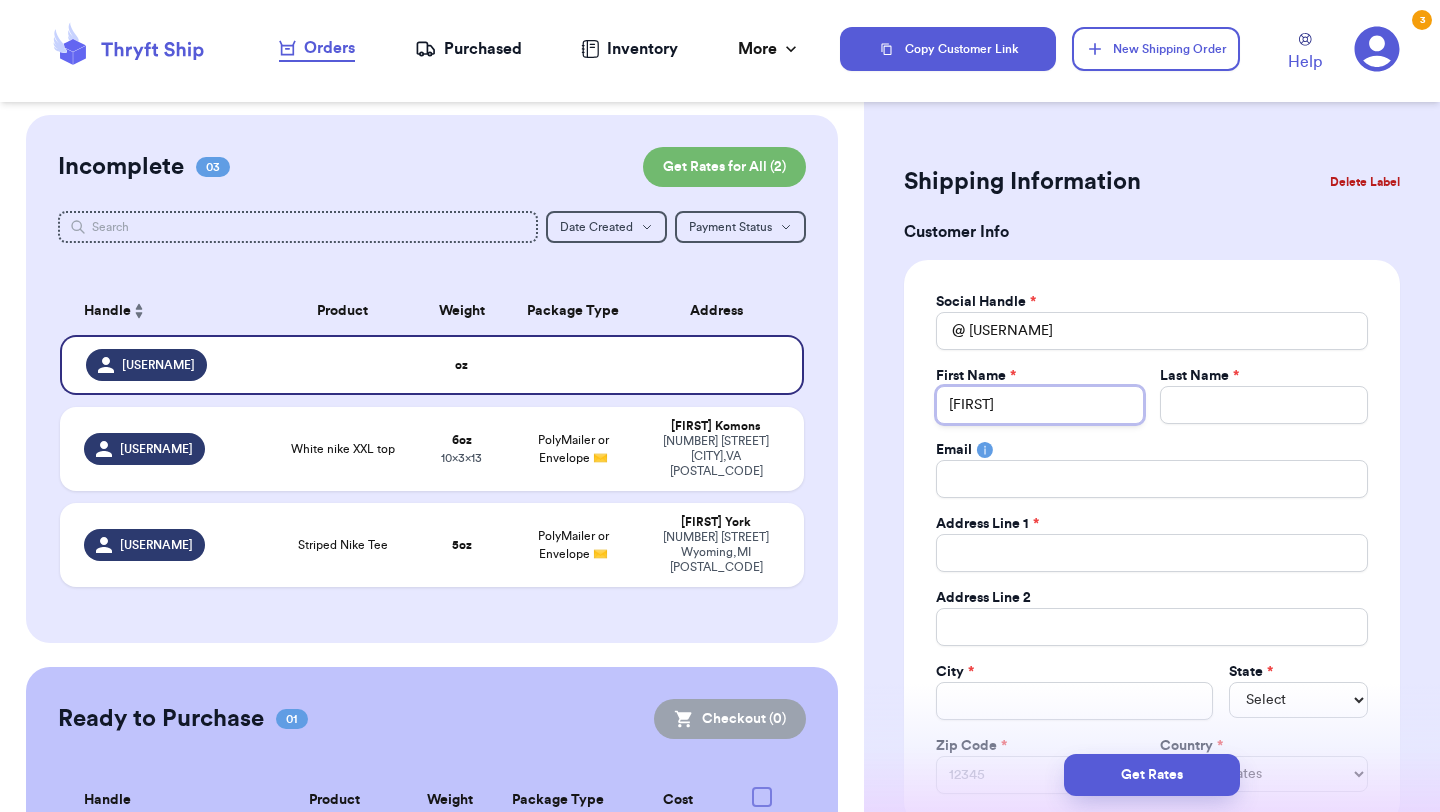 type on "[MONTH]" 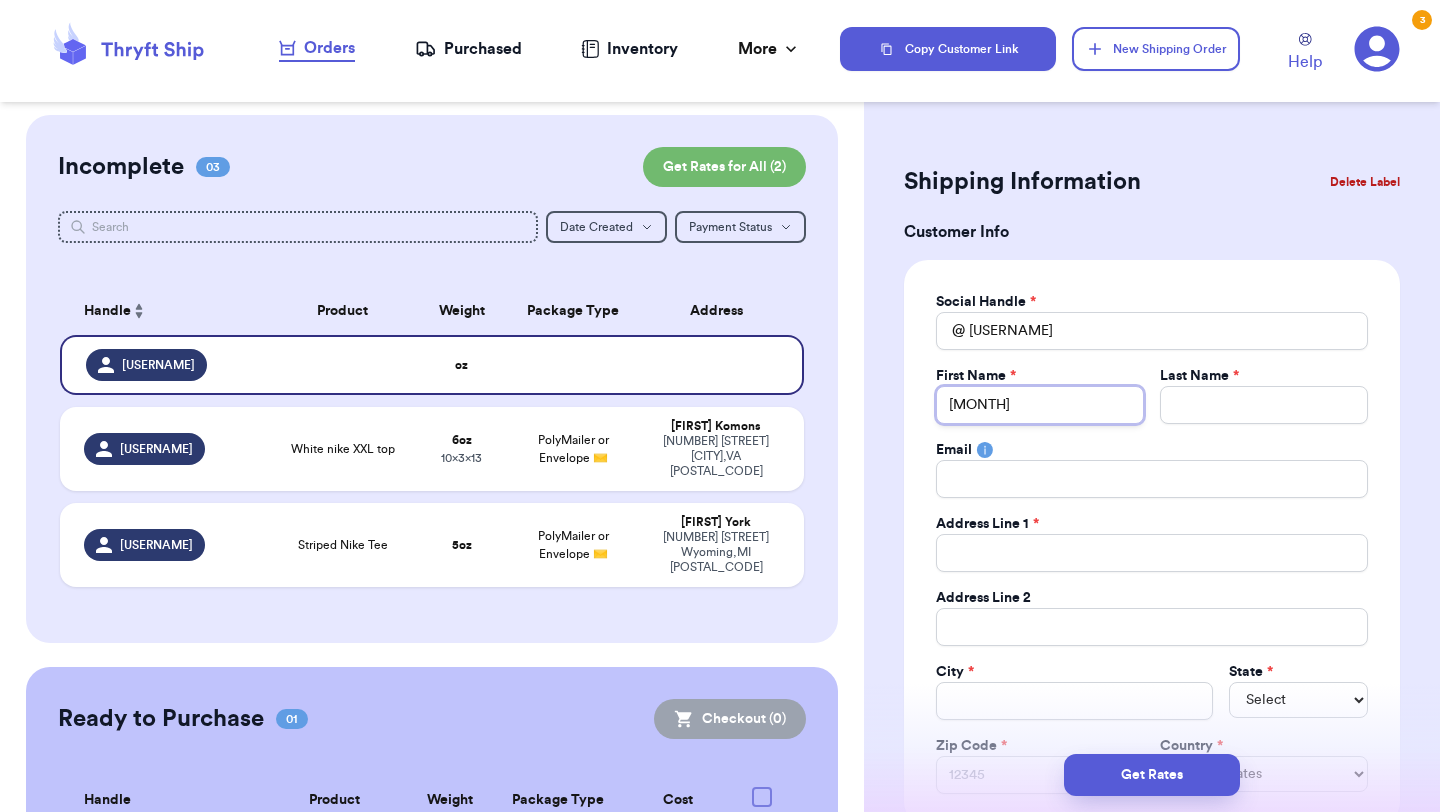 type on "[FIRST]" 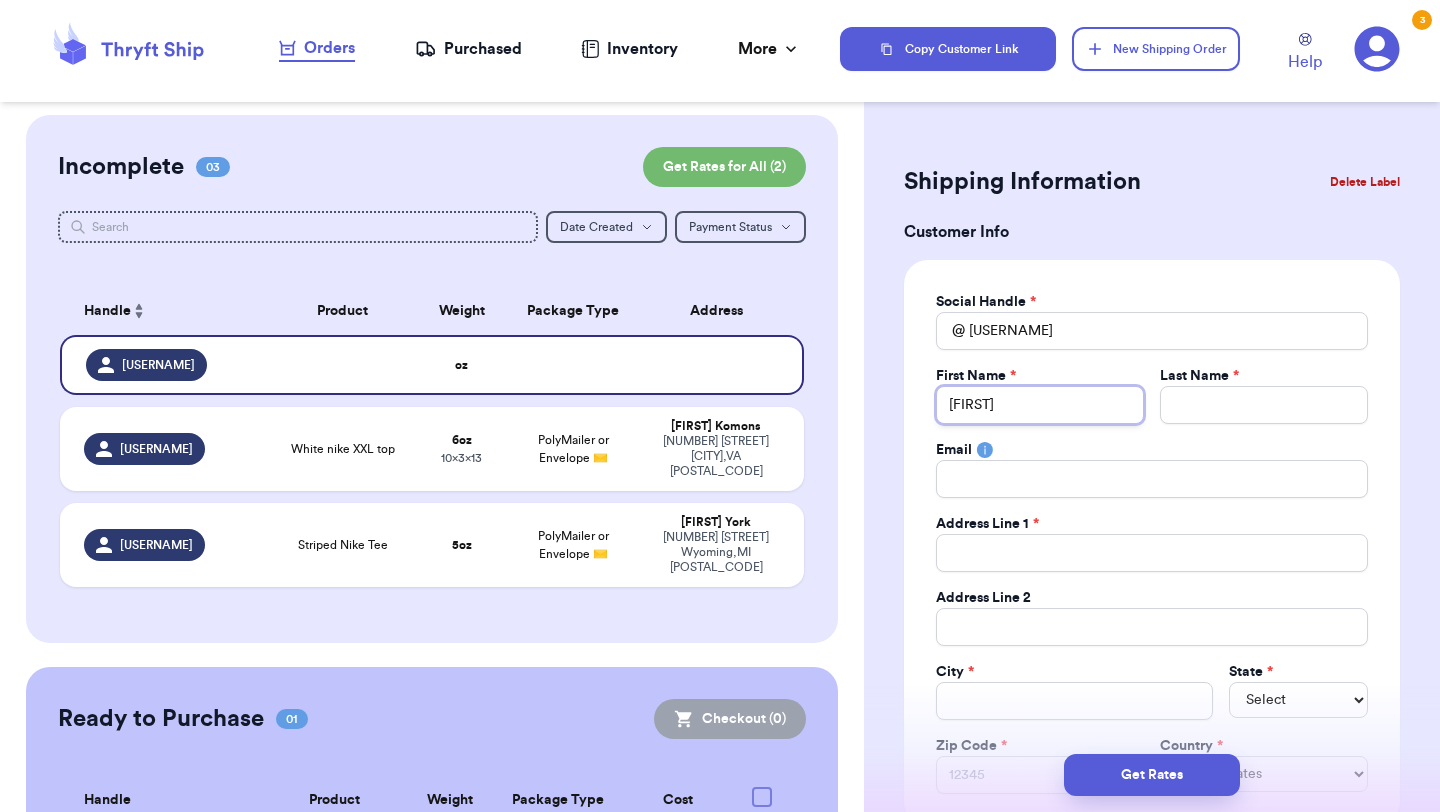 type on "[FIRST]" 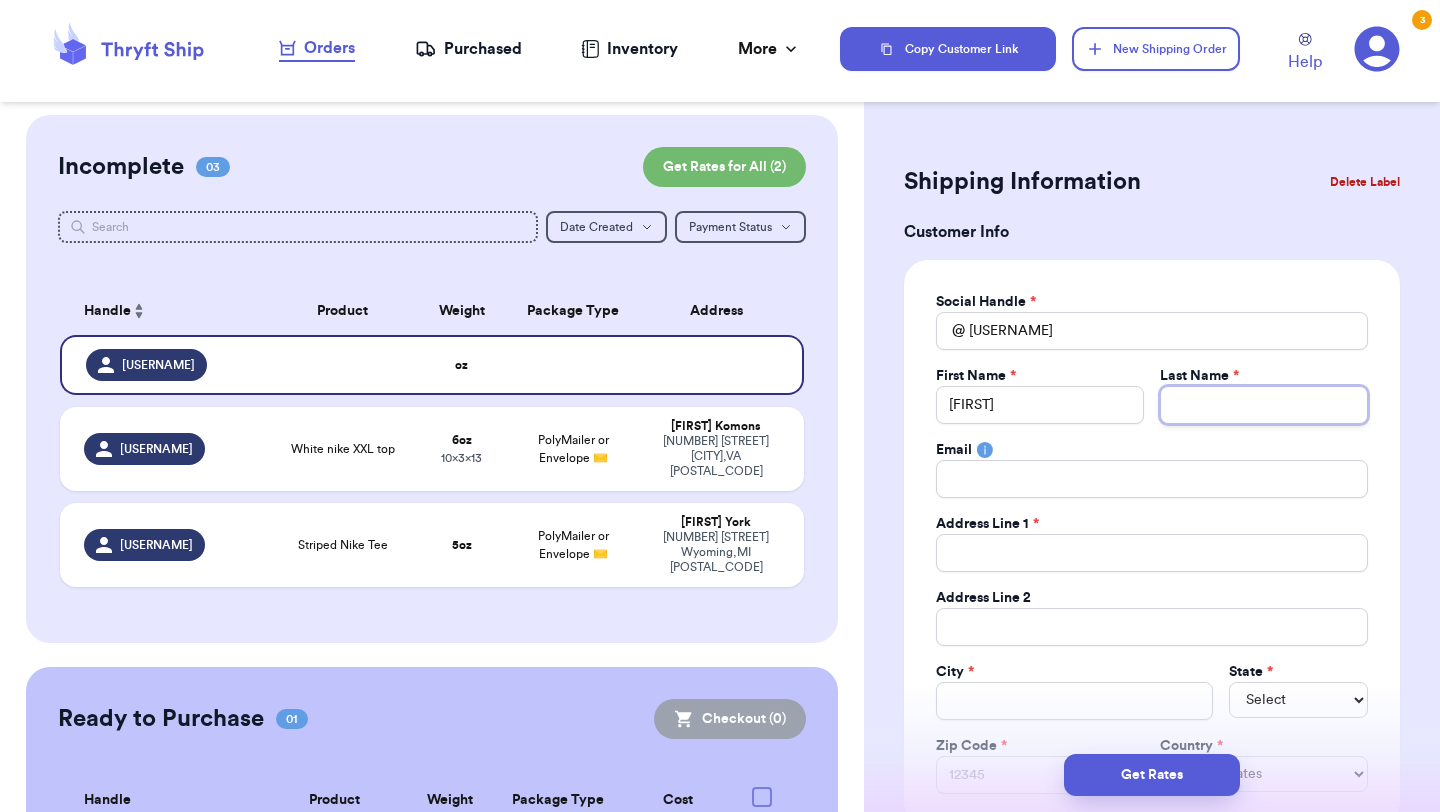 type 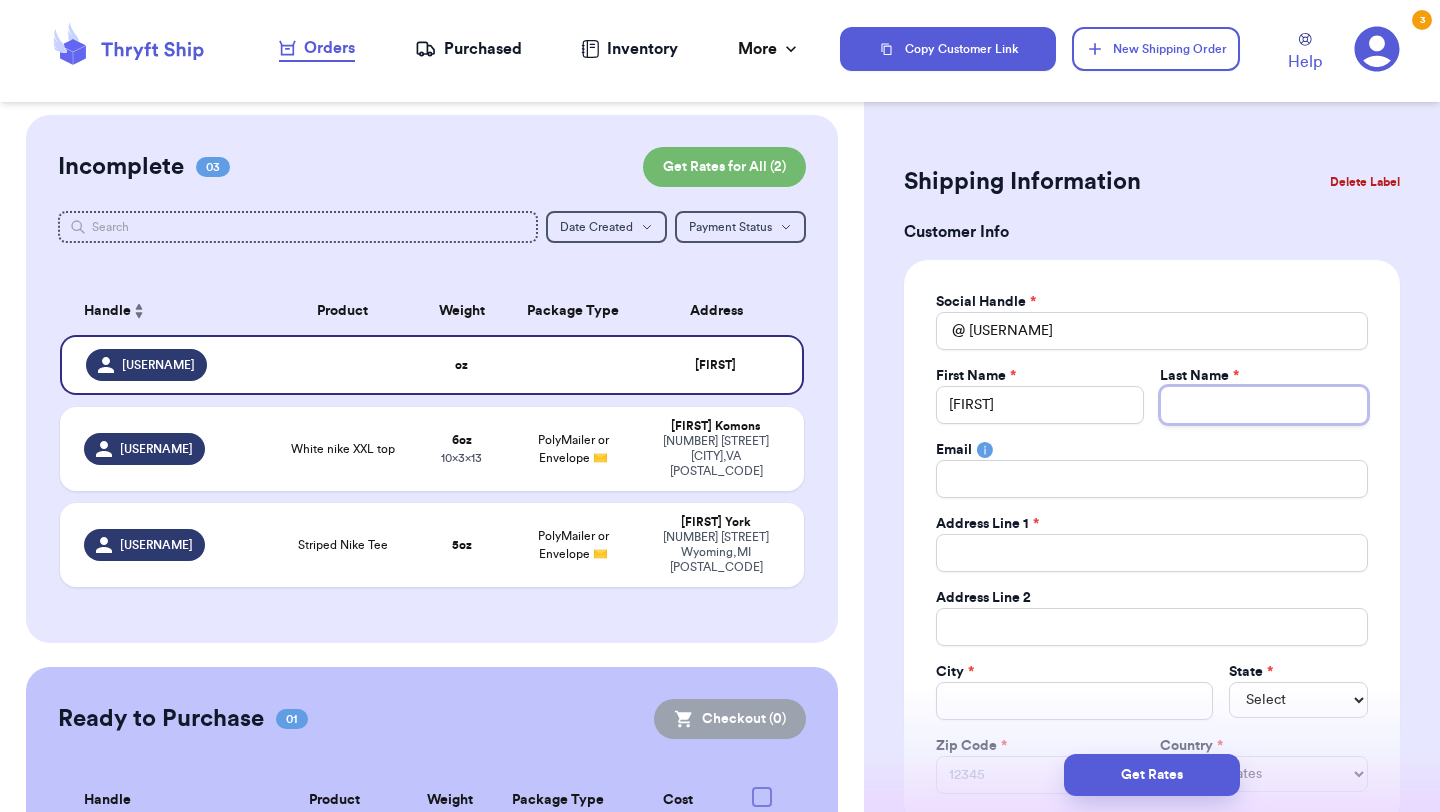 type on "H" 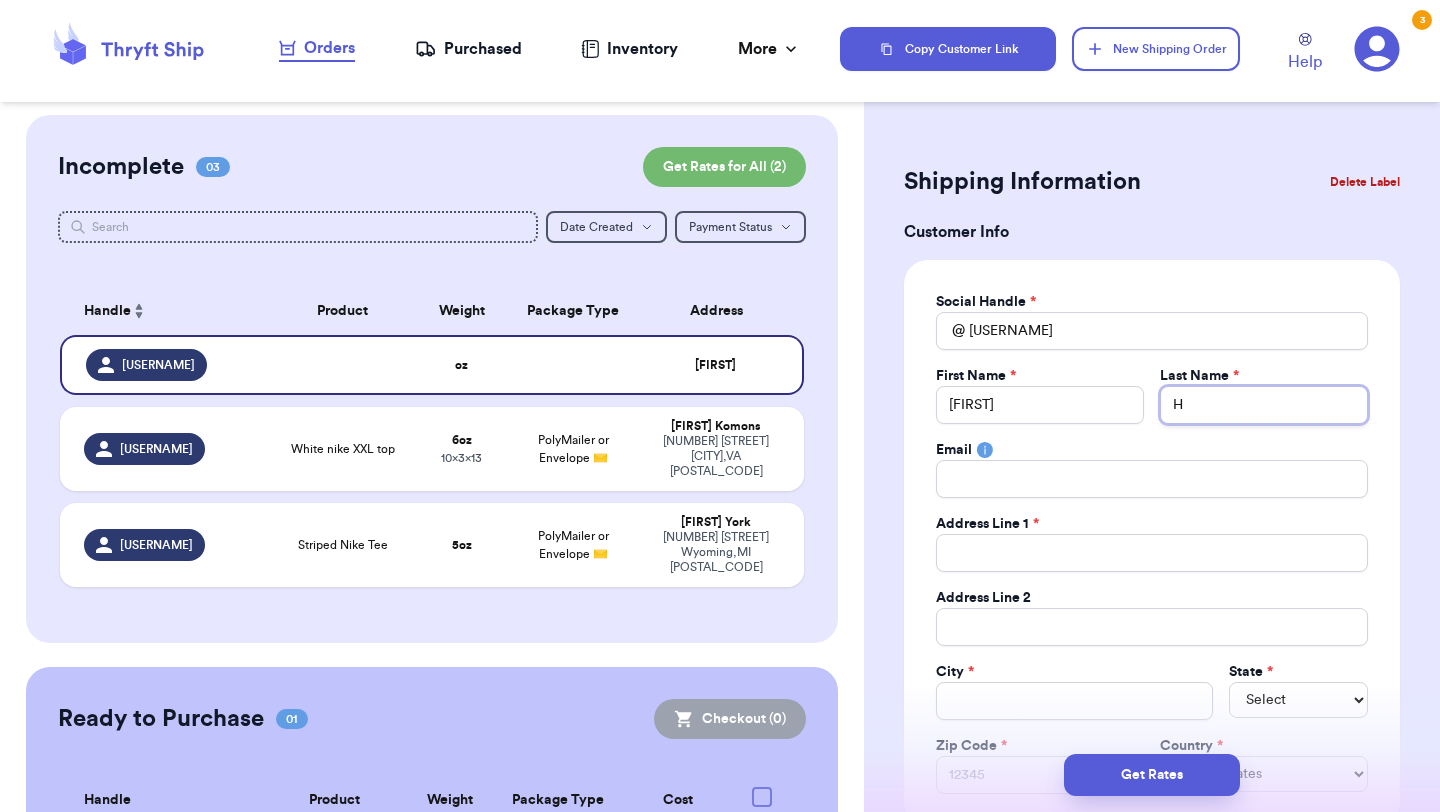 type on "[FIRST]" 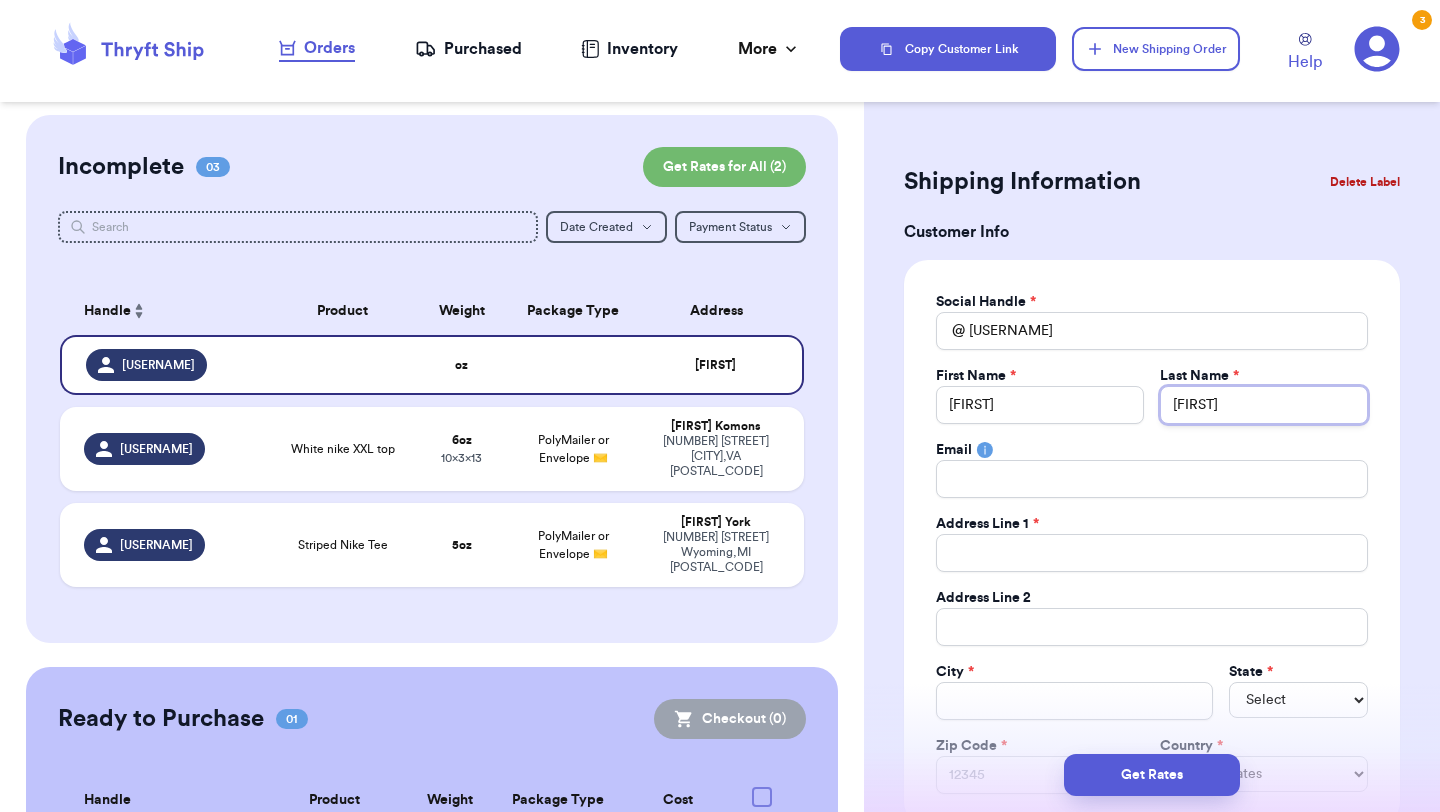 type on "[LAST]" 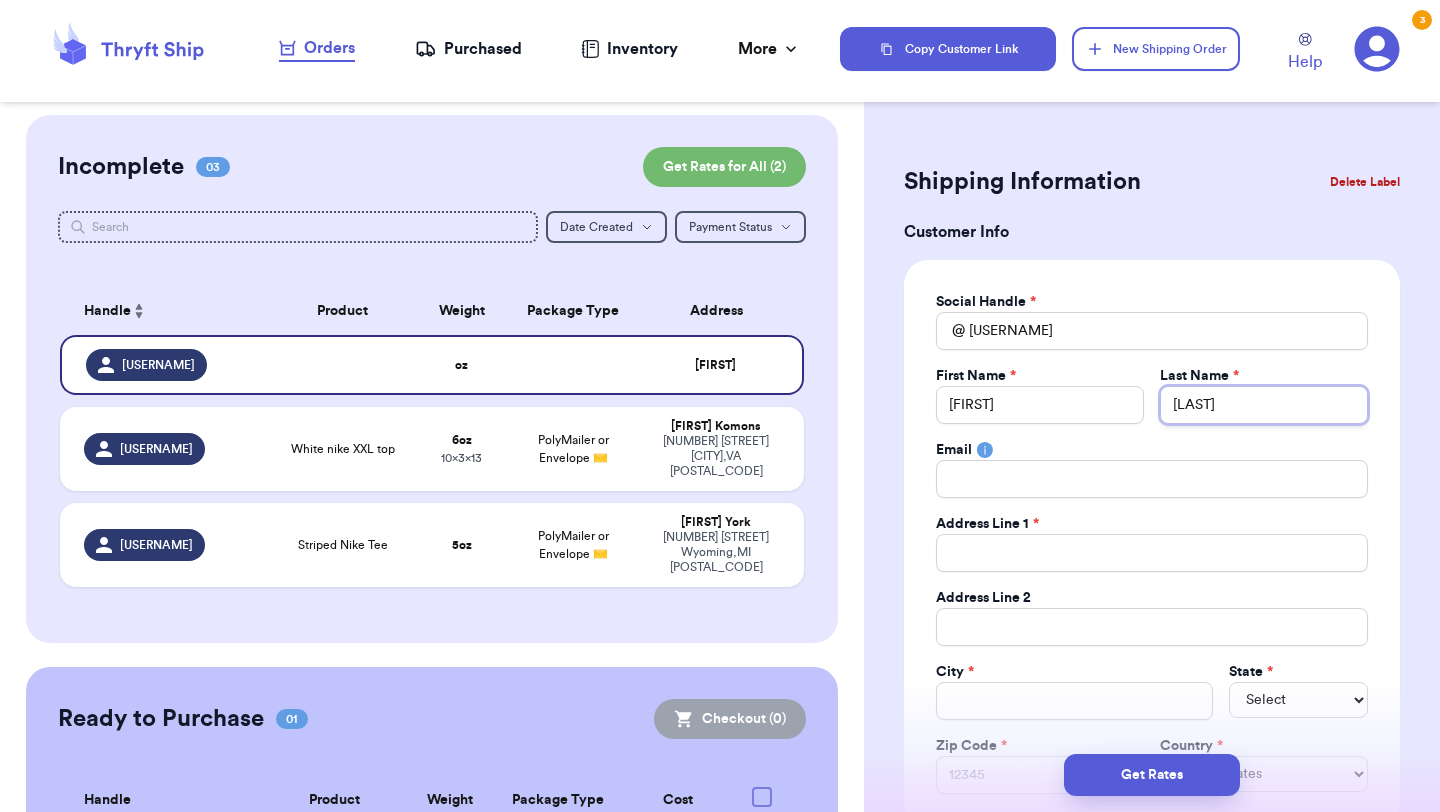 type on "[LAST]" 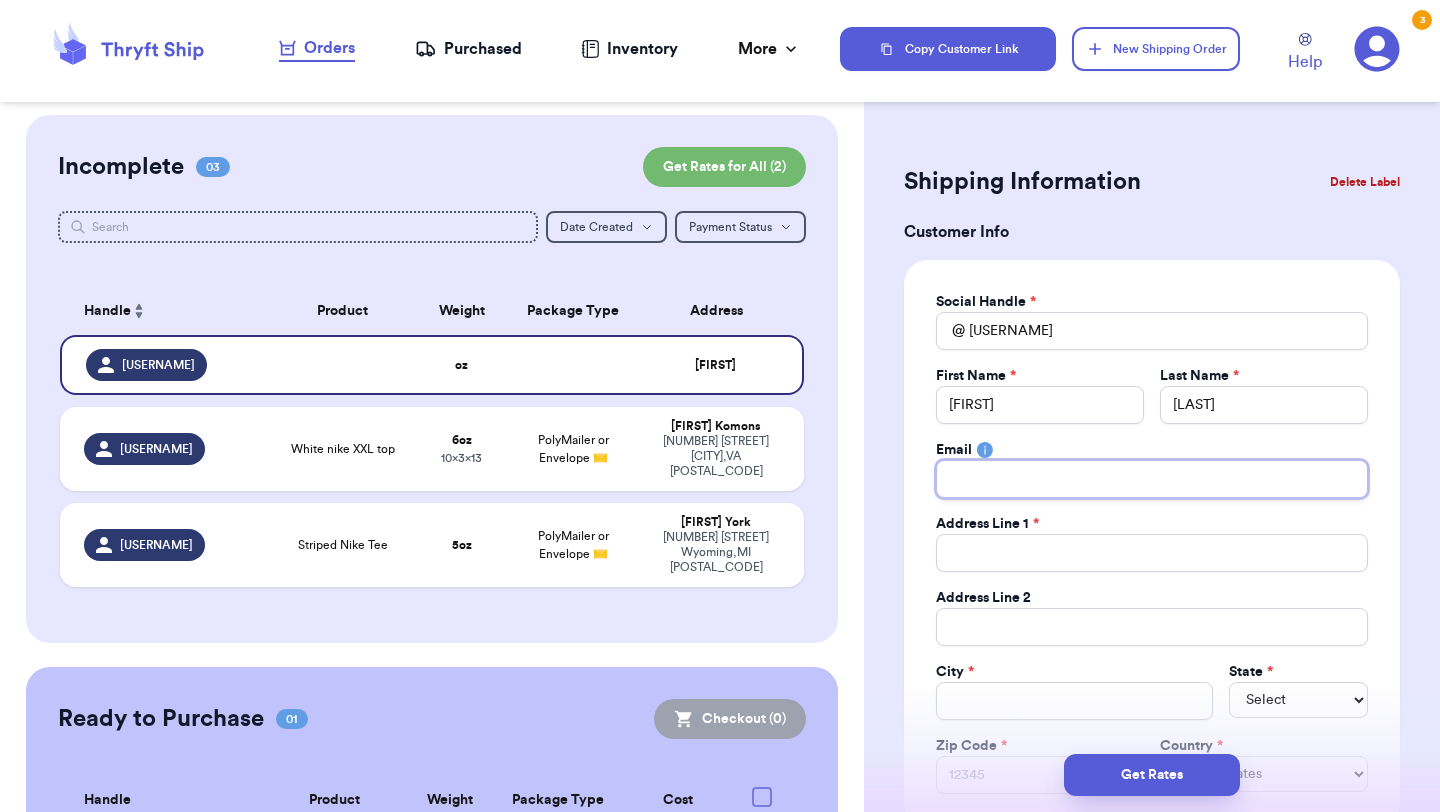 click on "Total Amount Paid" at bounding box center [1152, 479] 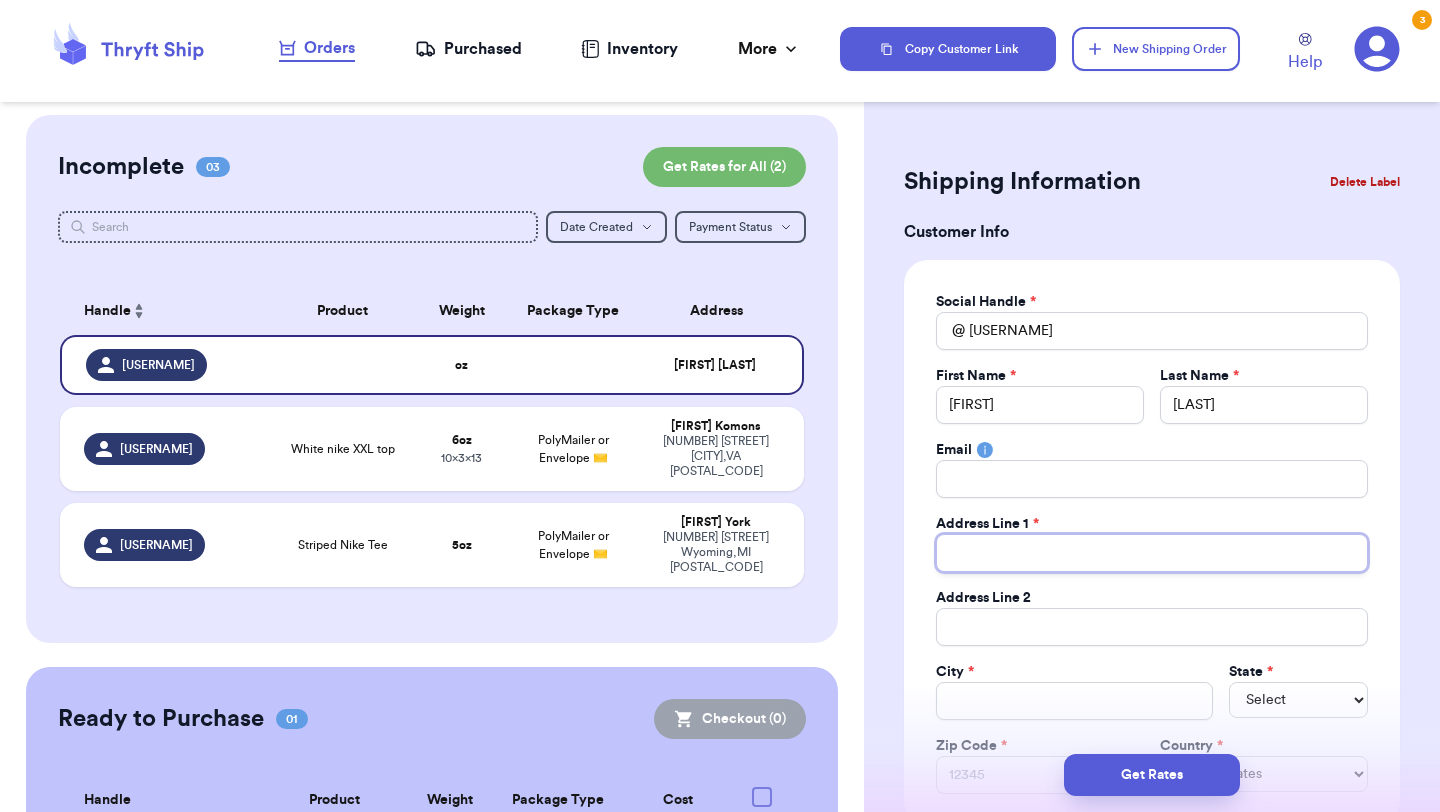click on "Total Amount Paid" at bounding box center [1152, 553] 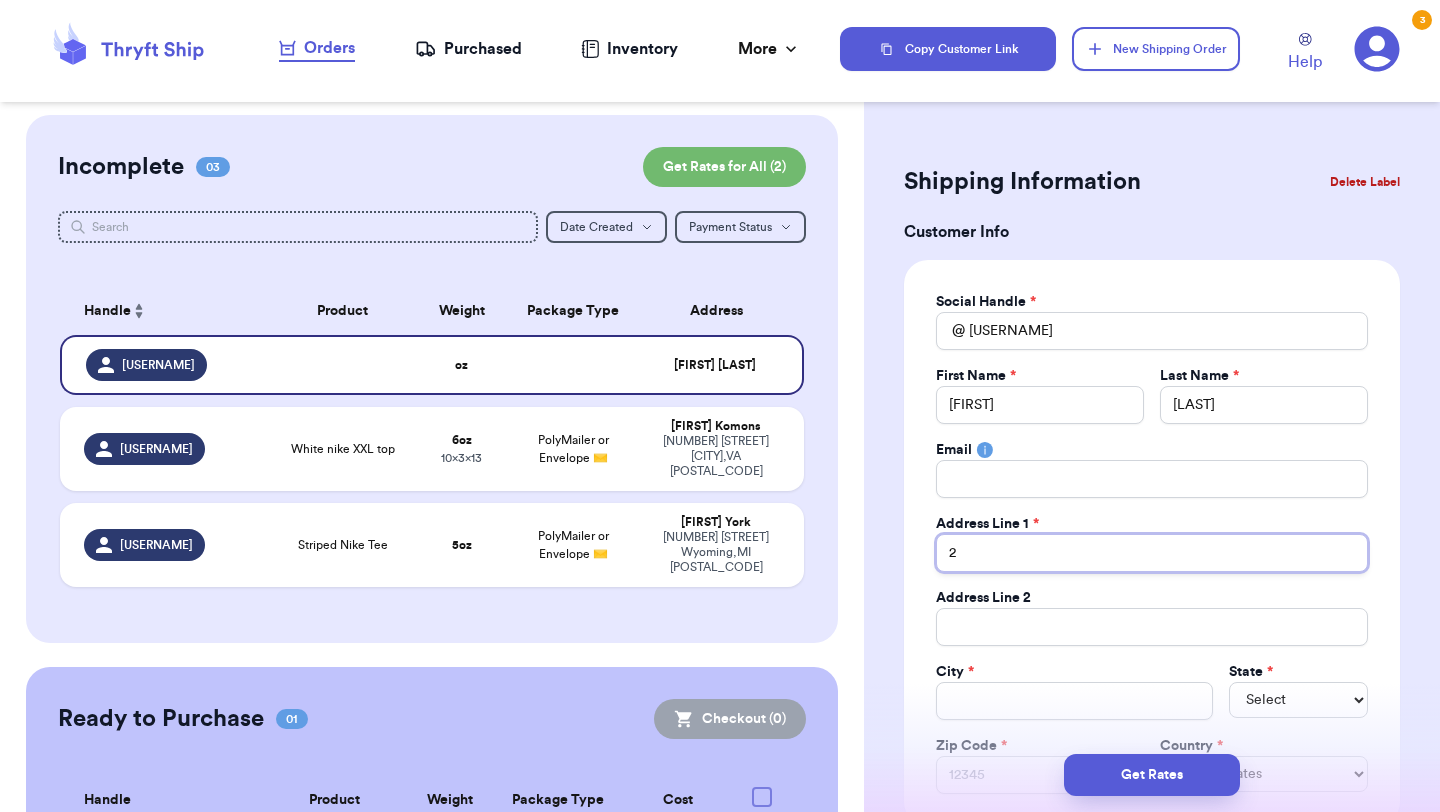 type on "23" 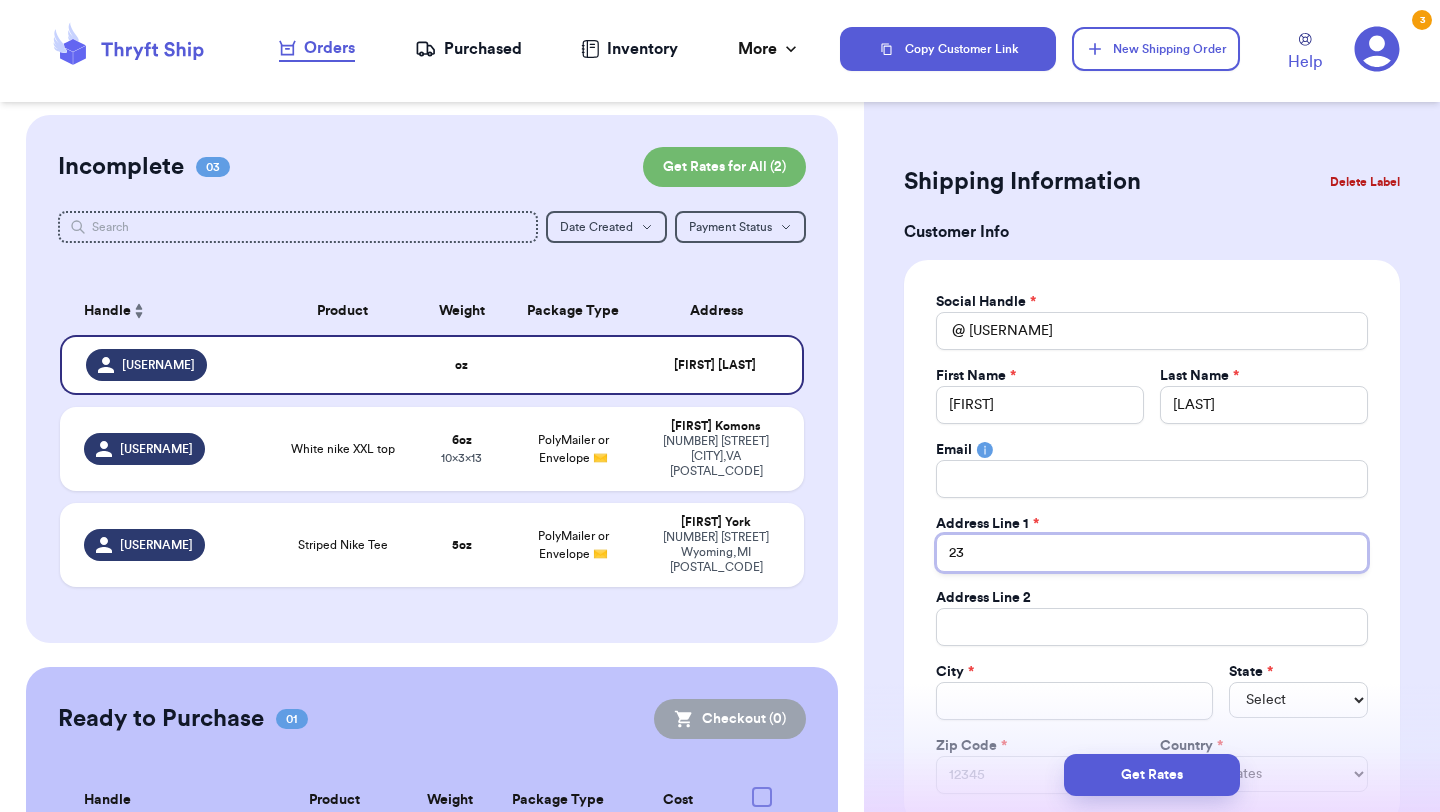 type on "[NUMBER]" 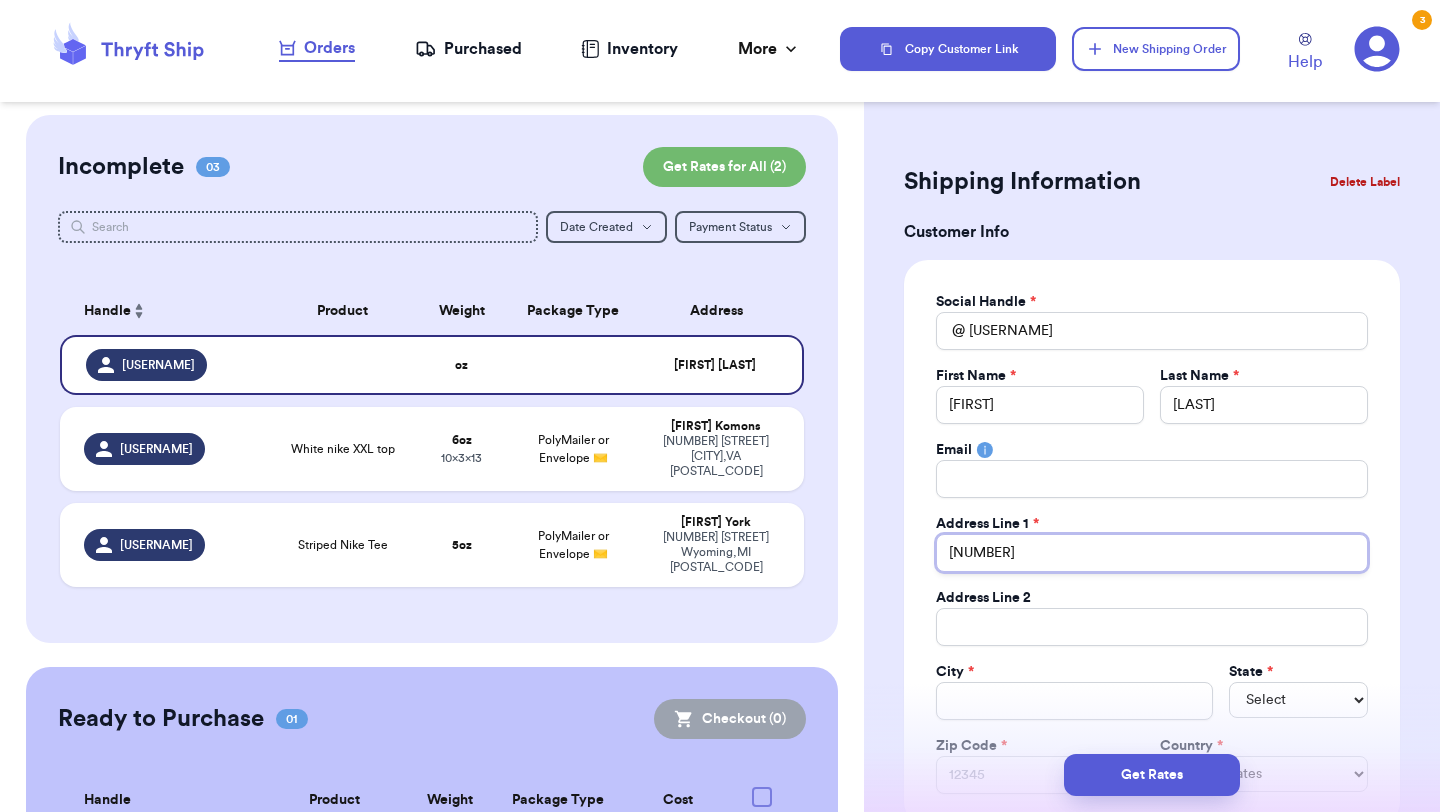 type on "[NUMBER]" 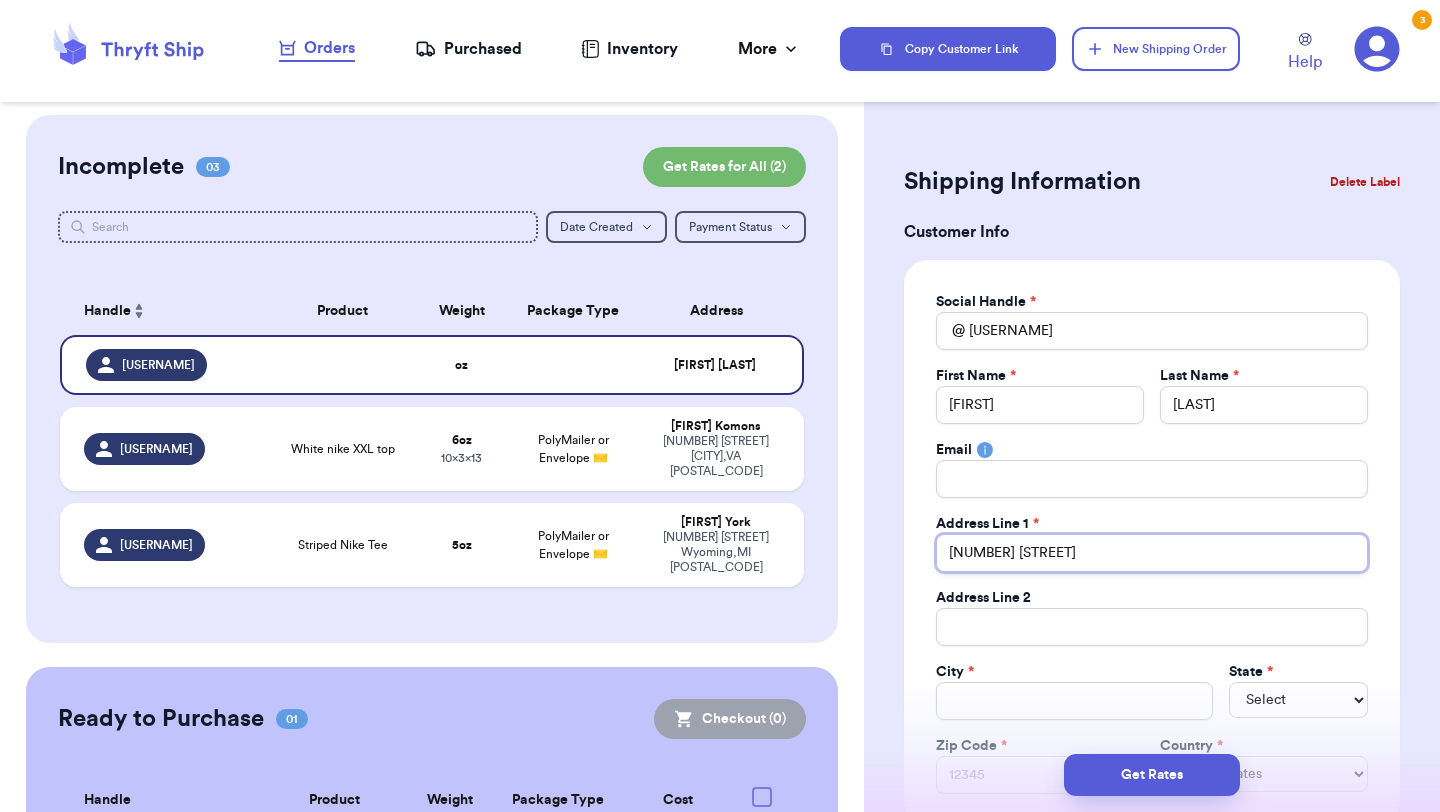 type on "[NUMBER] [STREET]" 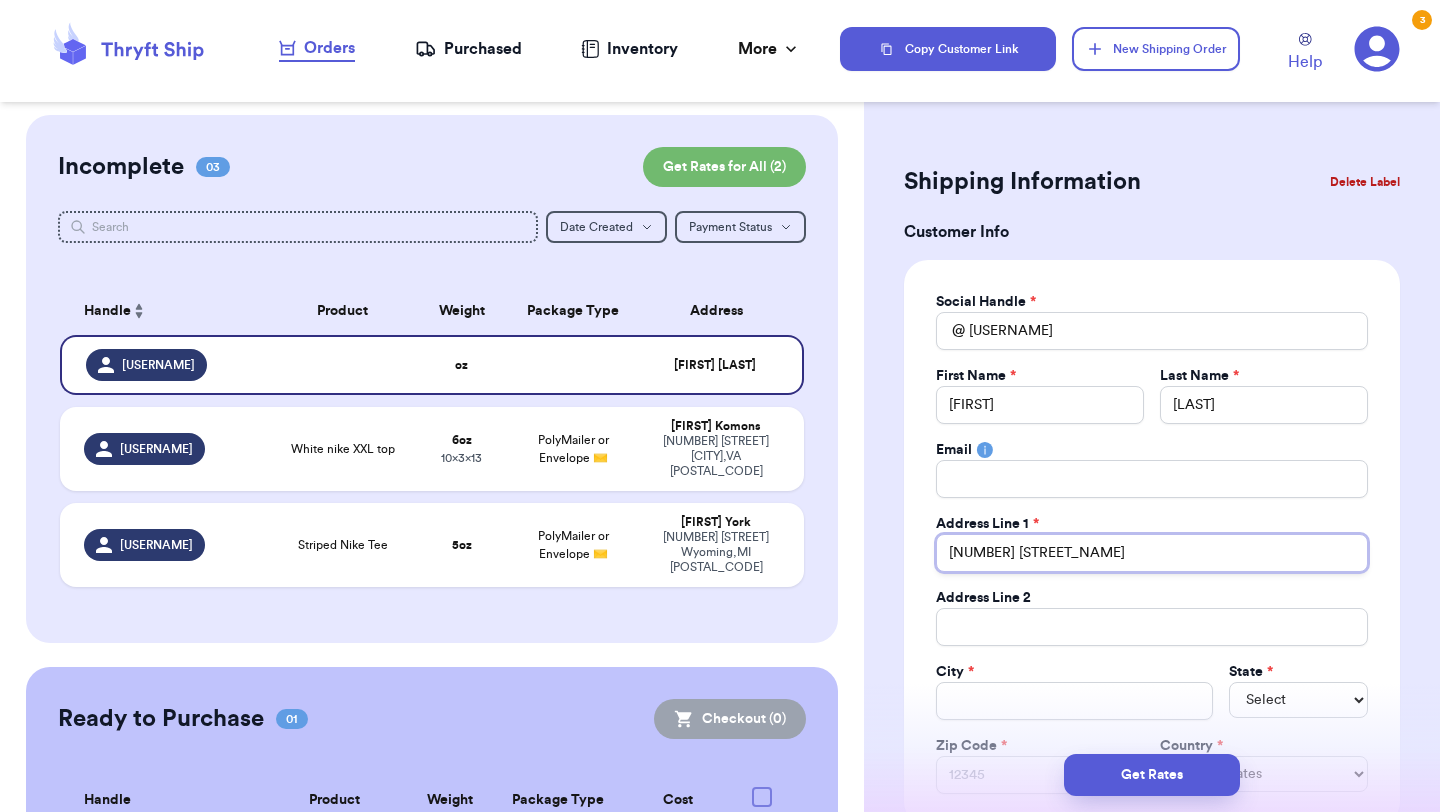 type 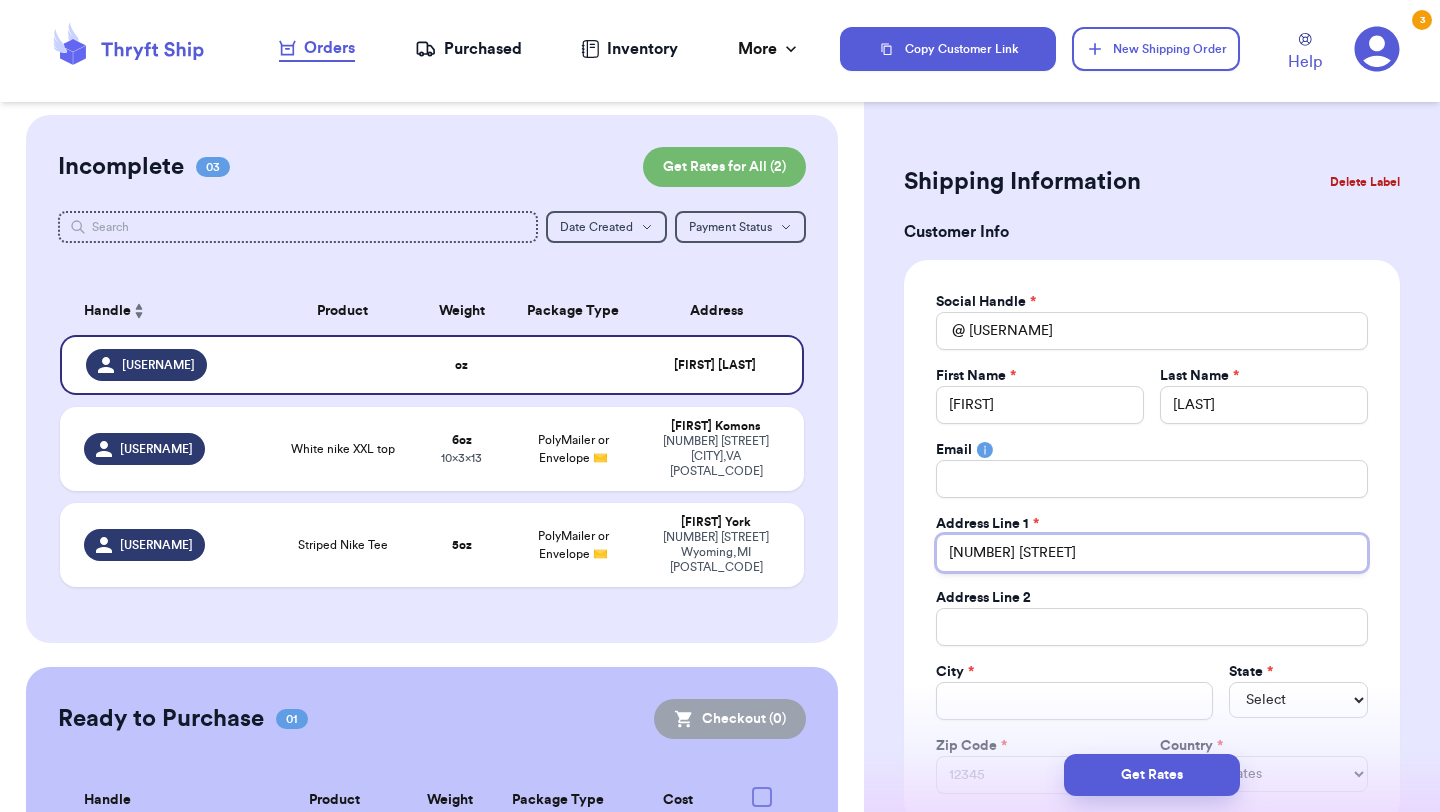 type on "2335 Saluta" 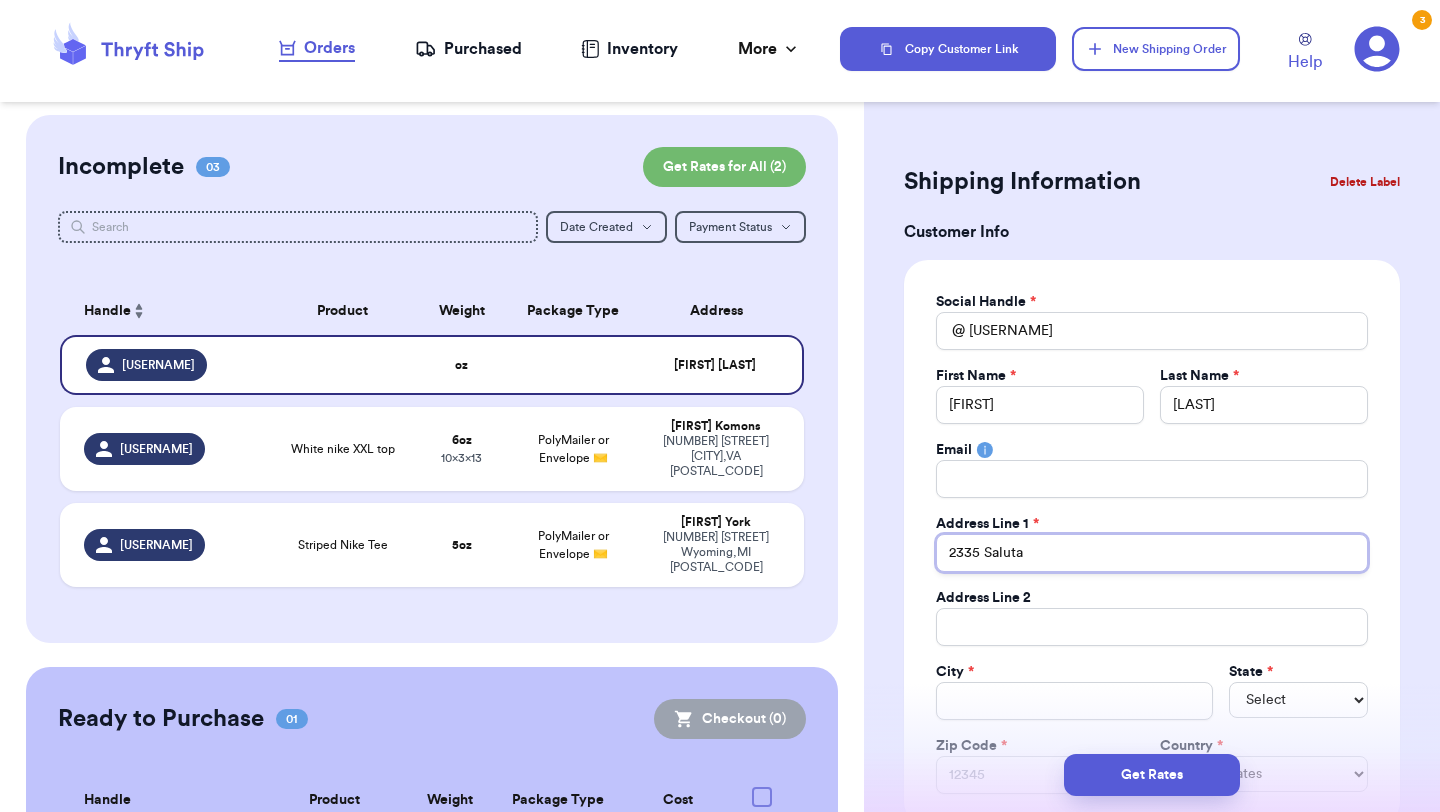 type 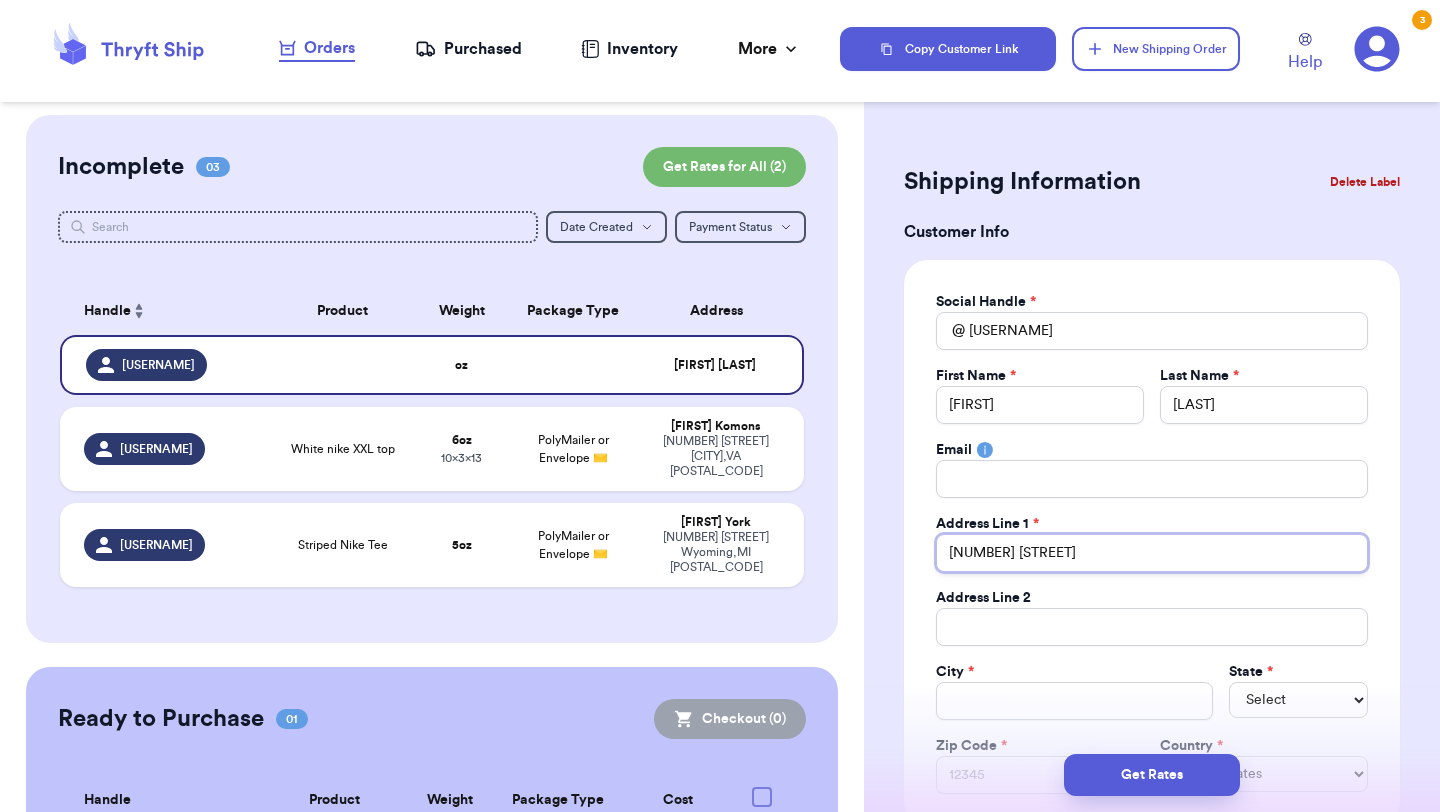type on "[NUMBER] [STREET]" 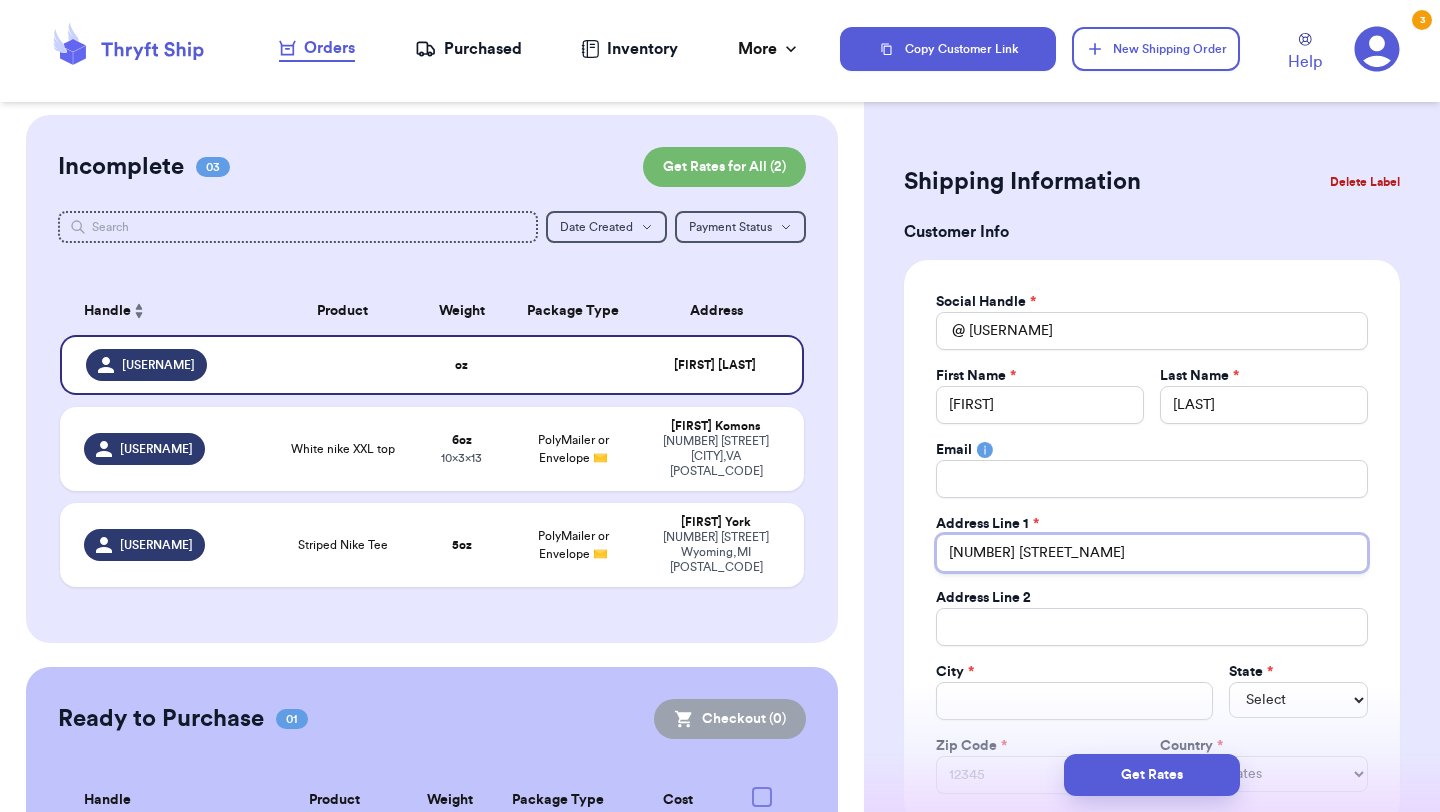 type on "[NUMBER] [STREET_NAME]" 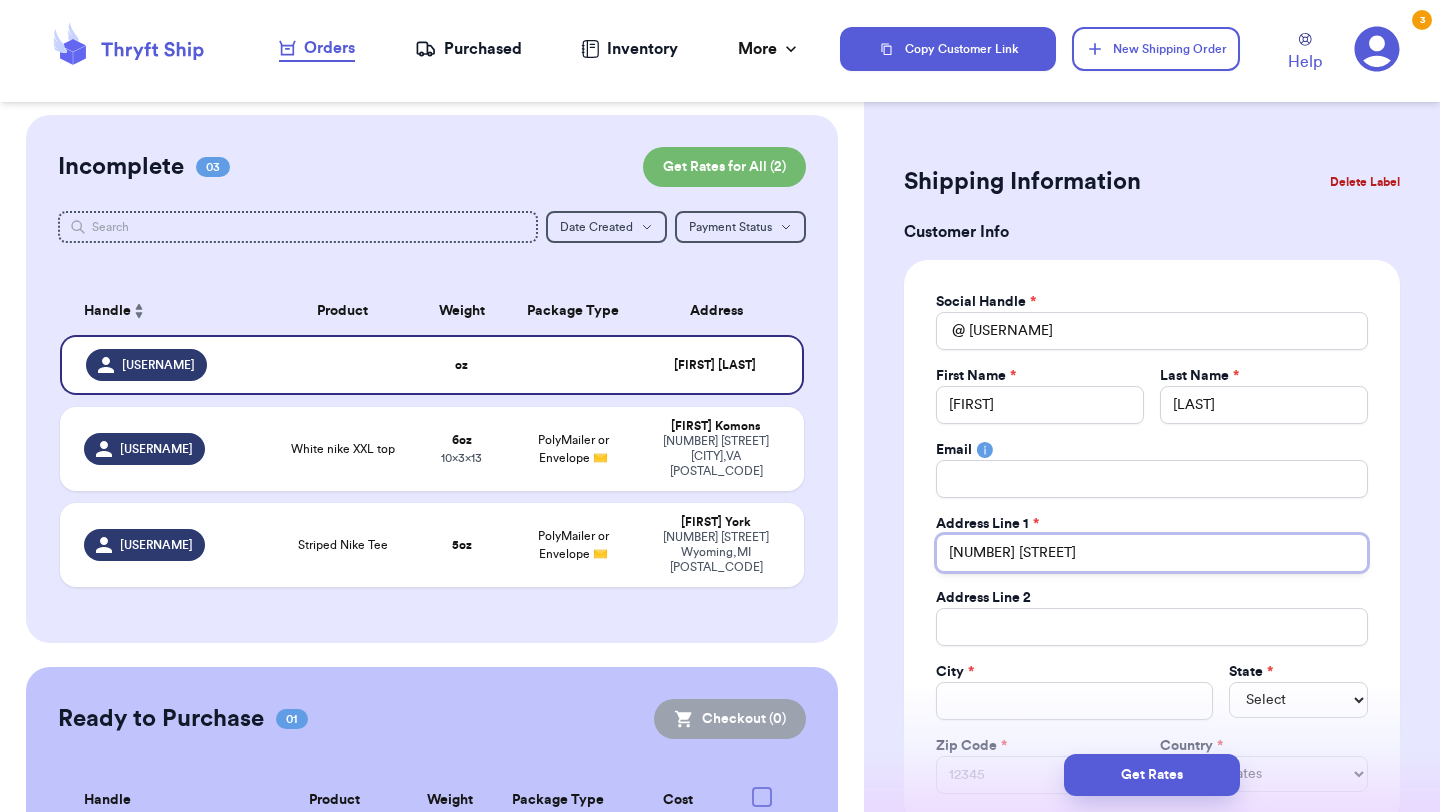 type on "[NUMBER] [STREET]" 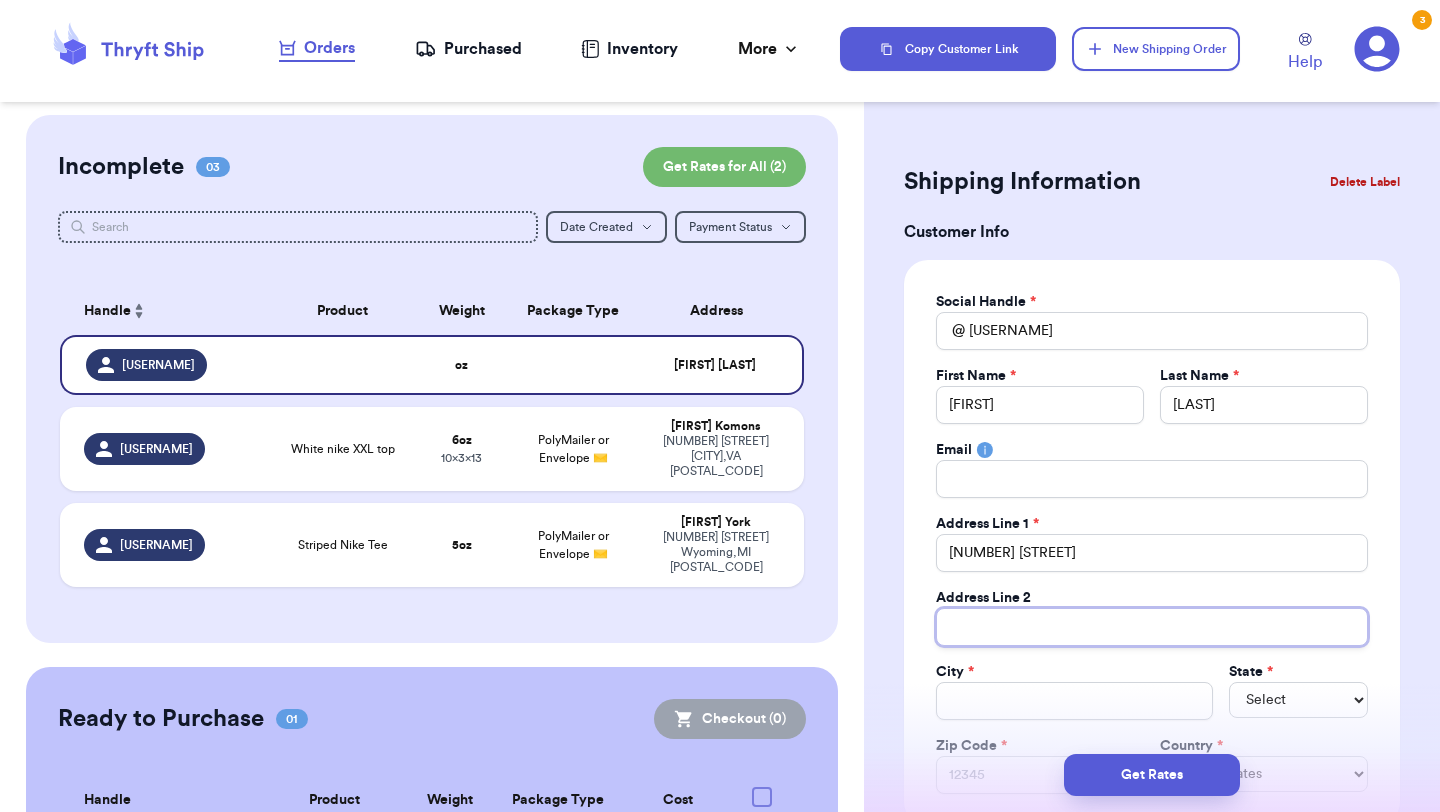 click on "Total Amount Paid" at bounding box center (1152, 627) 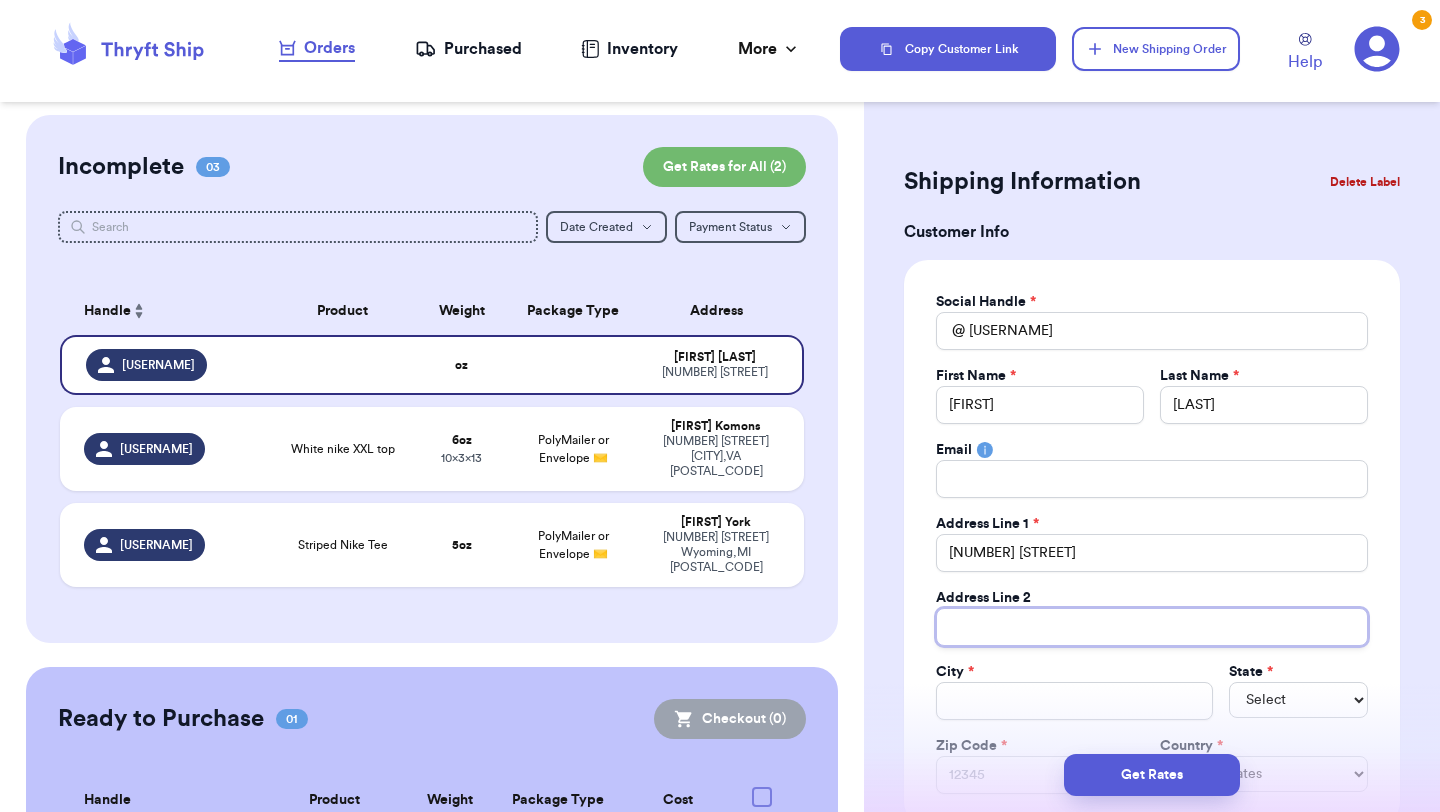 type on "A" 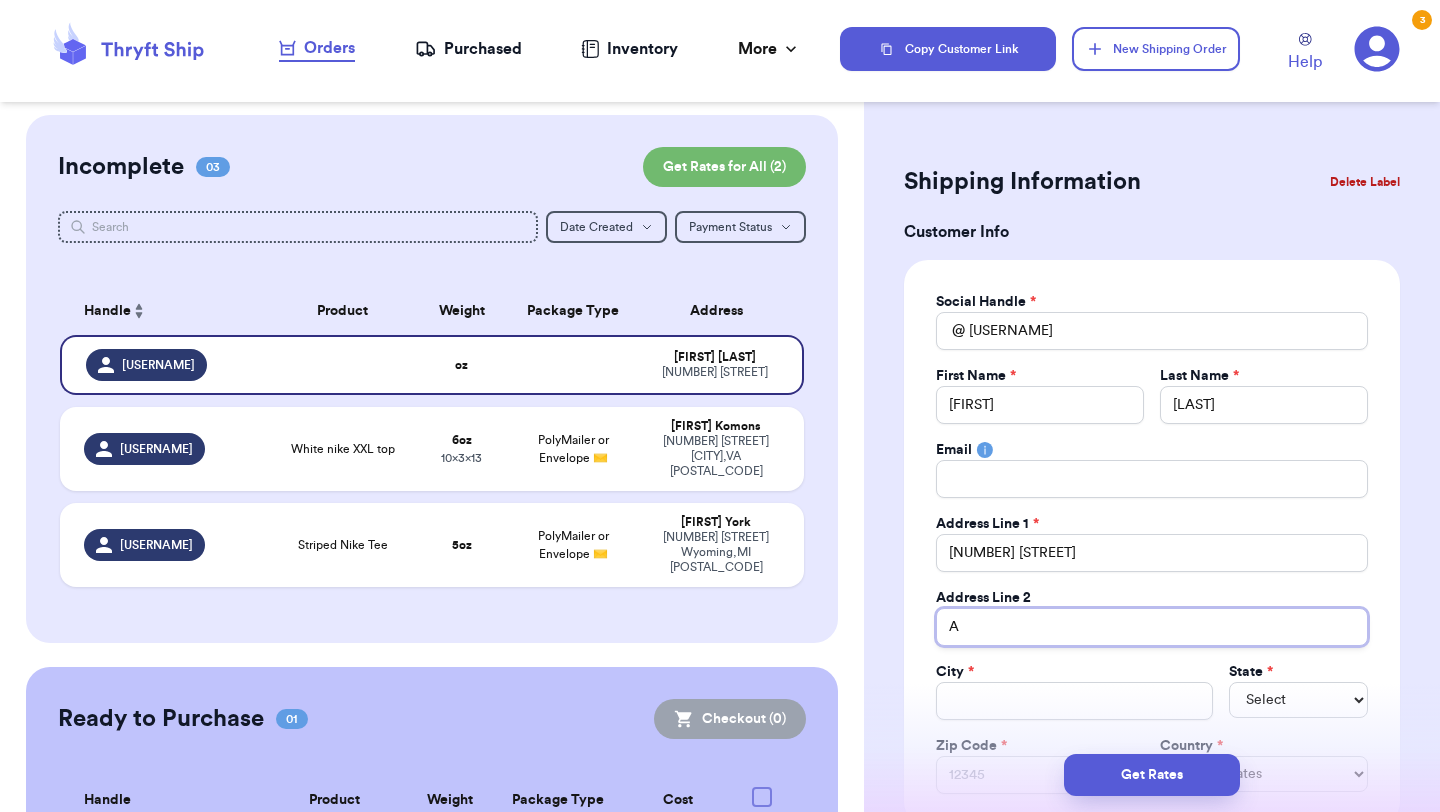 type on "Ap" 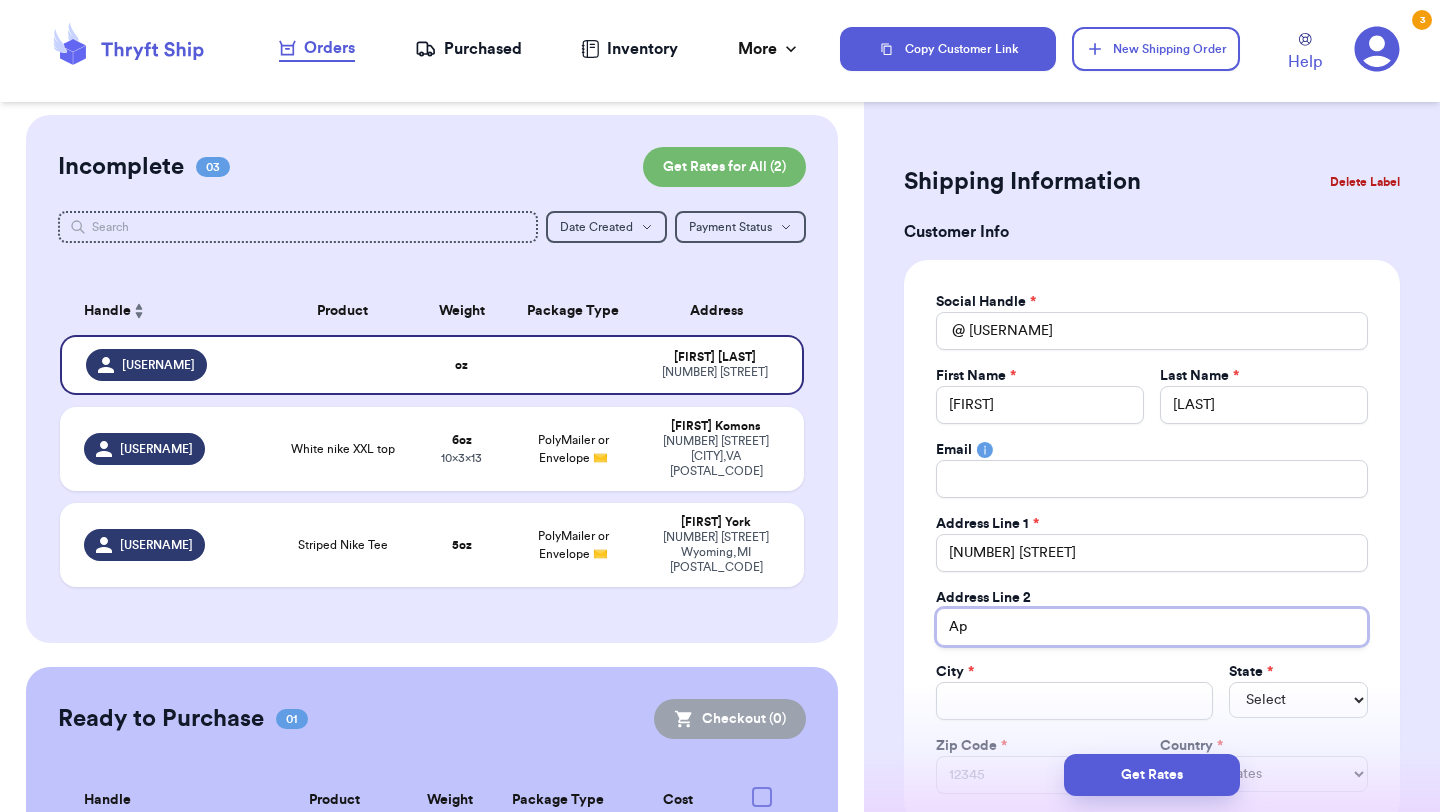 type on "Apt" 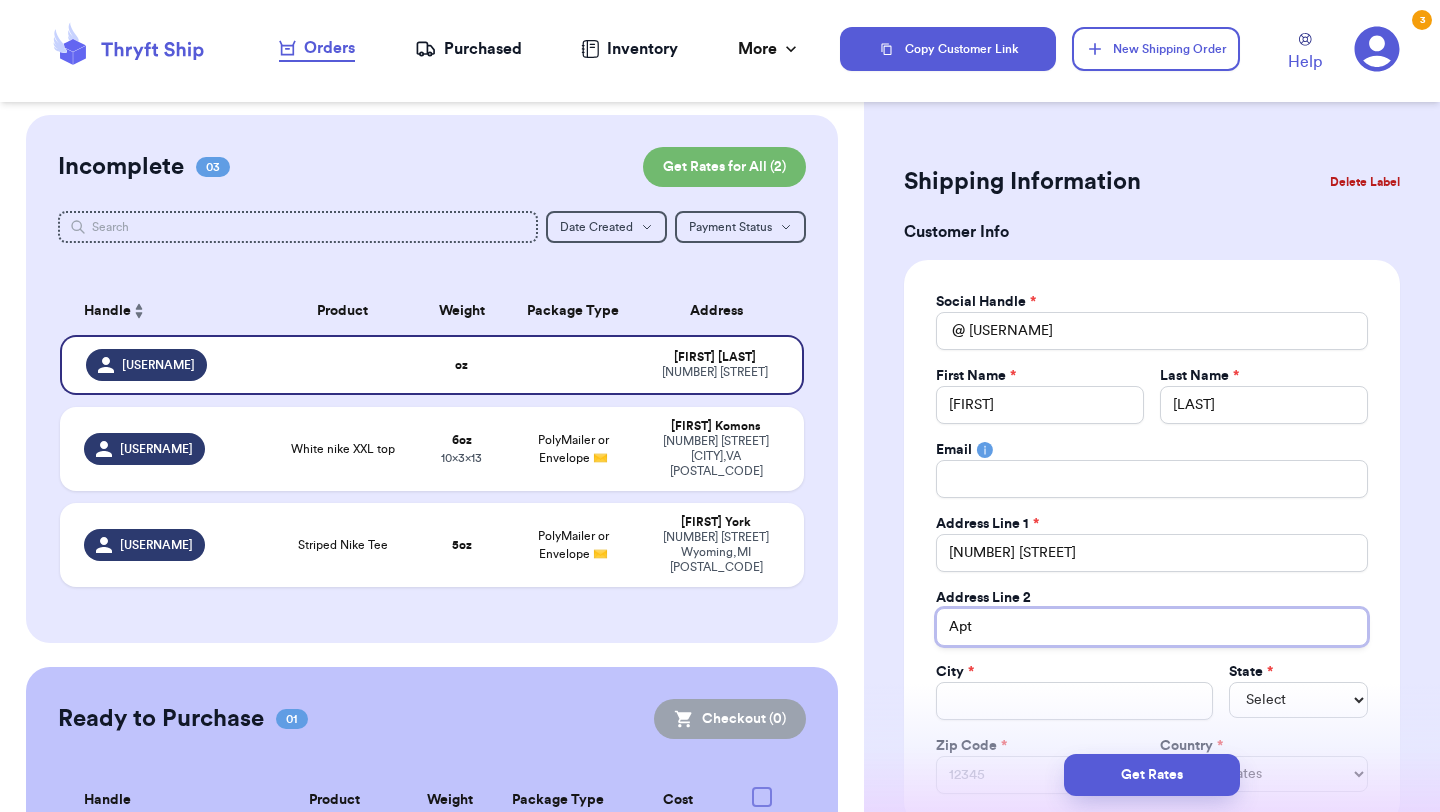 type on "Apt" 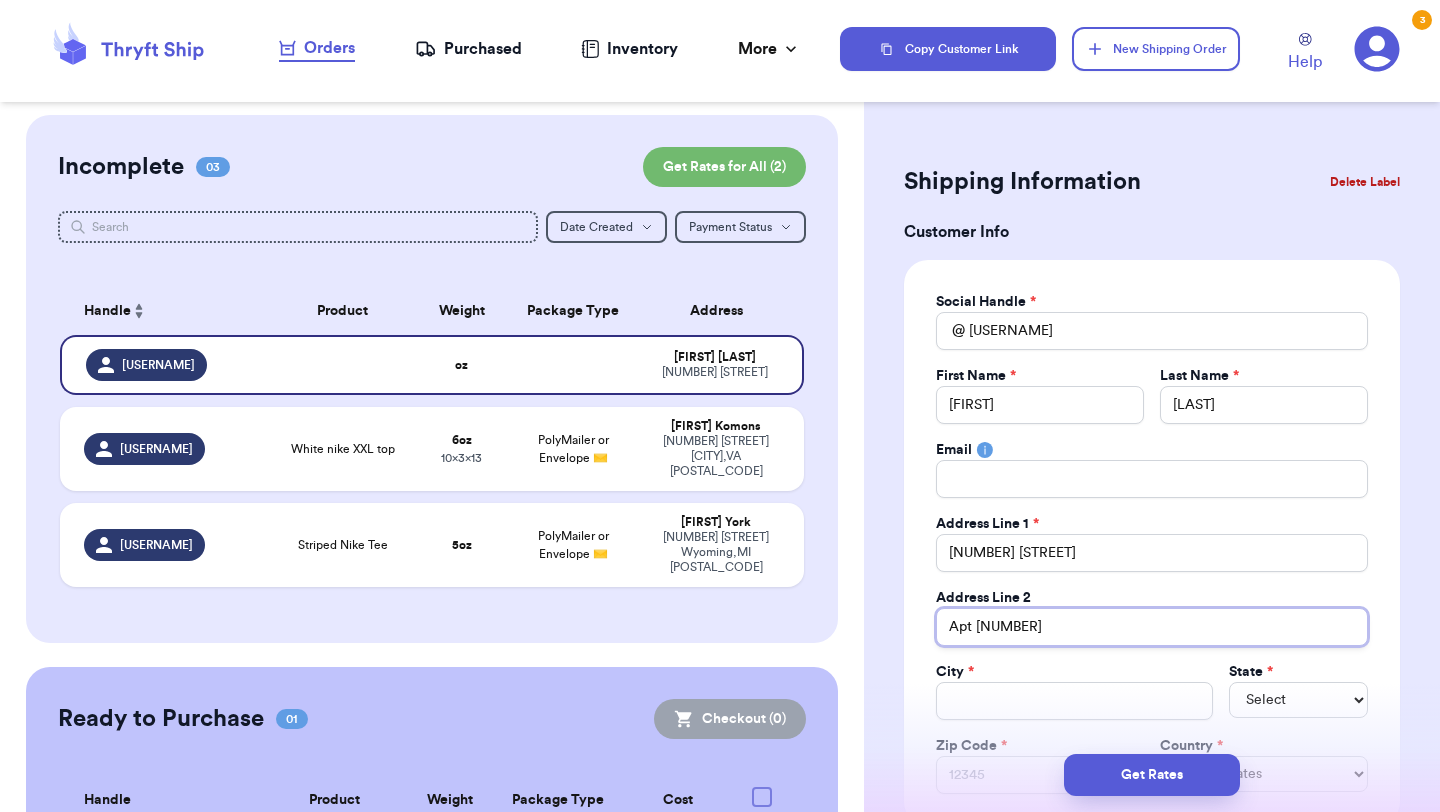 type on "Apt [NUMBER]" 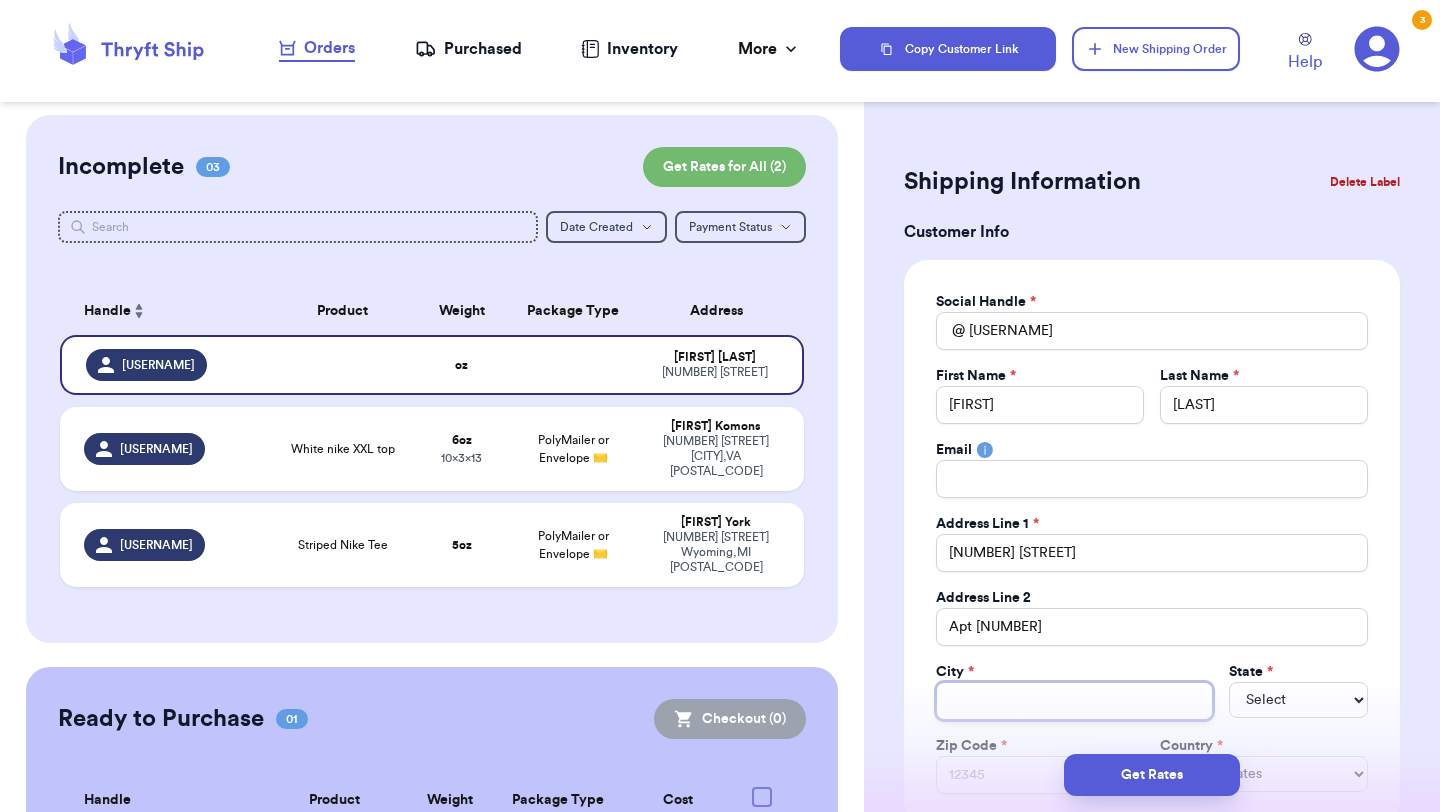 click on "Total Amount Paid" at bounding box center (1074, 701) 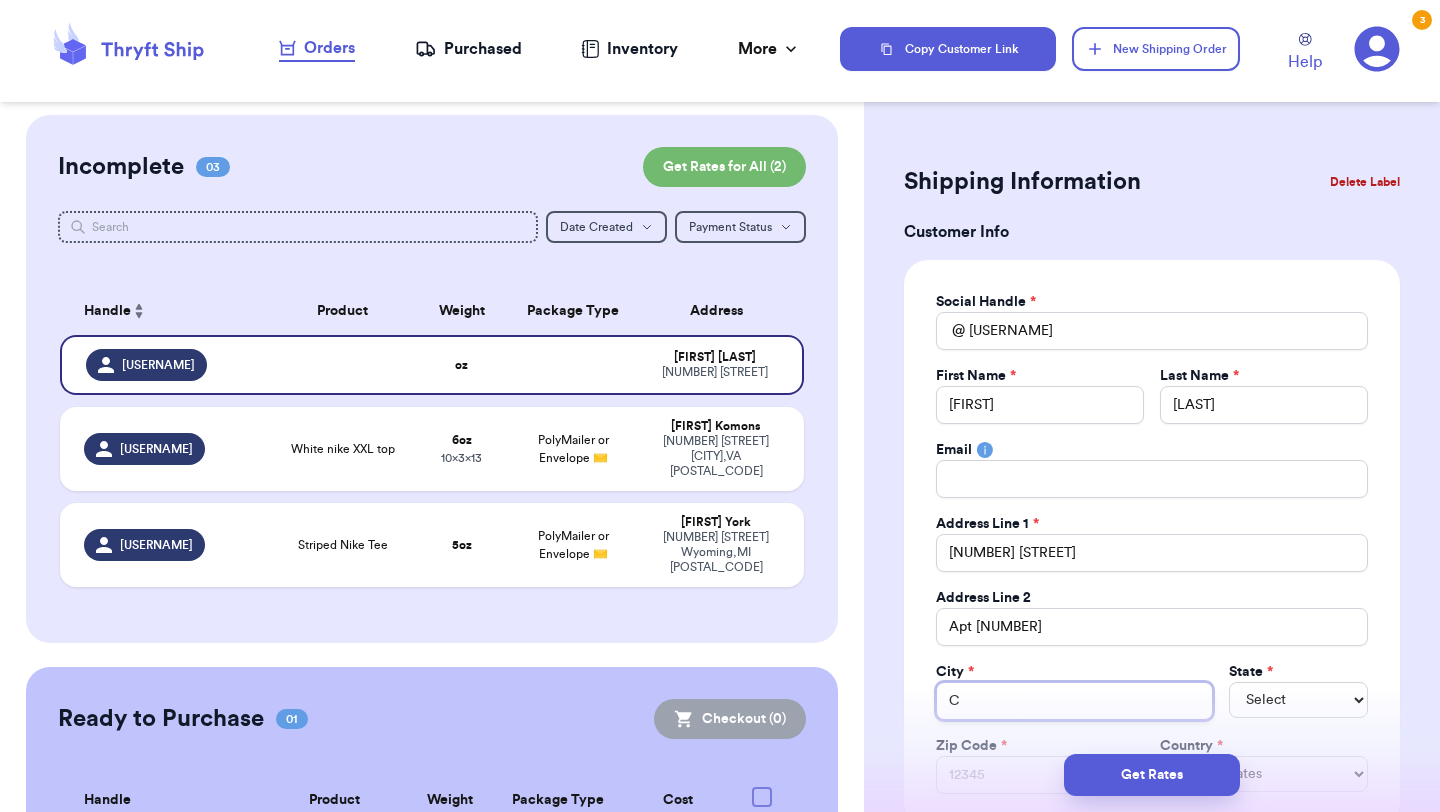 type on "C" 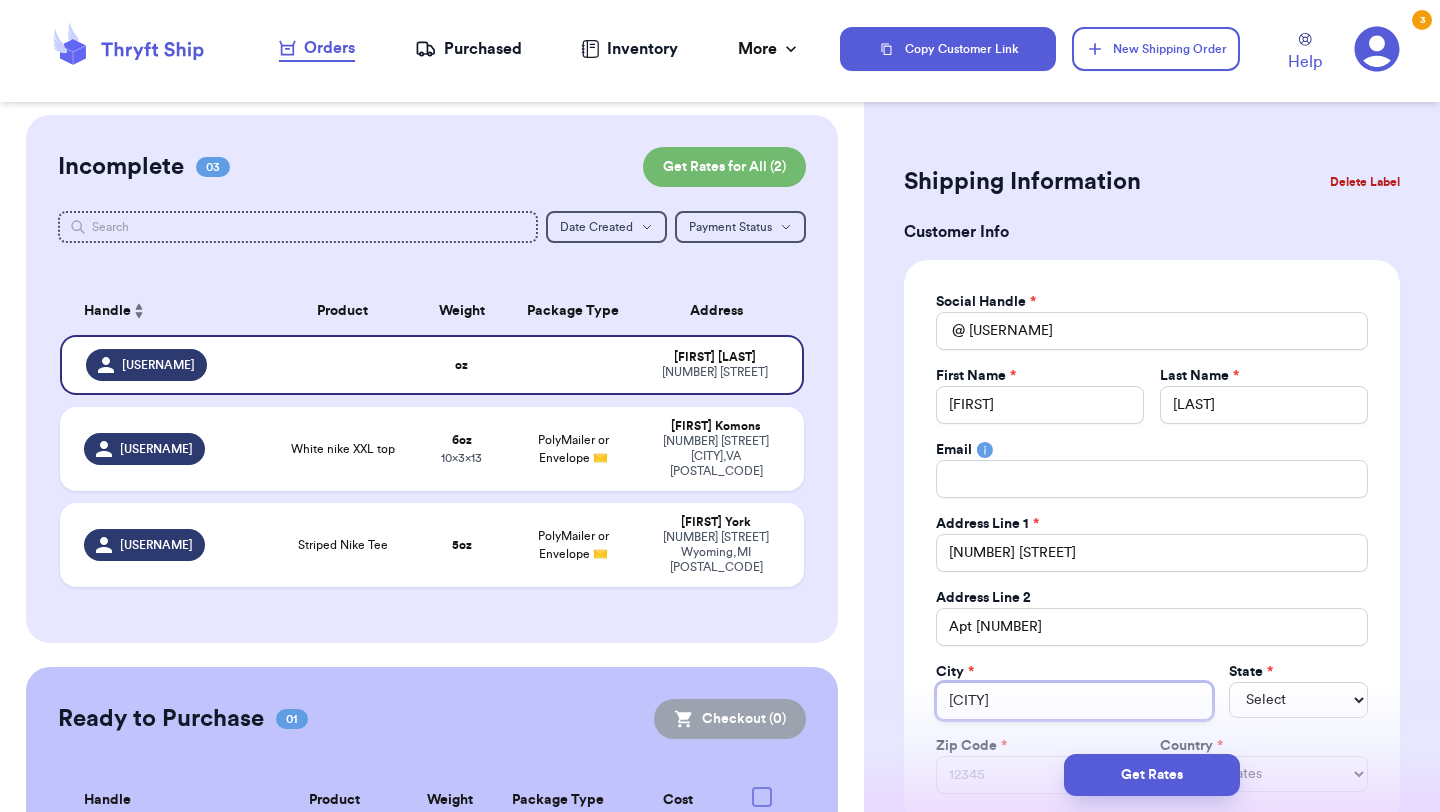 type on "[CITY]" 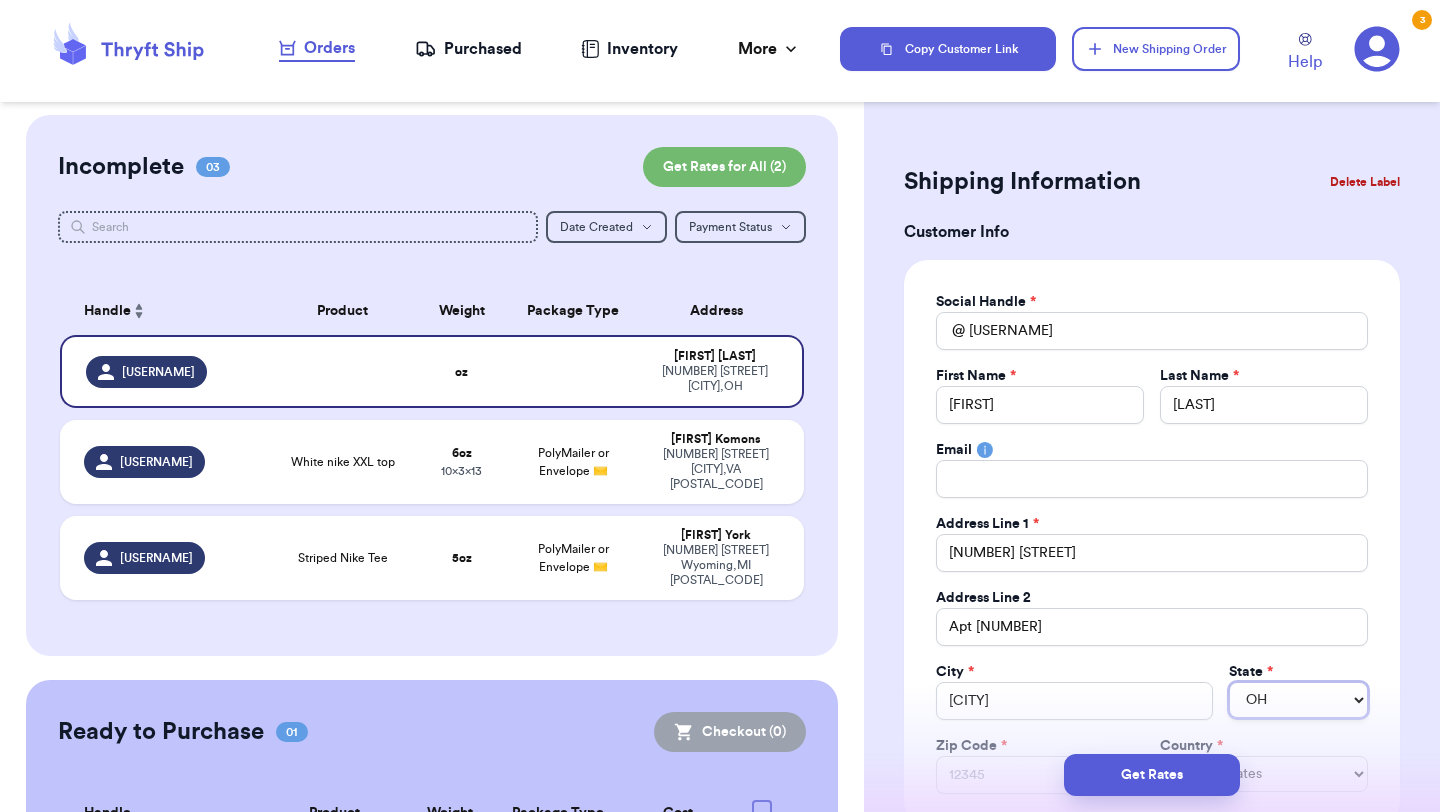 scroll, scrollTop: 59, scrollLeft: 0, axis: vertical 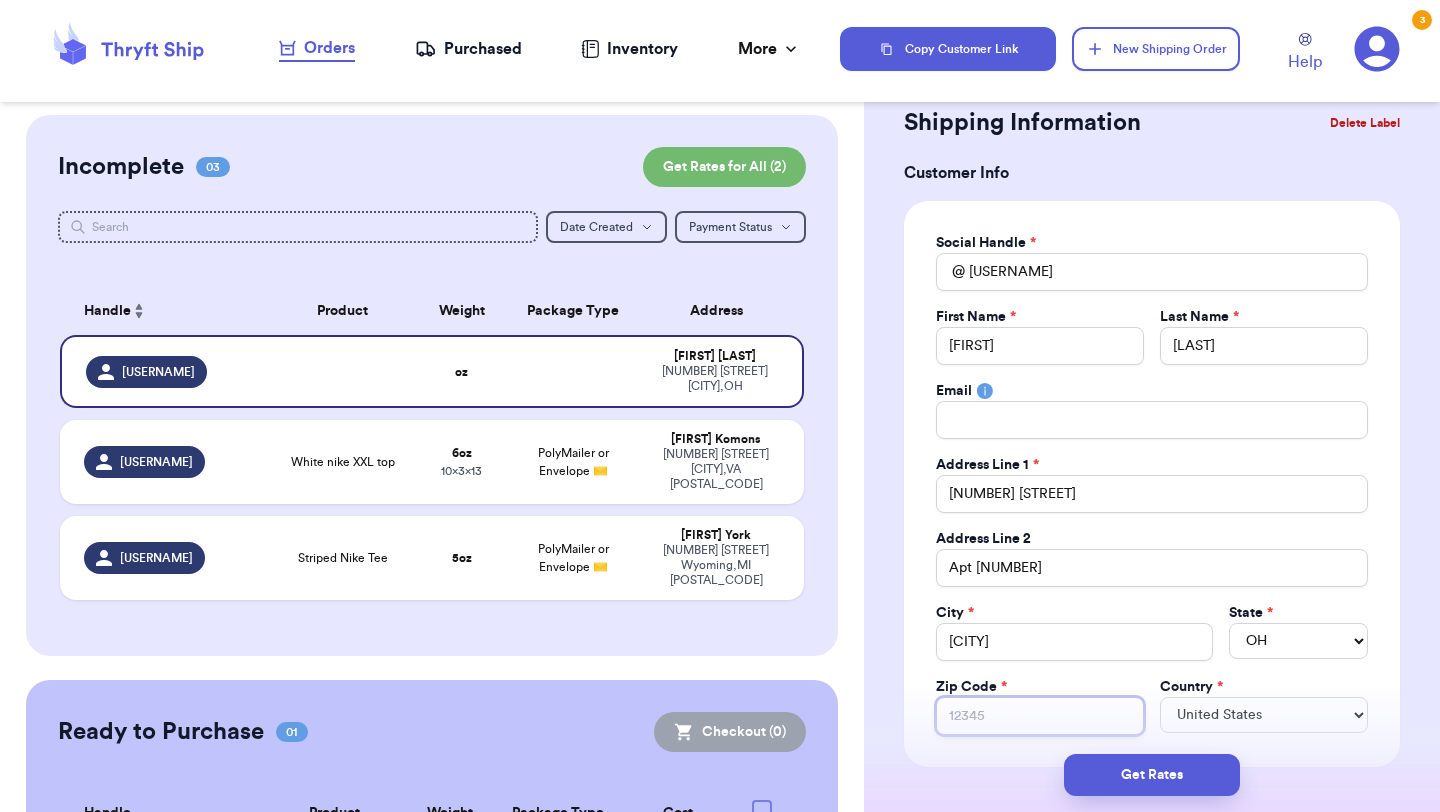click on "Zip Code *" at bounding box center [1040, 716] 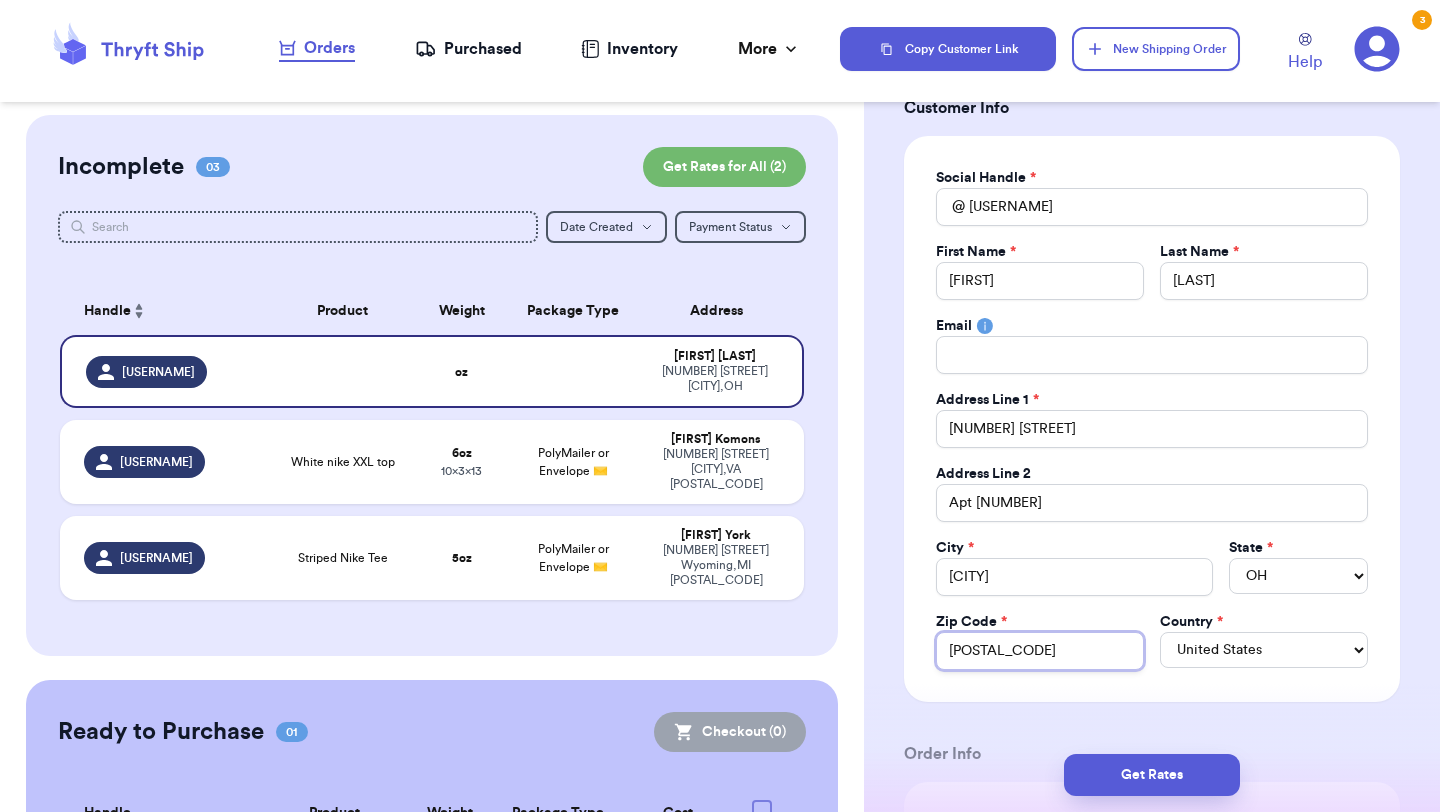 scroll, scrollTop: 148, scrollLeft: 0, axis: vertical 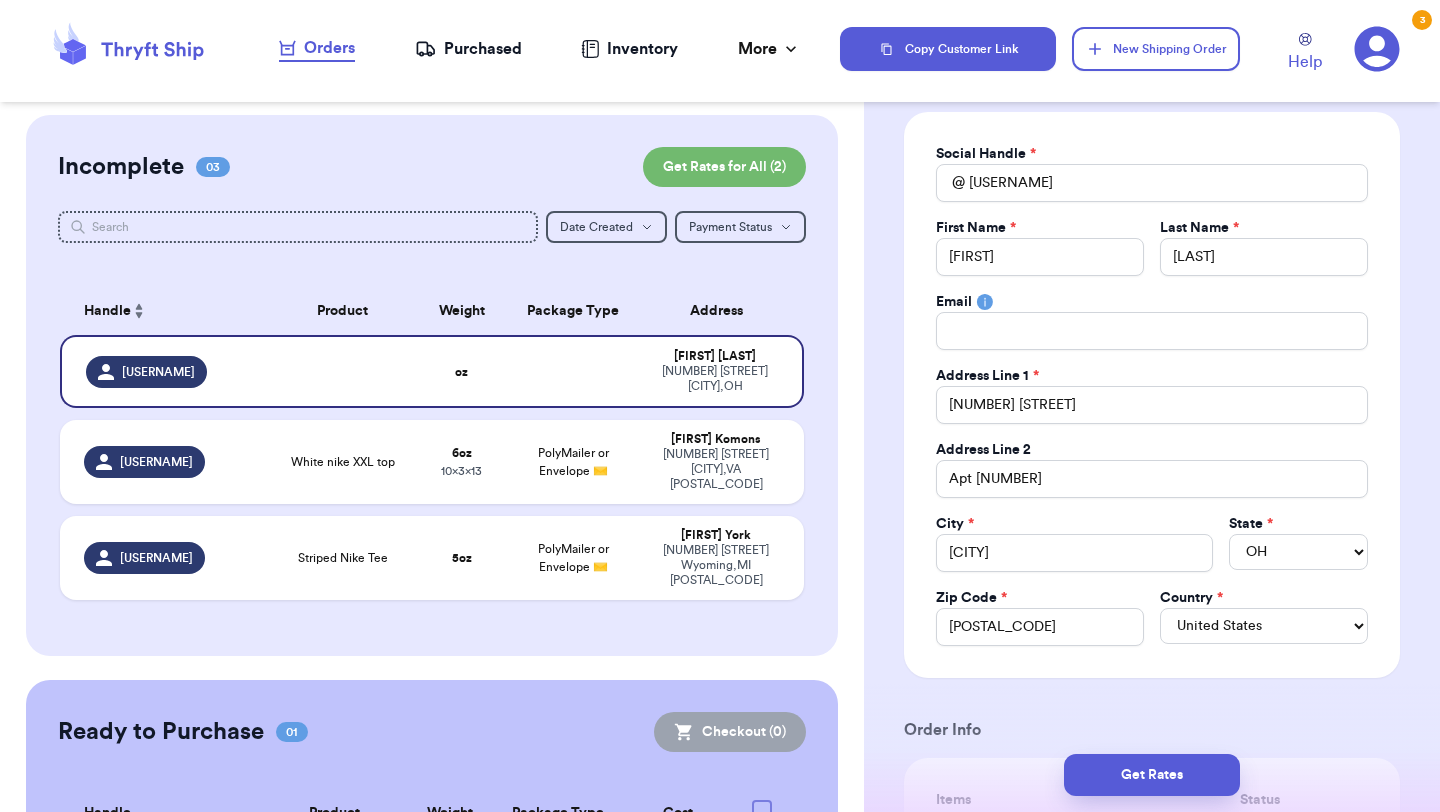 click on "Shipping Information Delete Label Customer Info Social Handle * @ [USERNAME] First Name * [FIRST] Last Name * [LAST] Email Address Line 1 * [STREET] Address Line 2 Apt [NUMBER] City * [CITY] State * [STATE] [POSTAL_CODE] Country * United States Canada Australia Order Info Items Status -- Paid Owes + Add Item Total Amount Paid $ [PRICE] Edit Package Info Print item name on label Print username on label Package Type * Select an option Weight * 0 lbs oz Hazardous Materials   (Perfume, nail polish, hair spray, dry ice, lithium batteries, firearms, lighters, fuels, etc.  Learn how to ship Hazardous Materials ) Length in Width in Height in Dimensions are not required unless package measures greater than one cubic foot (1728 inches). Calculate dimensions by L x W x H. Additional Features (Media Mail)" at bounding box center (1152, 896) 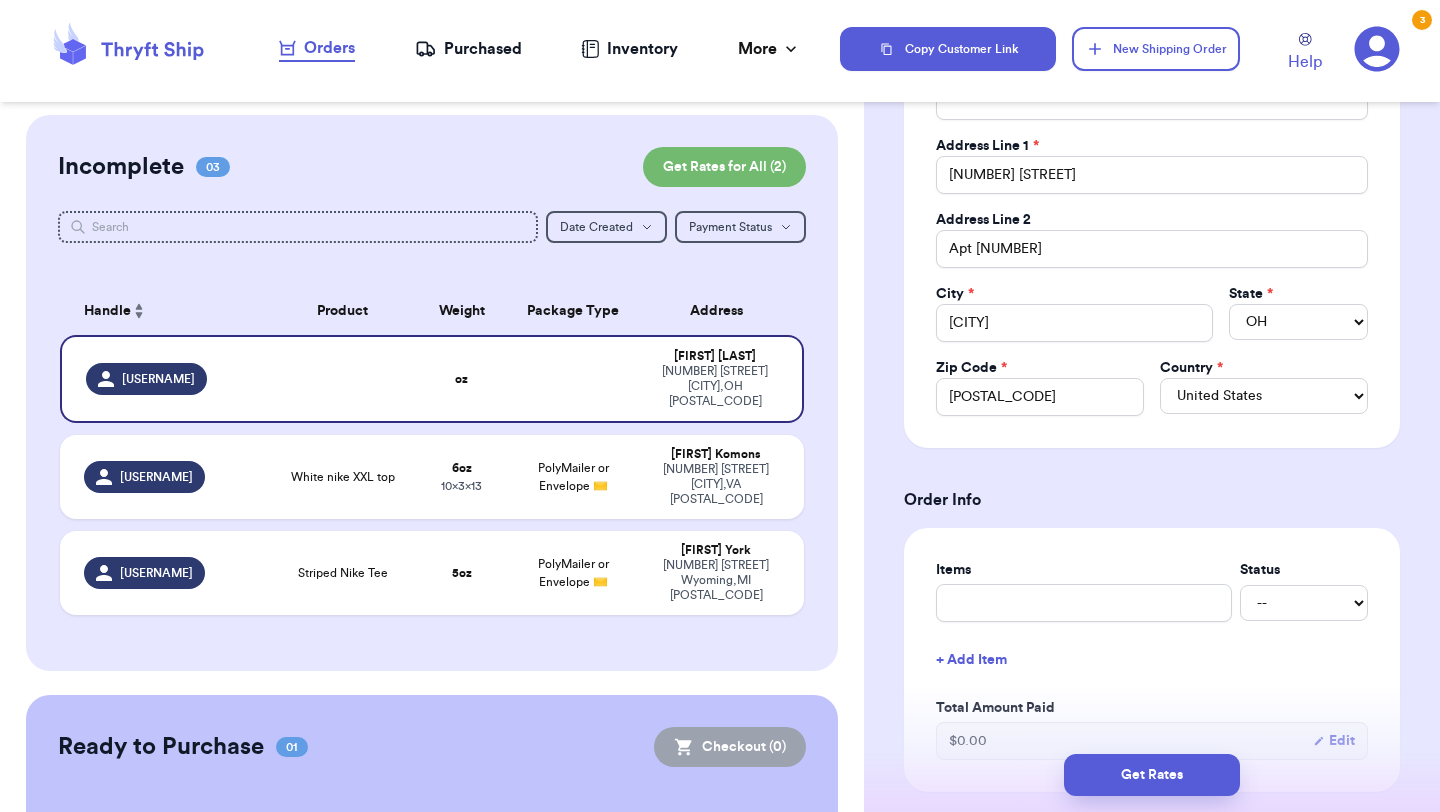 scroll, scrollTop: 399, scrollLeft: 0, axis: vertical 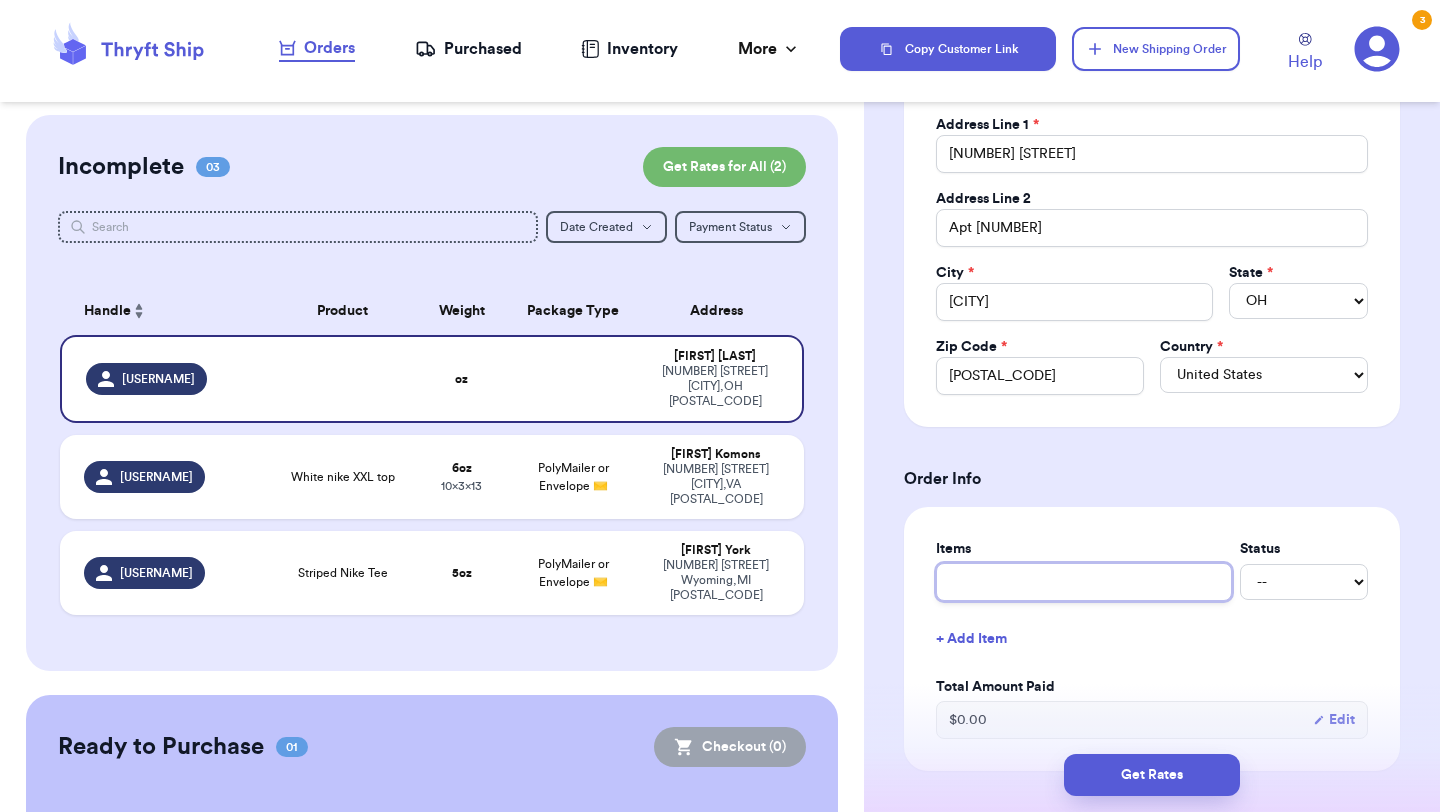 click at bounding box center (1084, 582) 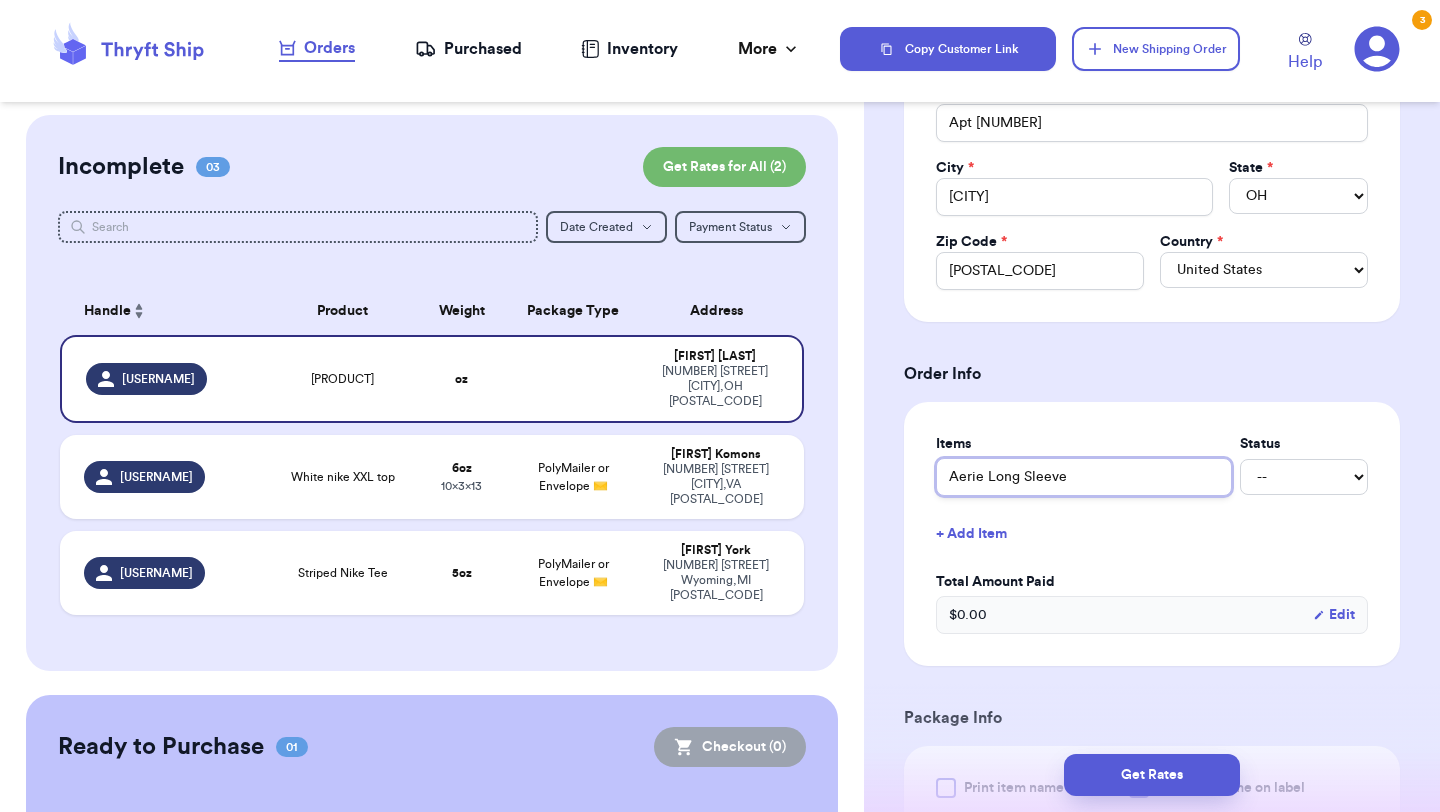 scroll, scrollTop: 505, scrollLeft: 0, axis: vertical 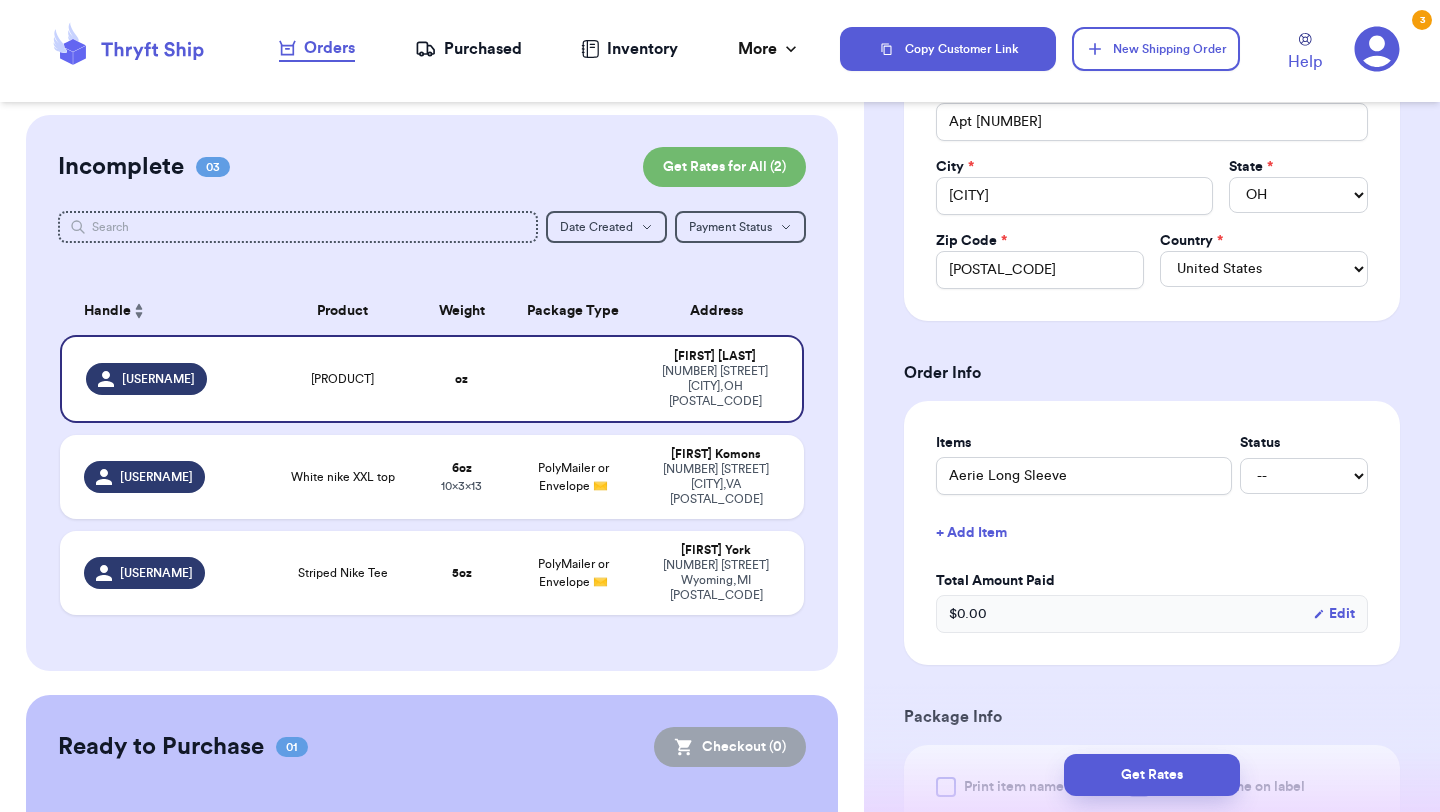 click on "$ 0.00 Edit" at bounding box center (1152, 614) 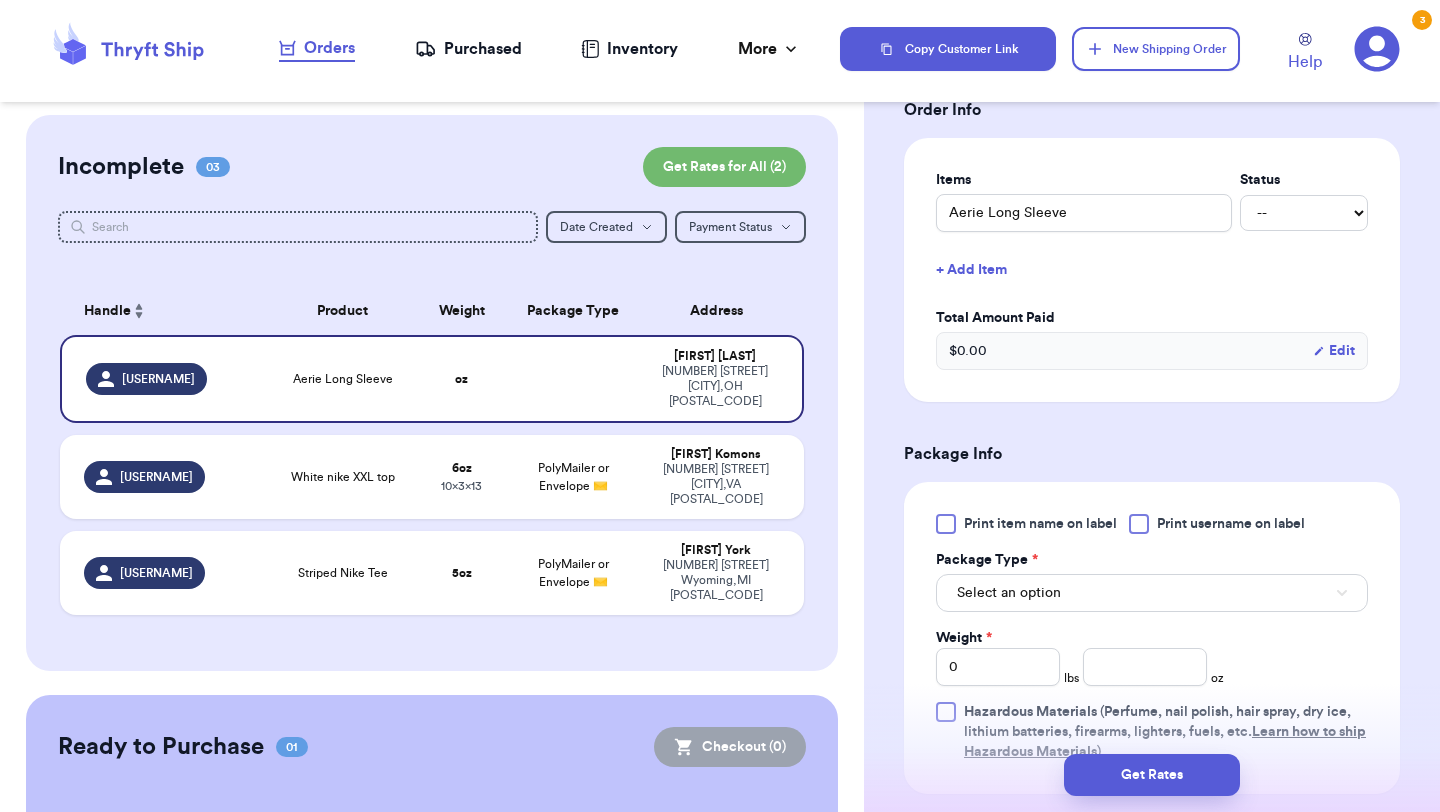 scroll, scrollTop: 782, scrollLeft: 0, axis: vertical 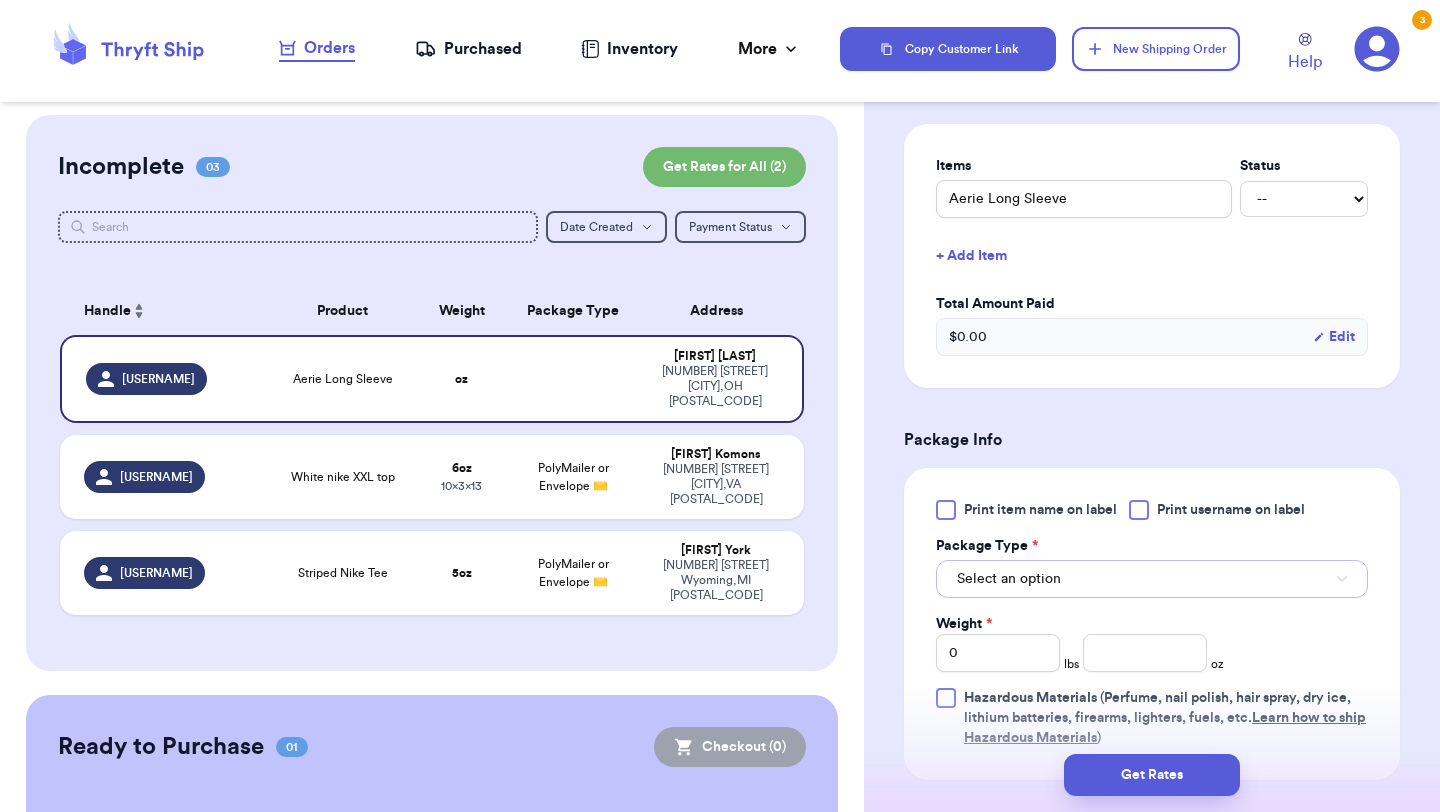 click on "Select an option" at bounding box center (1152, 579) 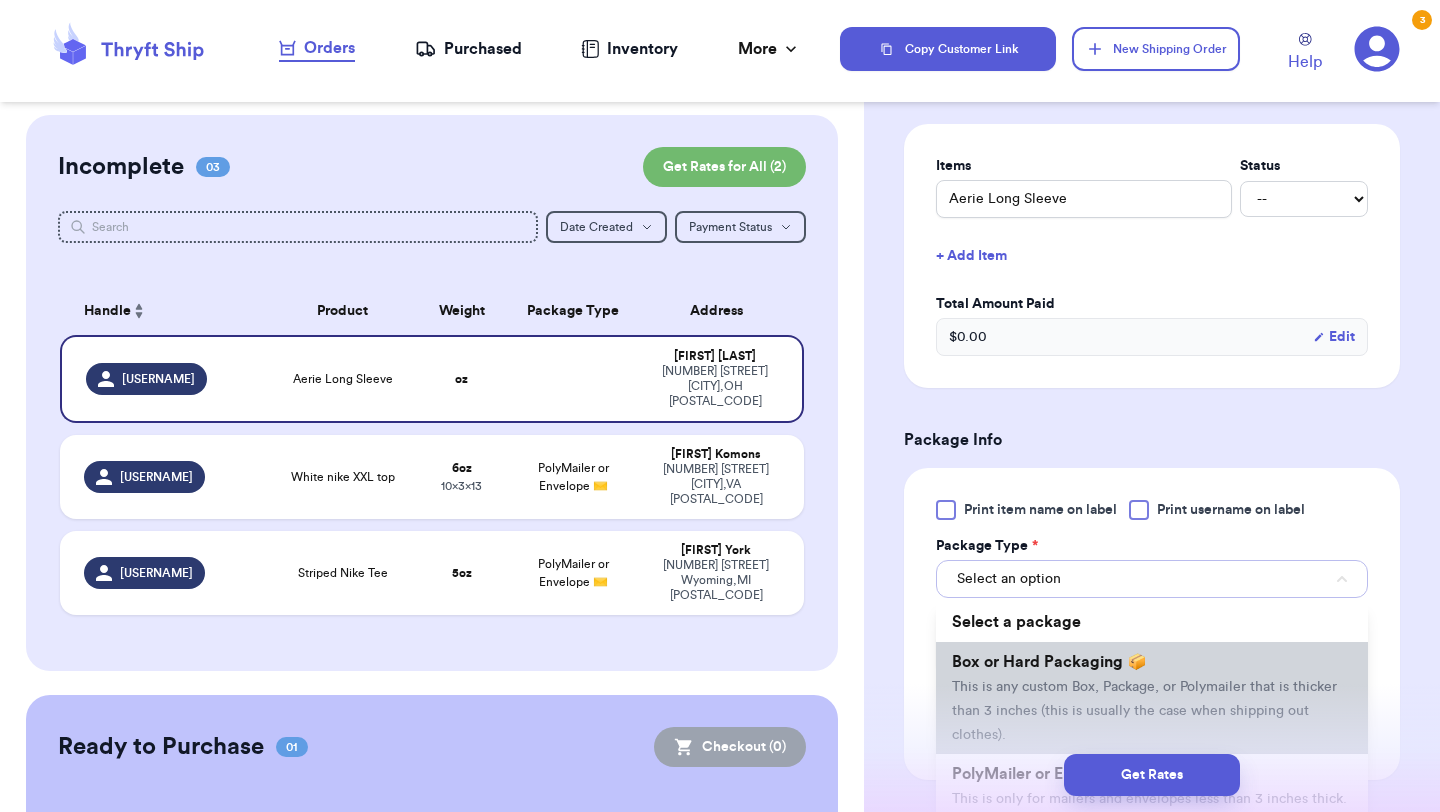 scroll, scrollTop: 76, scrollLeft: 0, axis: vertical 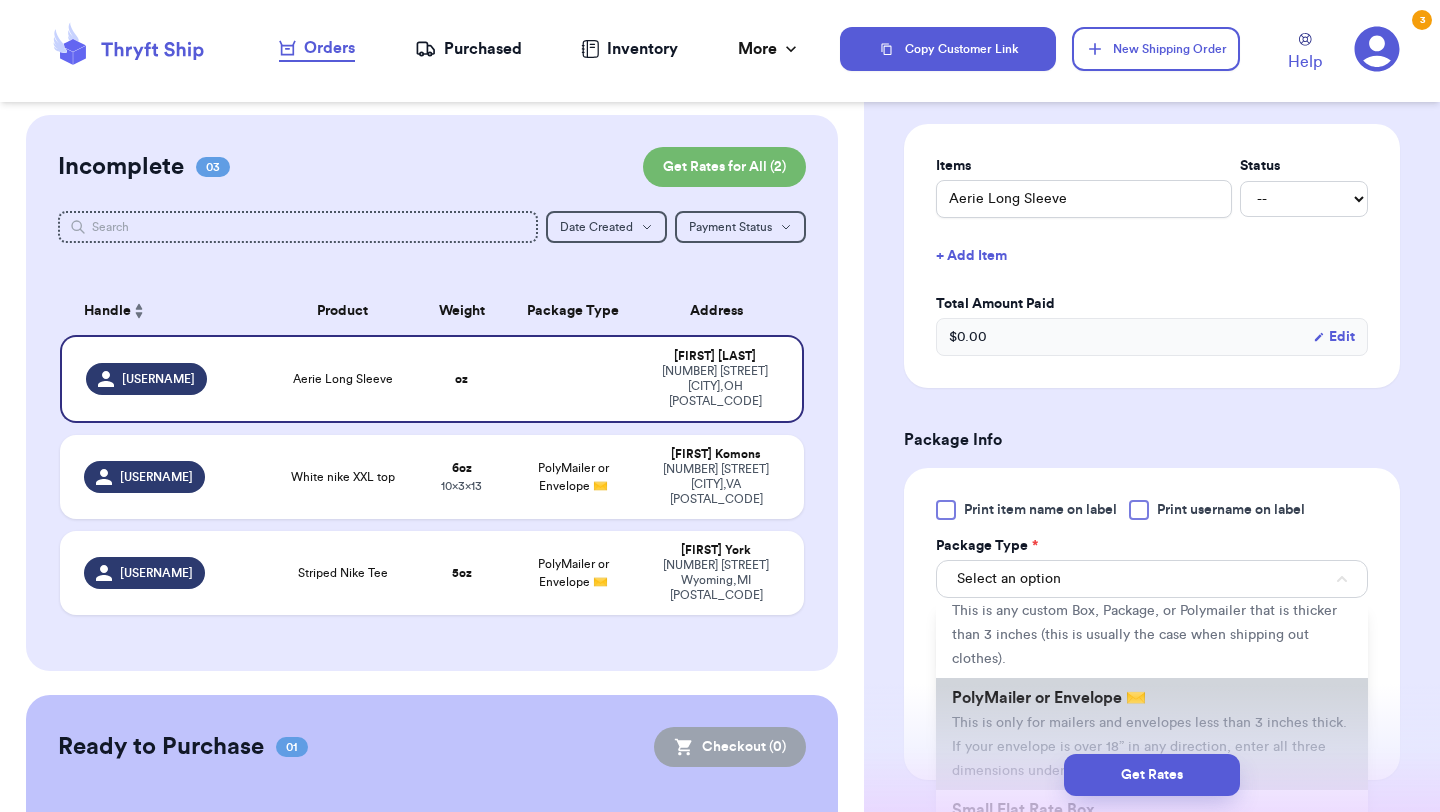 click on "This is only for mailers and envelopes less than 3 inches thick. If your envelope is over 18” in any direction, enter all three dimensions under Box or Hard Packaging." at bounding box center (1149, 747) 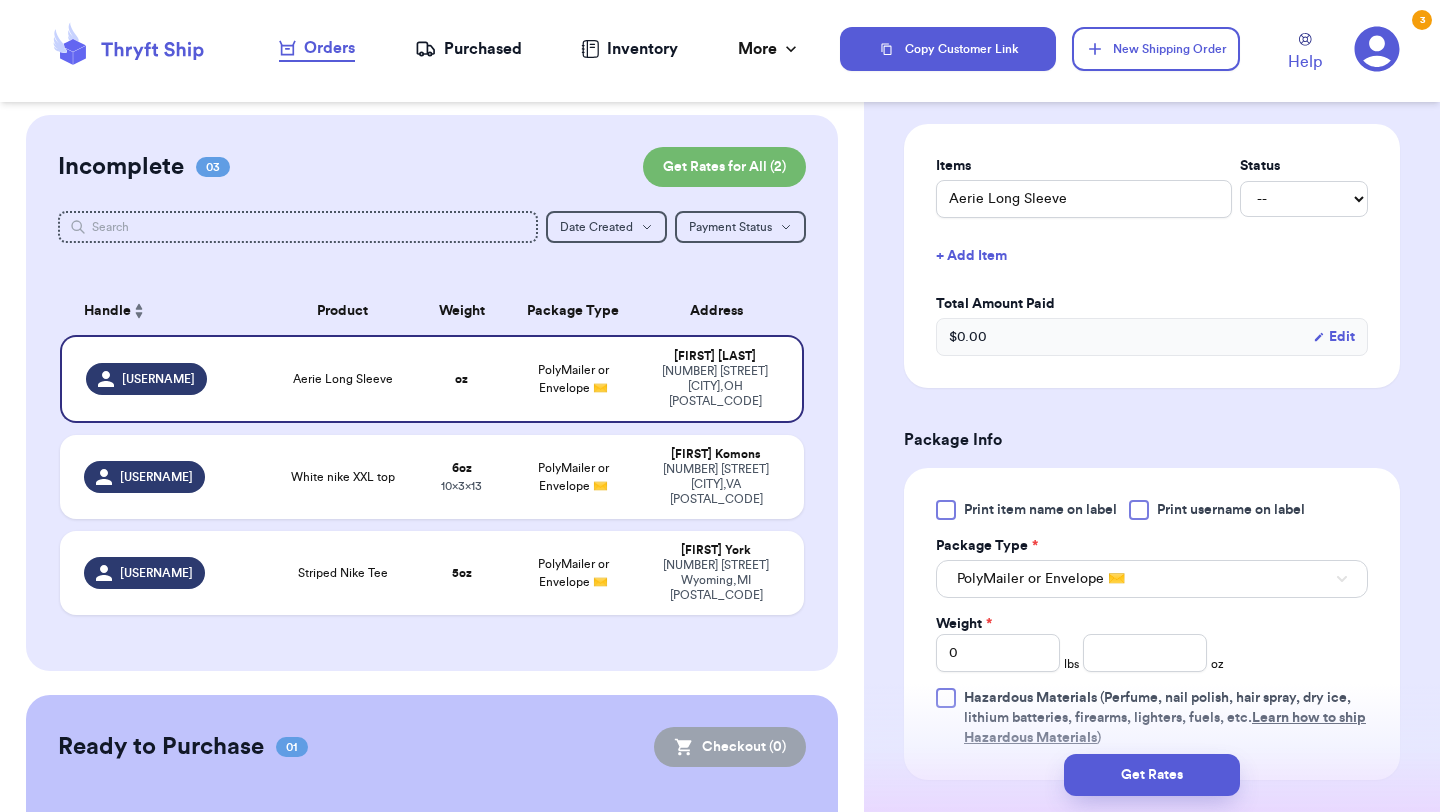 scroll, scrollTop: 829, scrollLeft: 0, axis: vertical 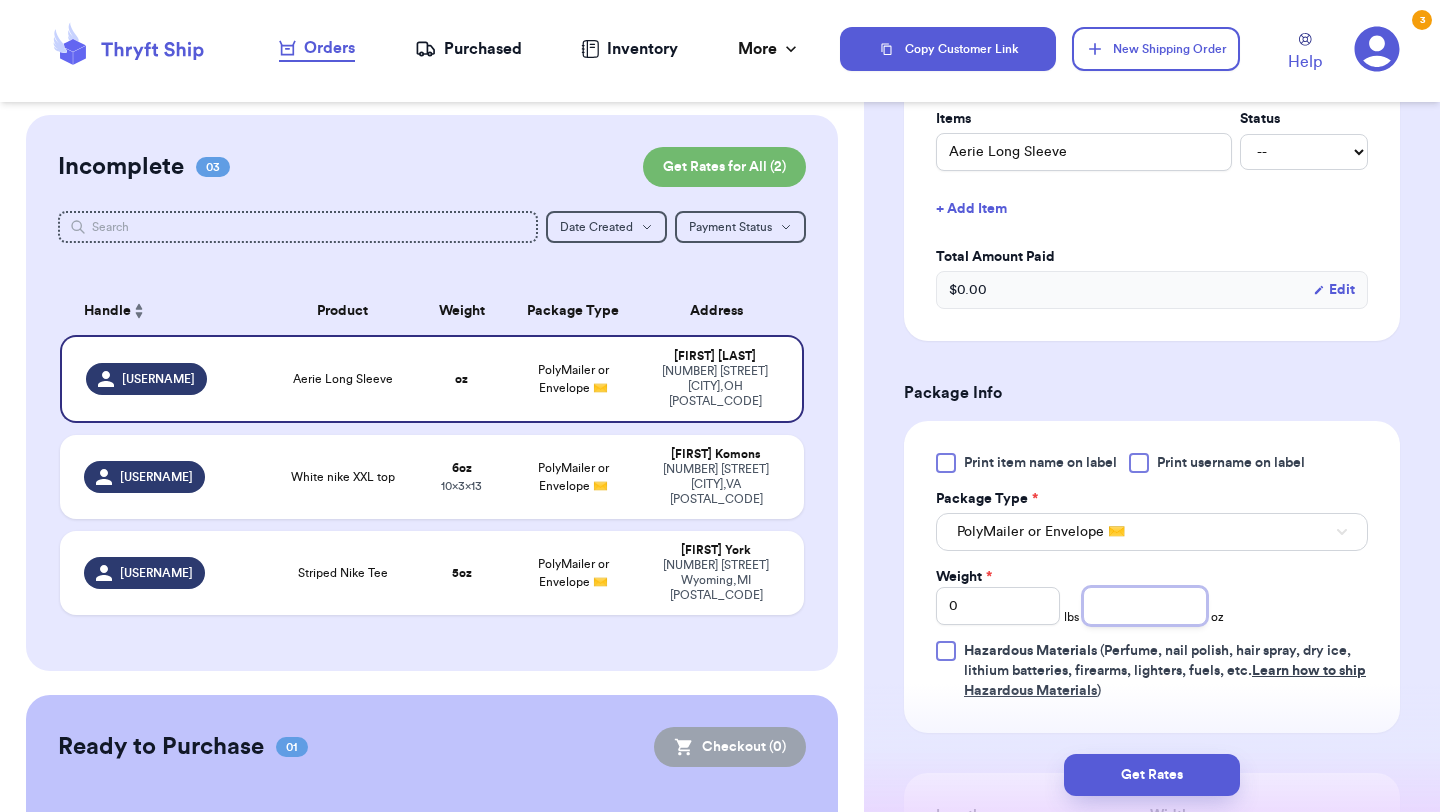 click at bounding box center (1145, 606) 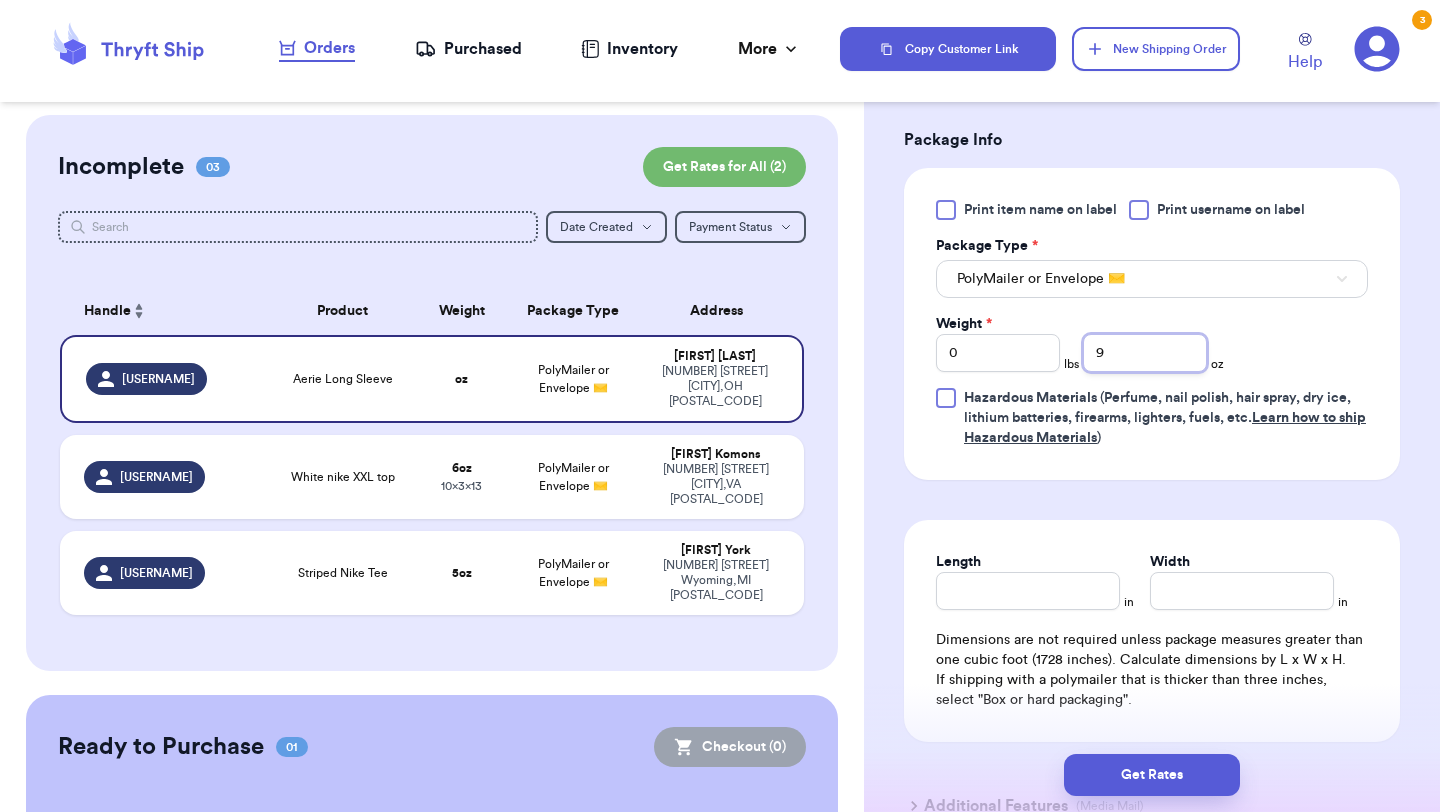 scroll, scrollTop: 1193, scrollLeft: 0, axis: vertical 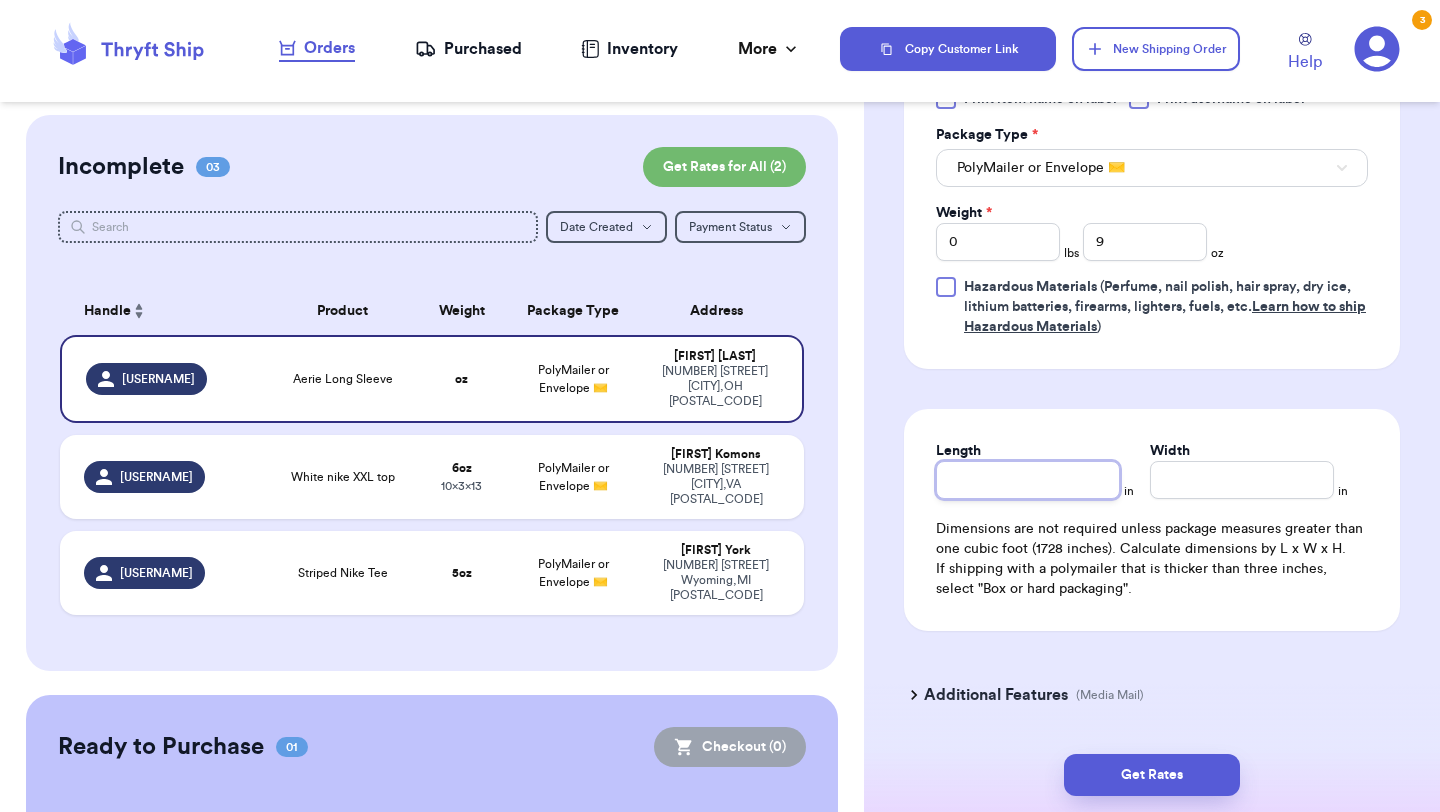 click on "Length" at bounding box center (1028, 480) 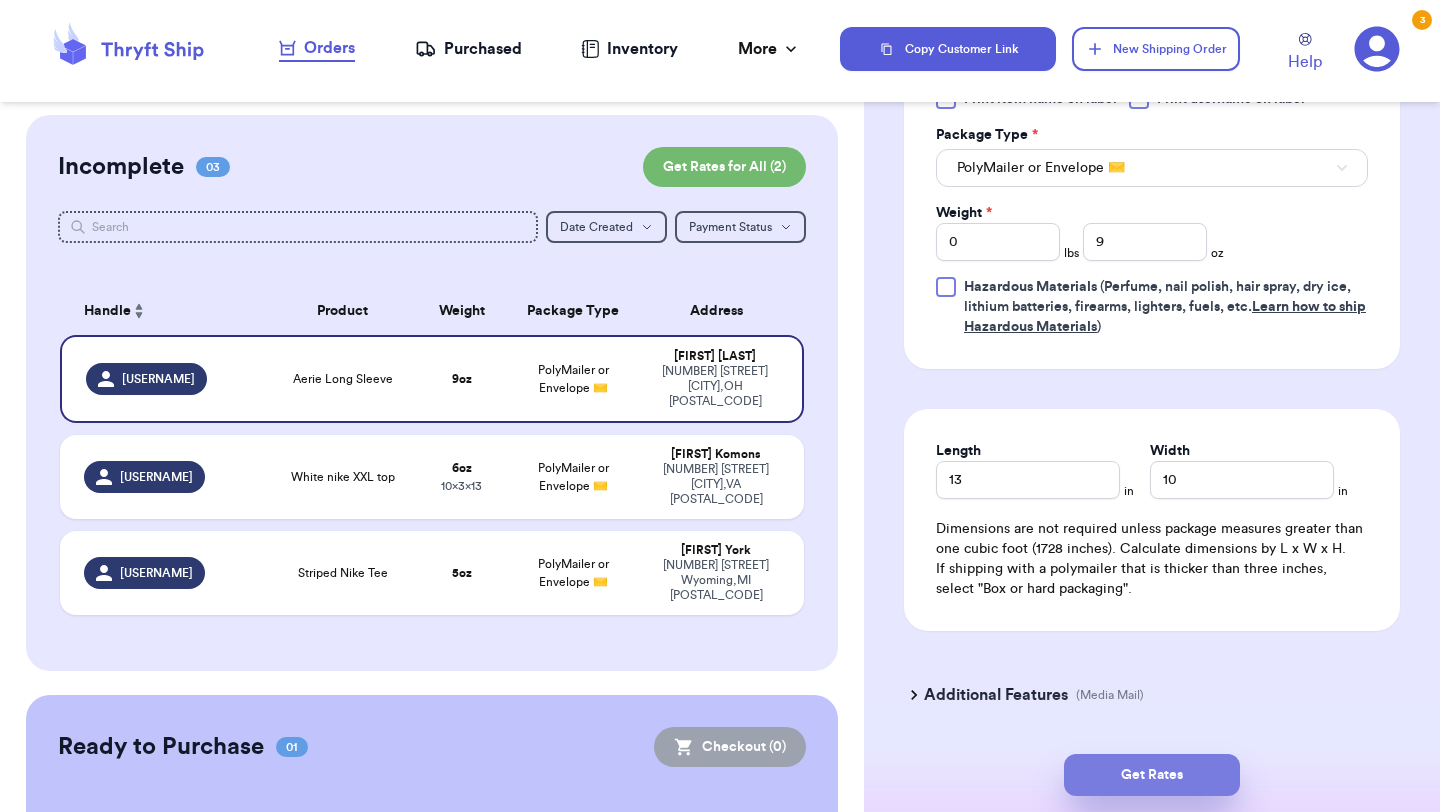 click on "Get Rates" at bounding box center (1152, 775) 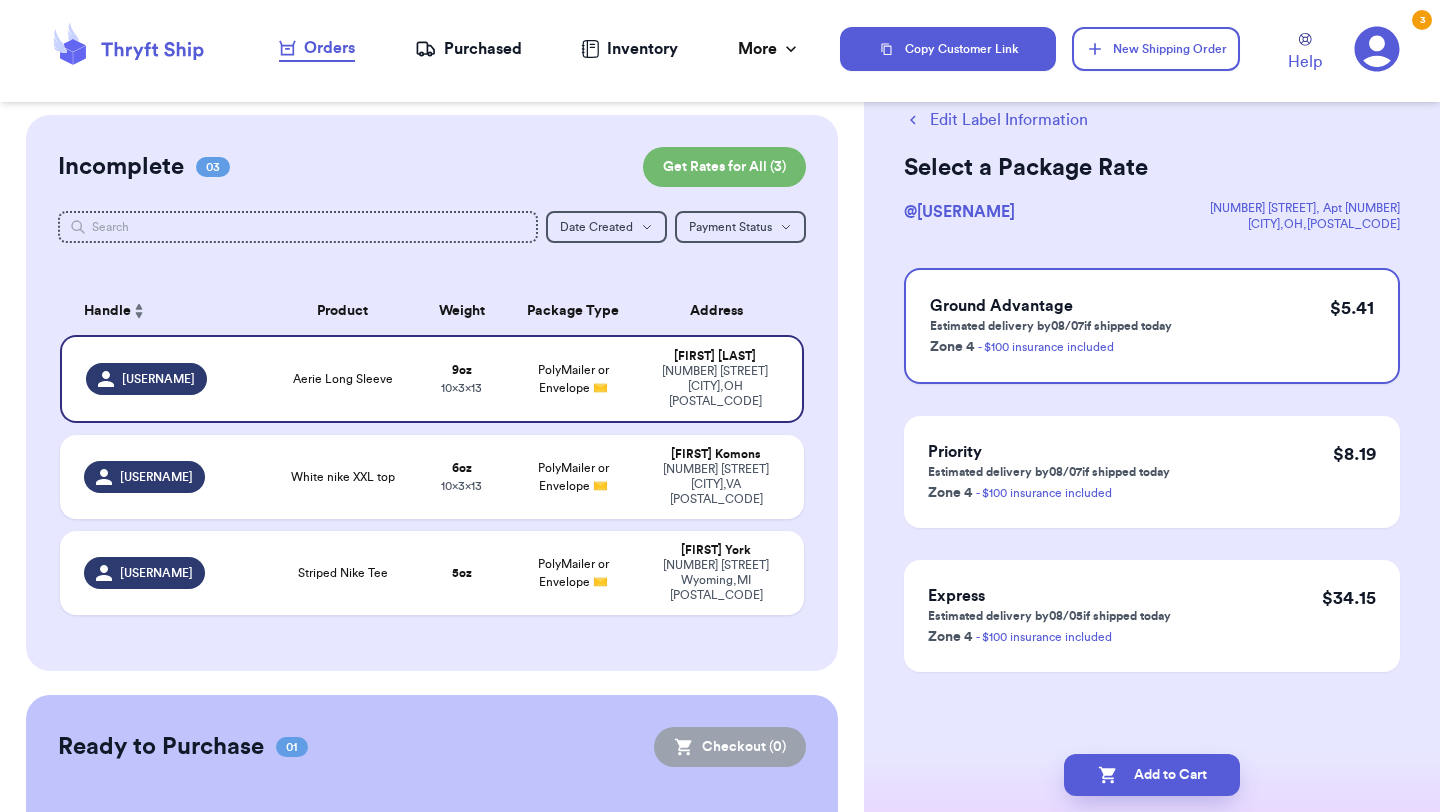 scroll, scrollTop: 0, scrollLeft: 0, axis: both 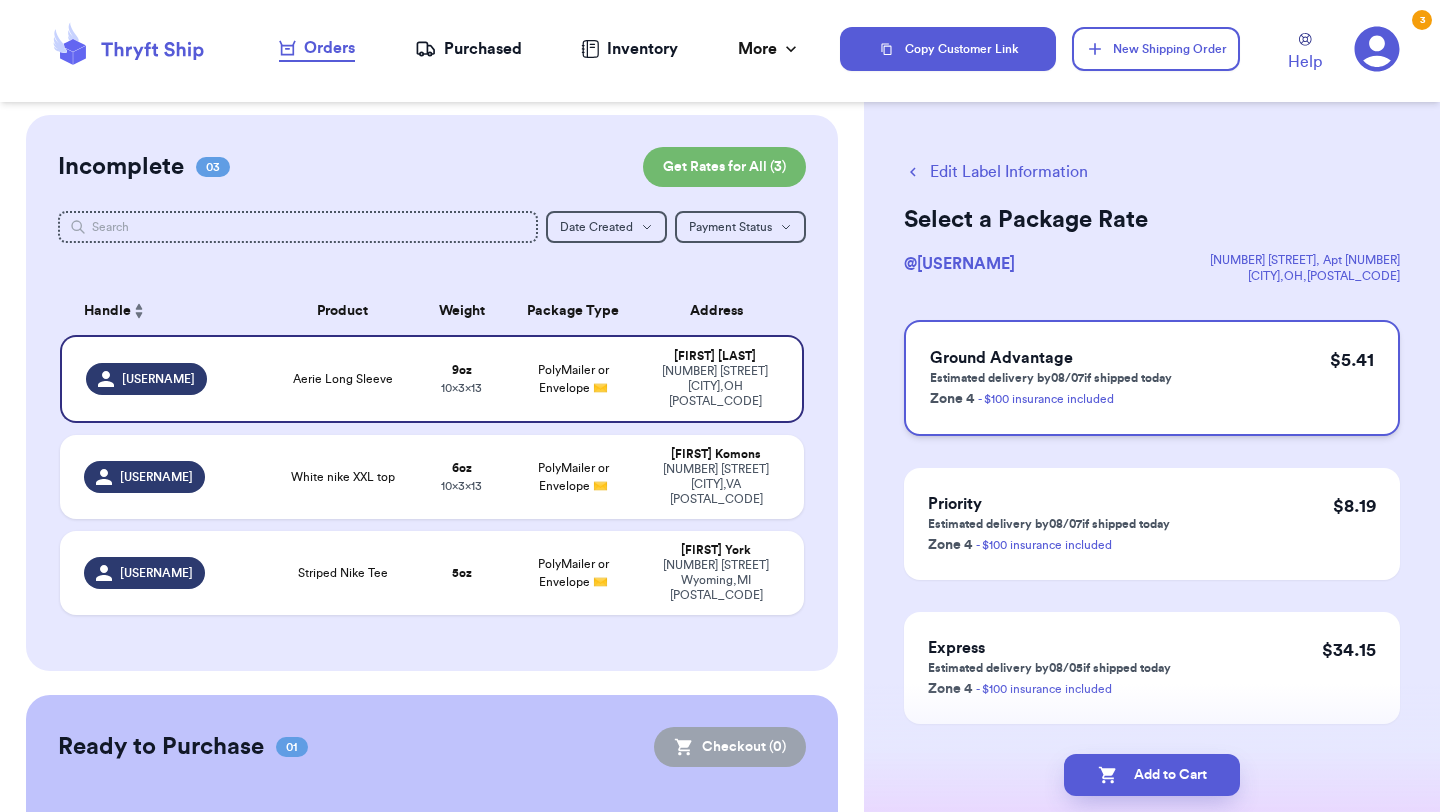 click on "Estimated delivery by [DATE] if shipped today" at bounding box center (1051, 378) 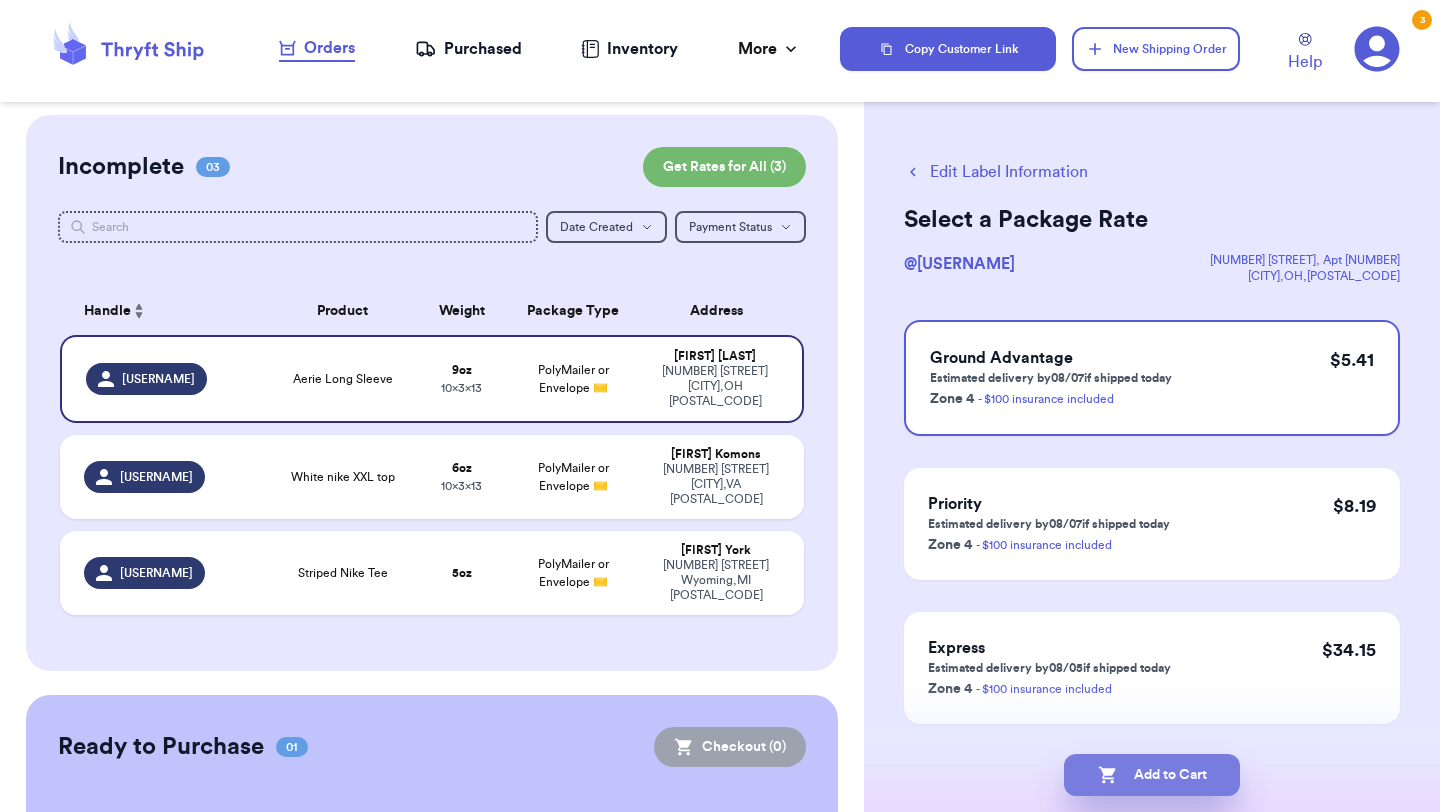 click on "Add to Cart" at bounding box center [1152, 775] 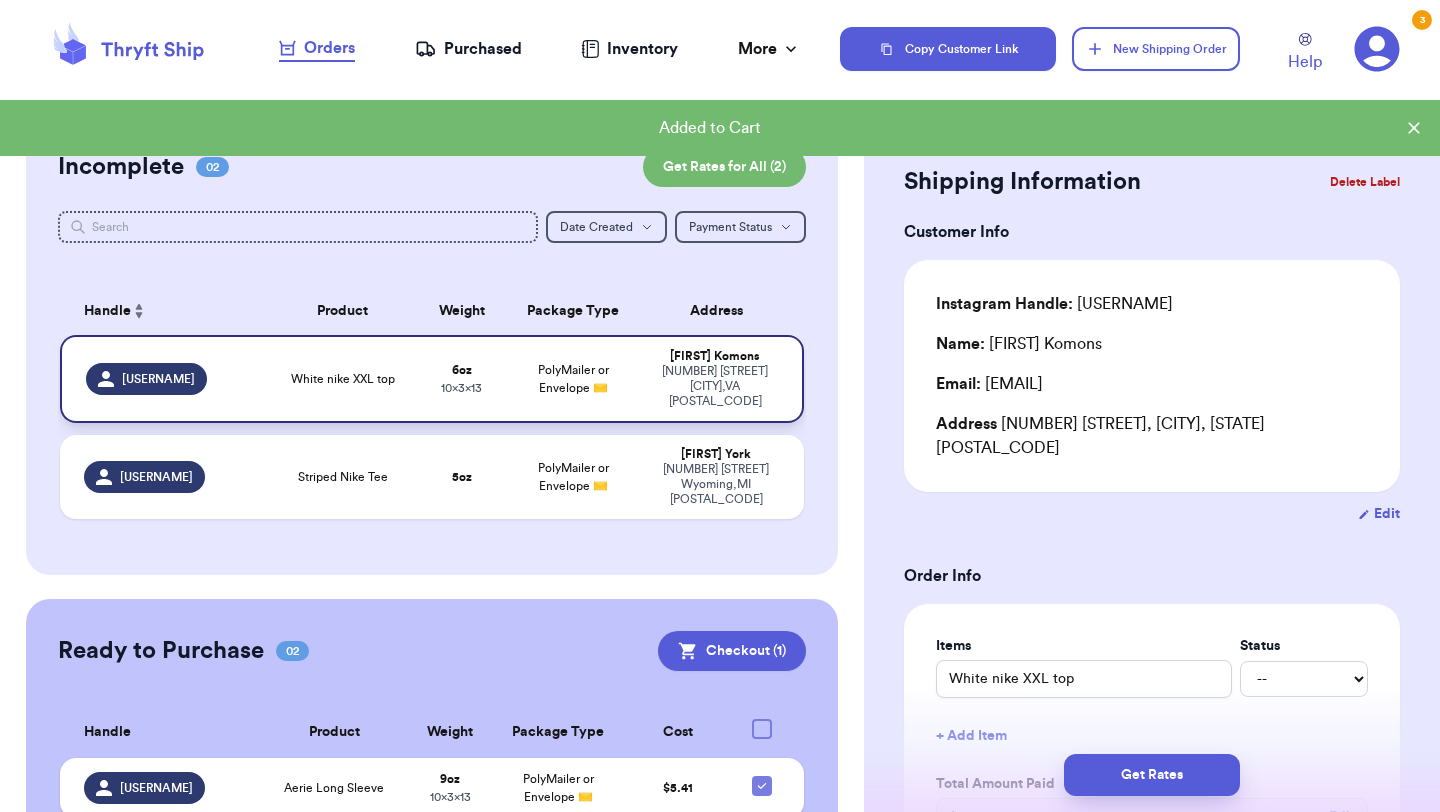 click on "[PRICE] oz [DIMENSIONS]" at bounding box center [461, 379] 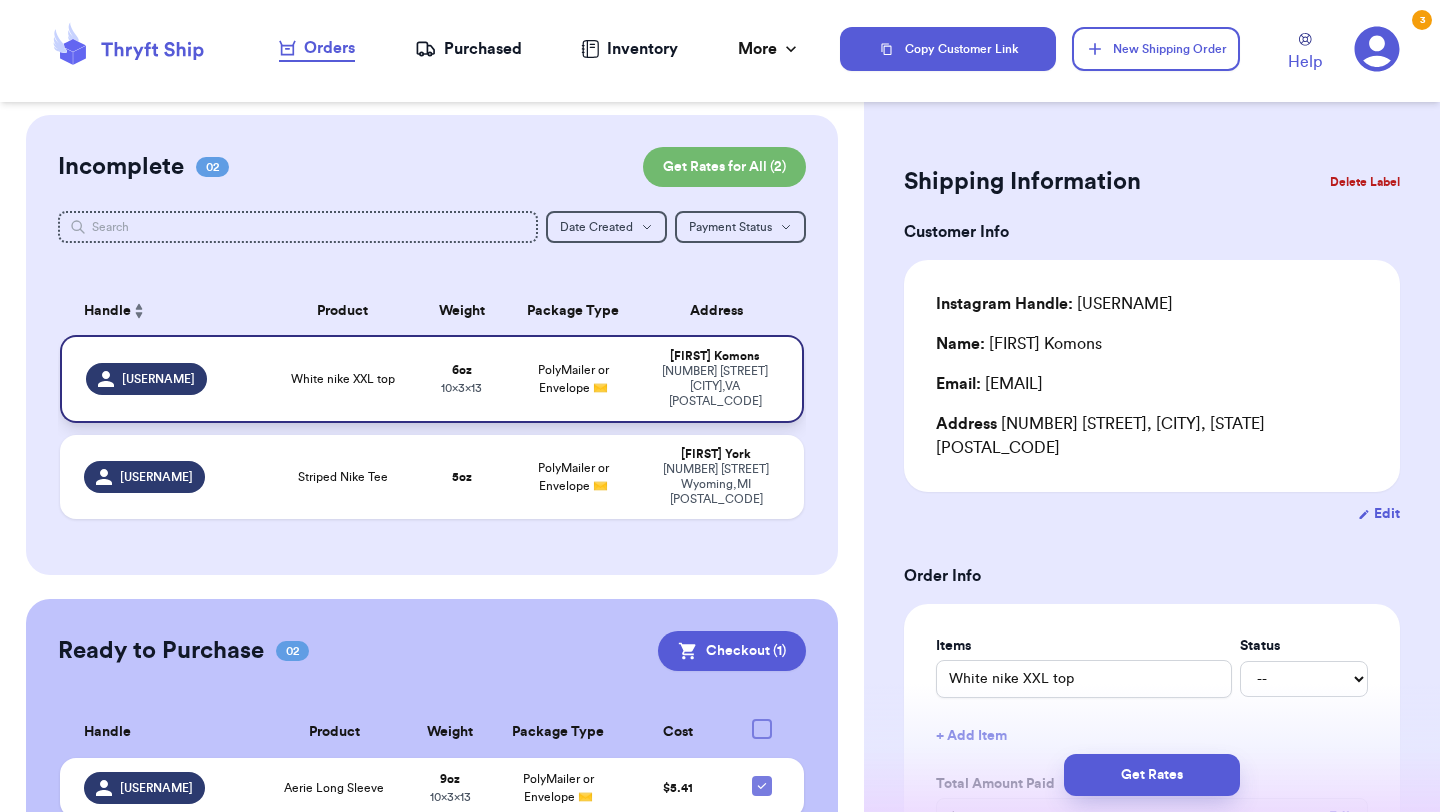 click on "[PRICE] oz [DIMENSIONS]" at bounding box center (461, 379) 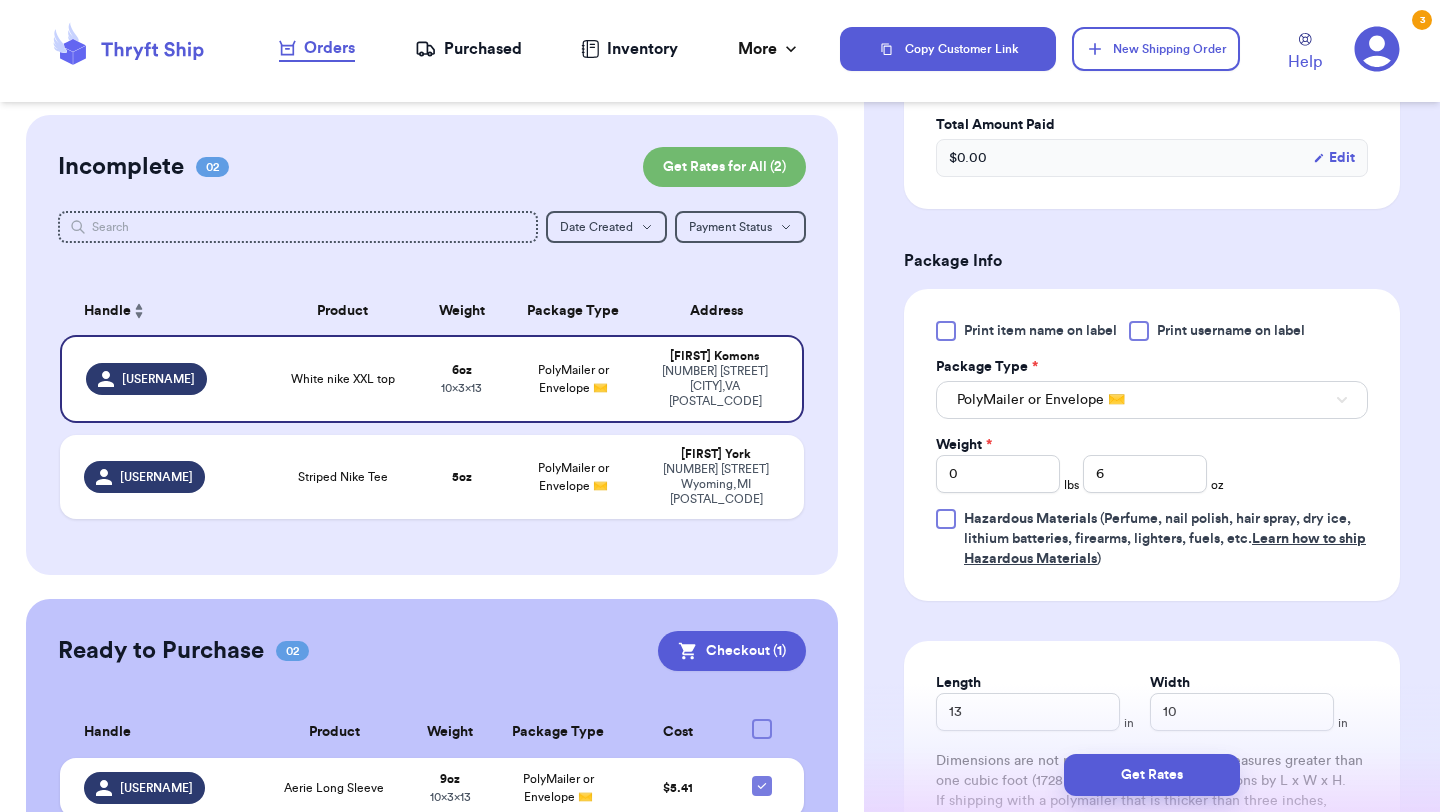 scroll, scrollTop: 669, scrollLeft: 0, axis: vertical 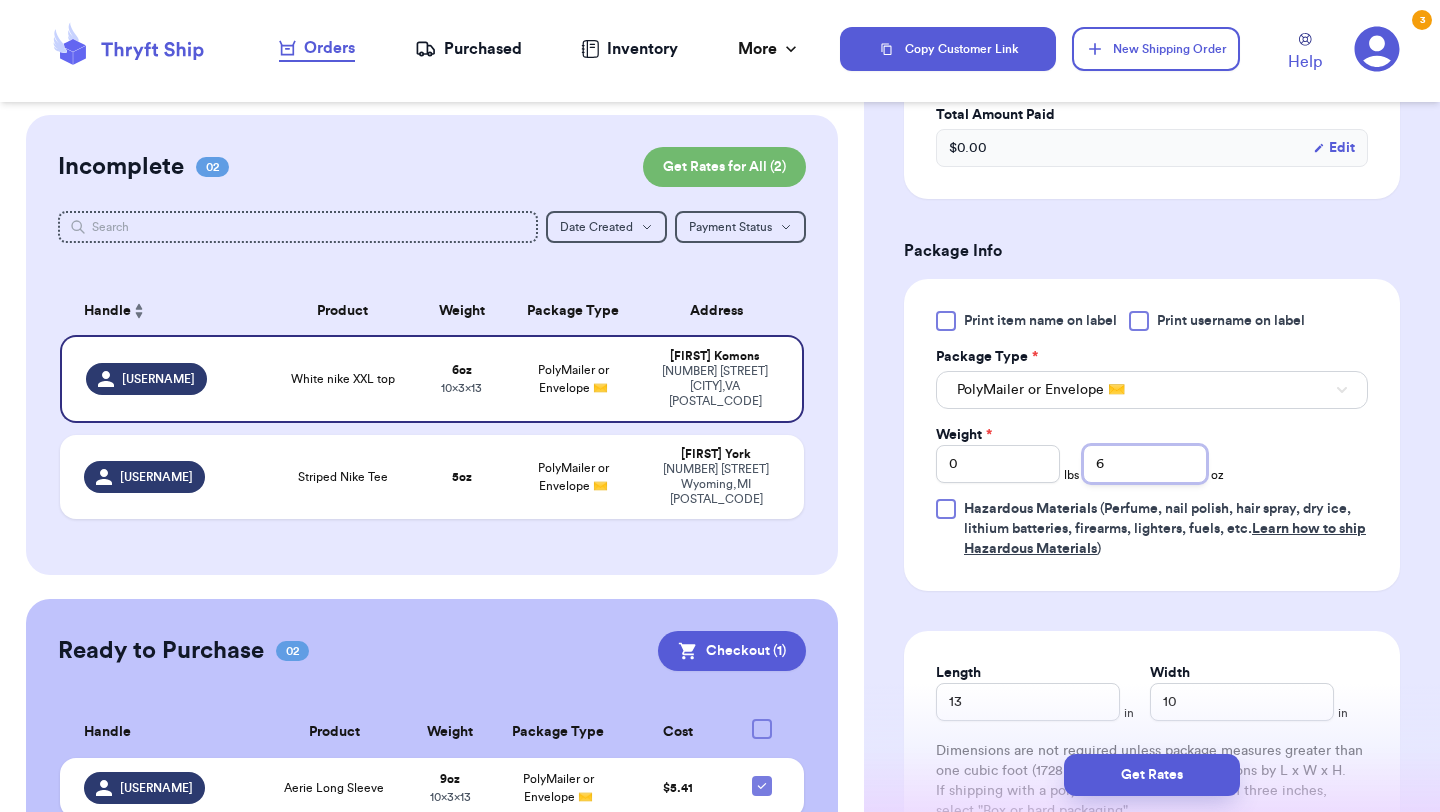 click on "6" at bounding box center [1145, 464] 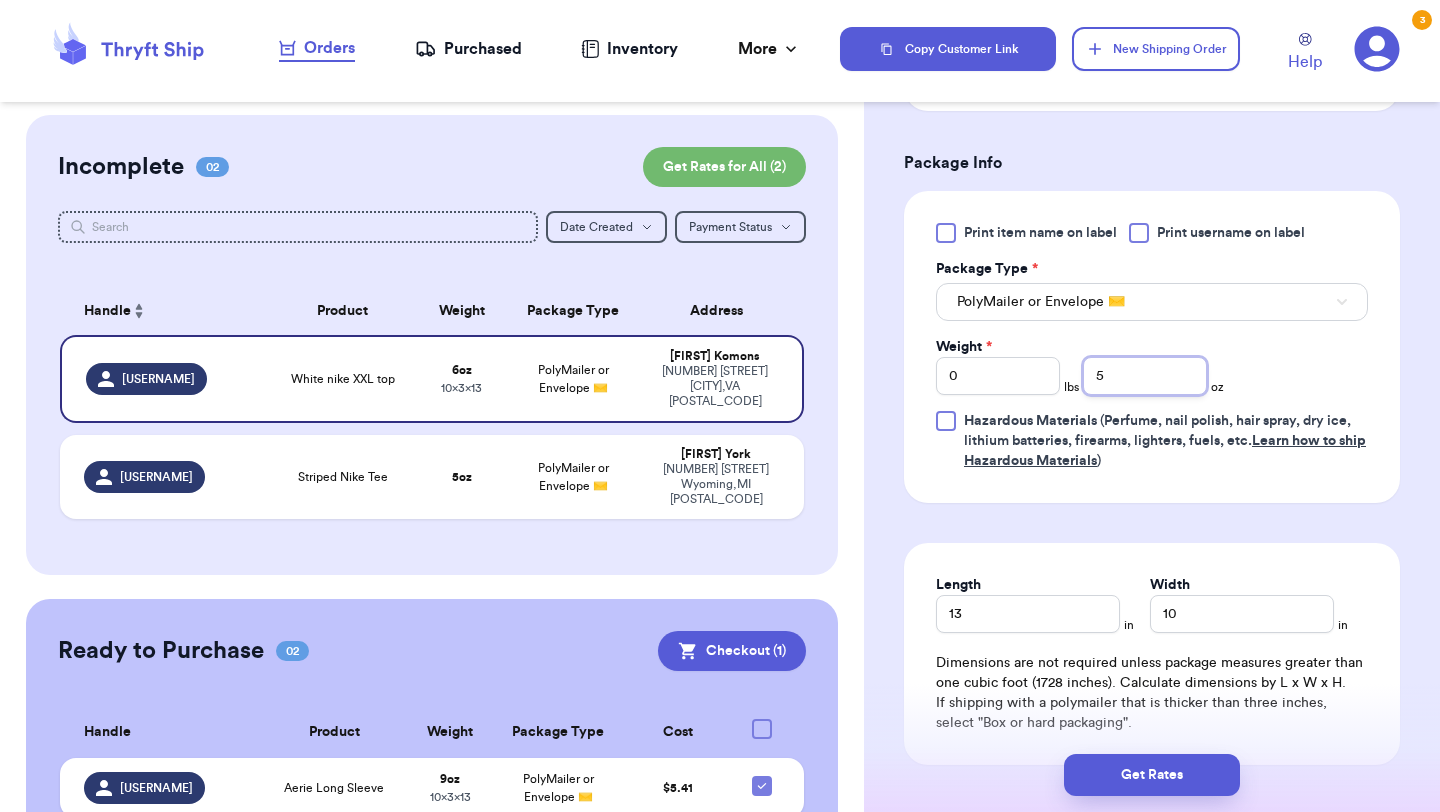 scroll, scrollTop: 776, scrollLeft: 0, axis: vertical 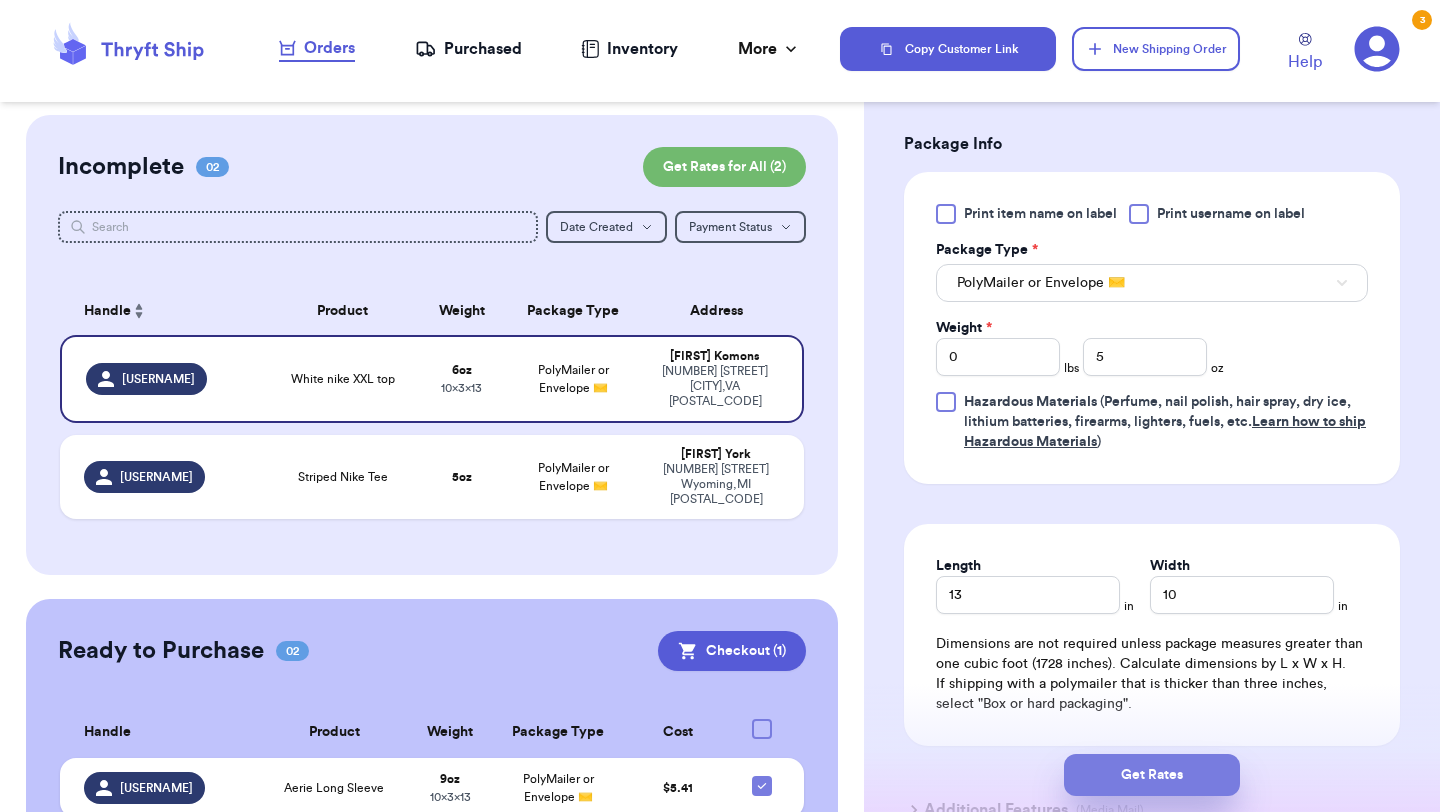 click on "Get Rates" at bounding box center (1152, 775) 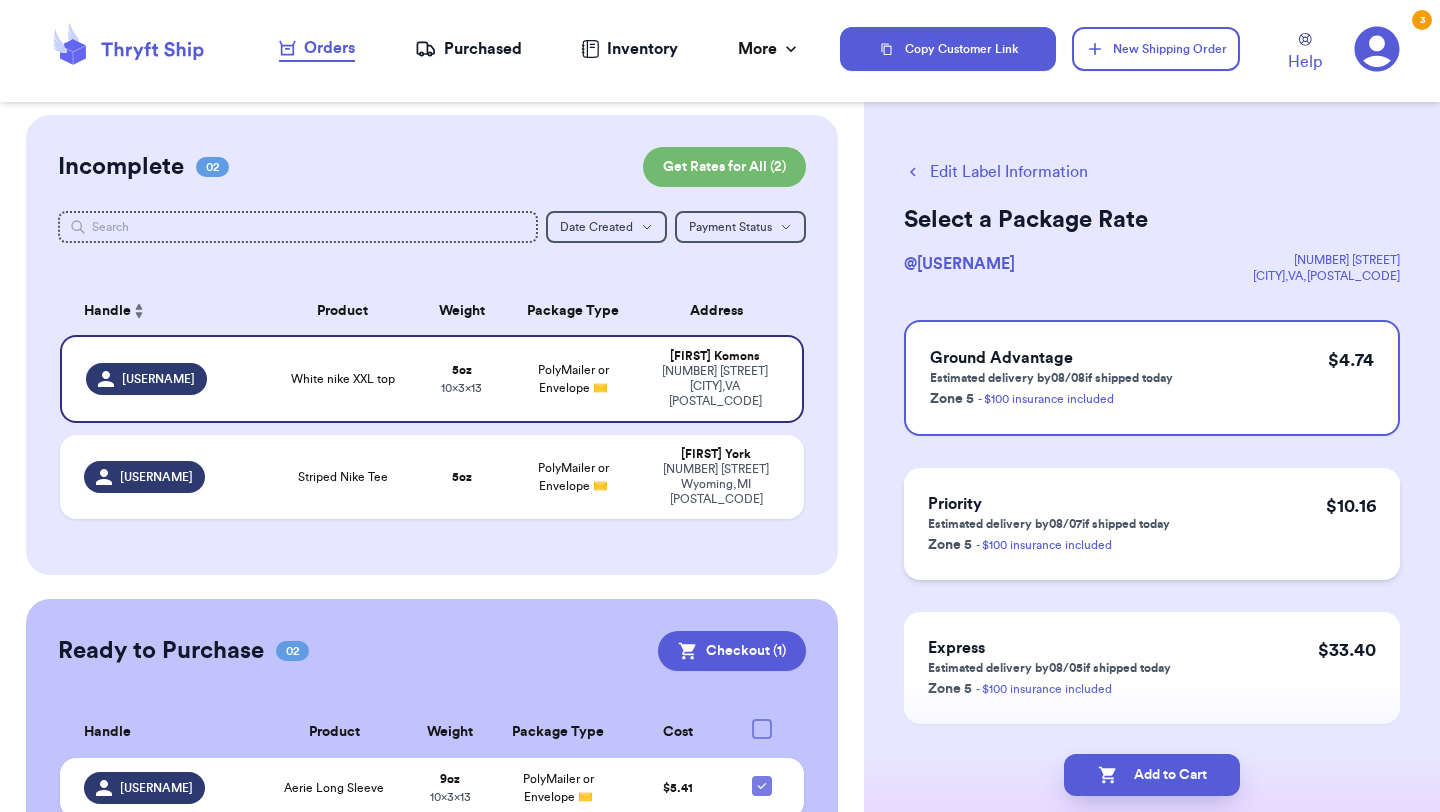 scroll, scrollTop: 52, scrollLeft: 0, axis: vertical 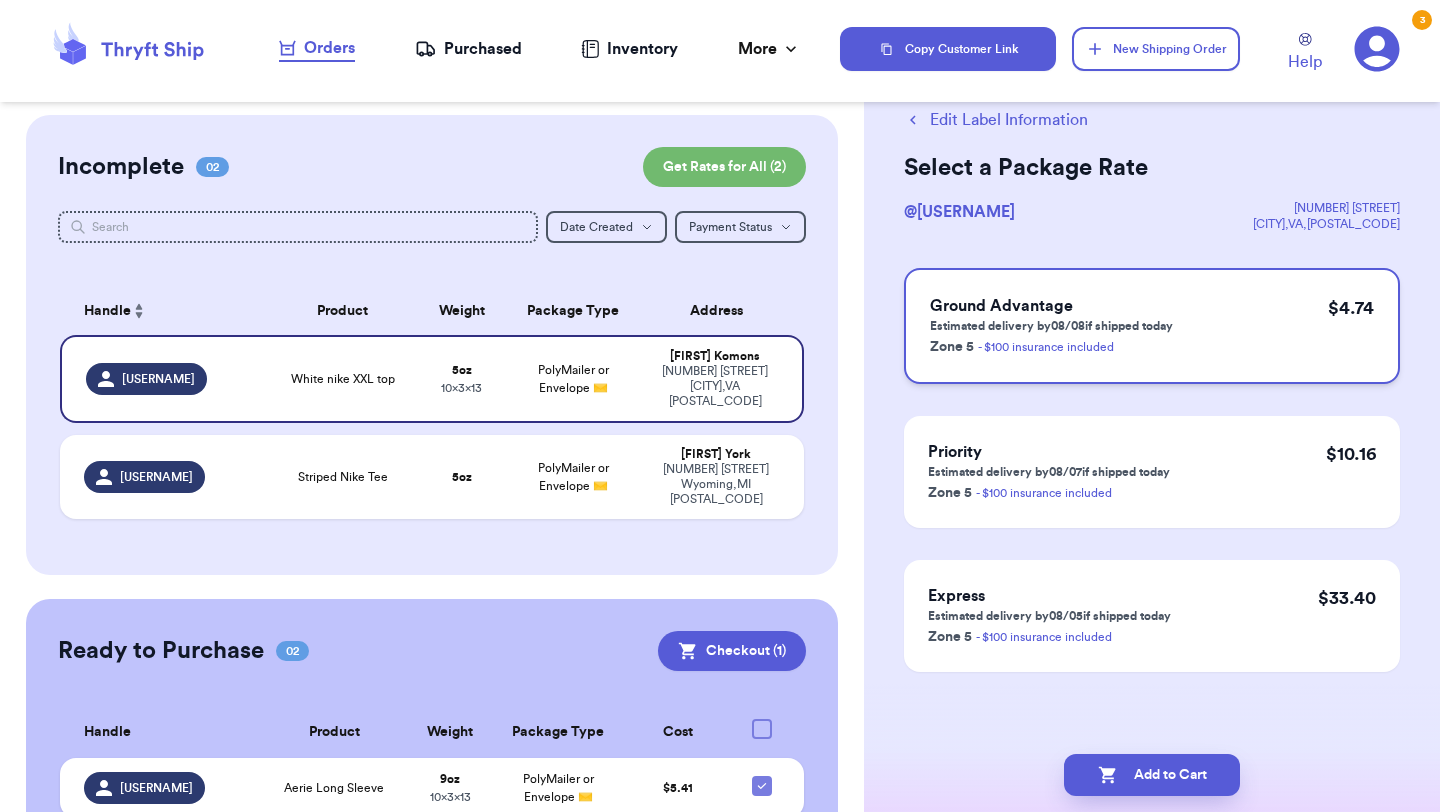 click on "Ground Advantage Estimated delivery by [DATE] if shipped today Zone 5 - $100 insurance included $ [PRICE]" at bounding box center [1152, 326] 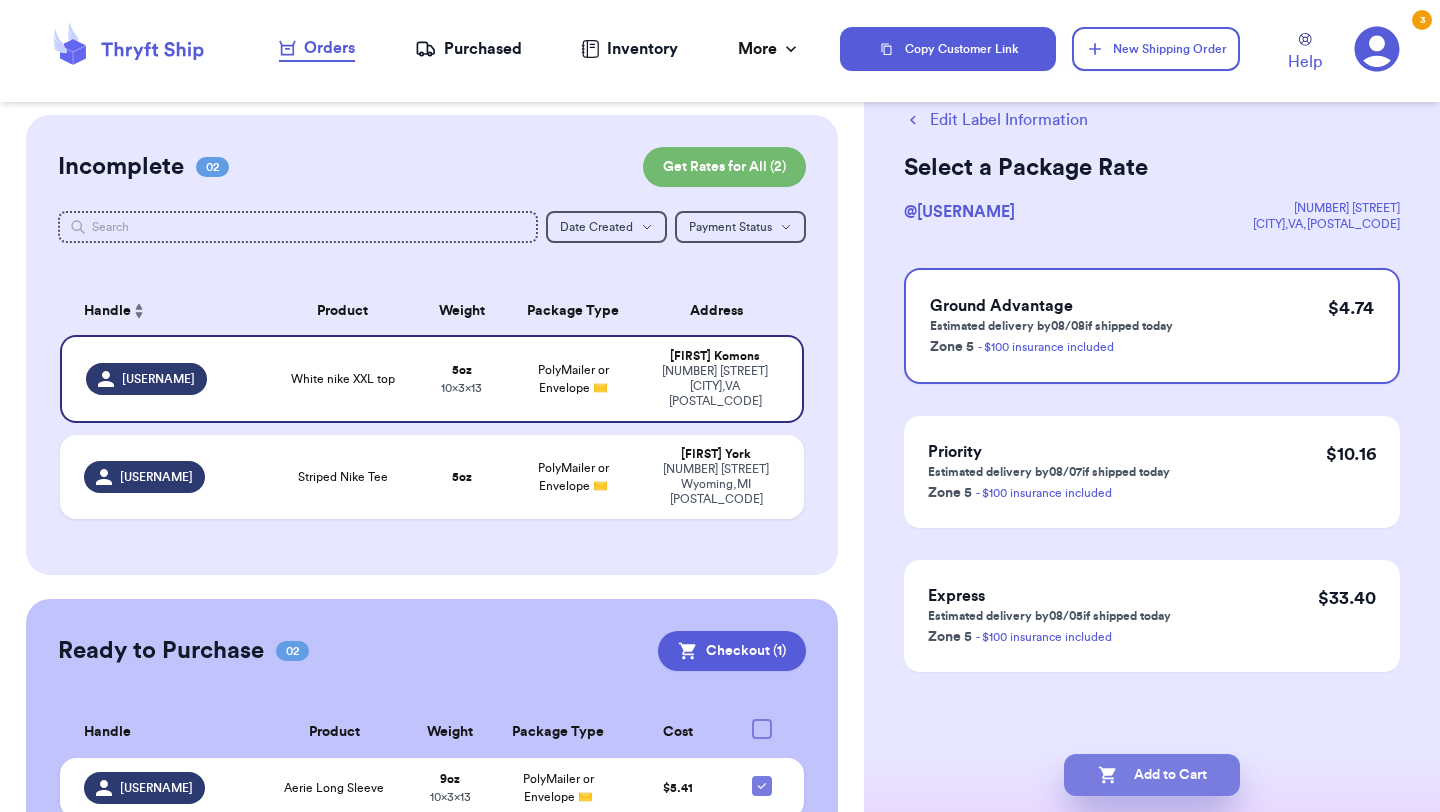 click on "Add to Cart" at bounding box center [1152, 775] 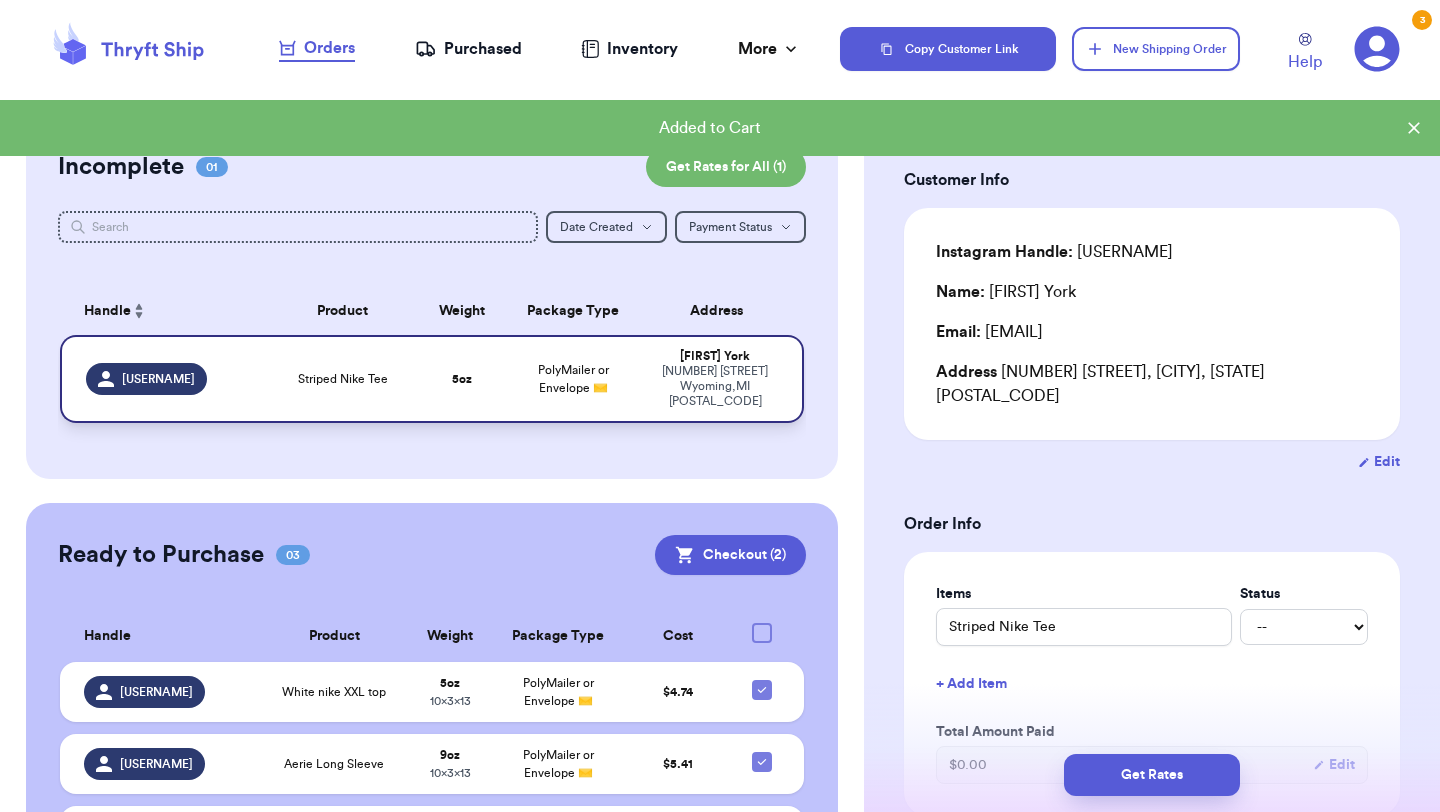 click on "5  oz" at bounding box center [461, 379] 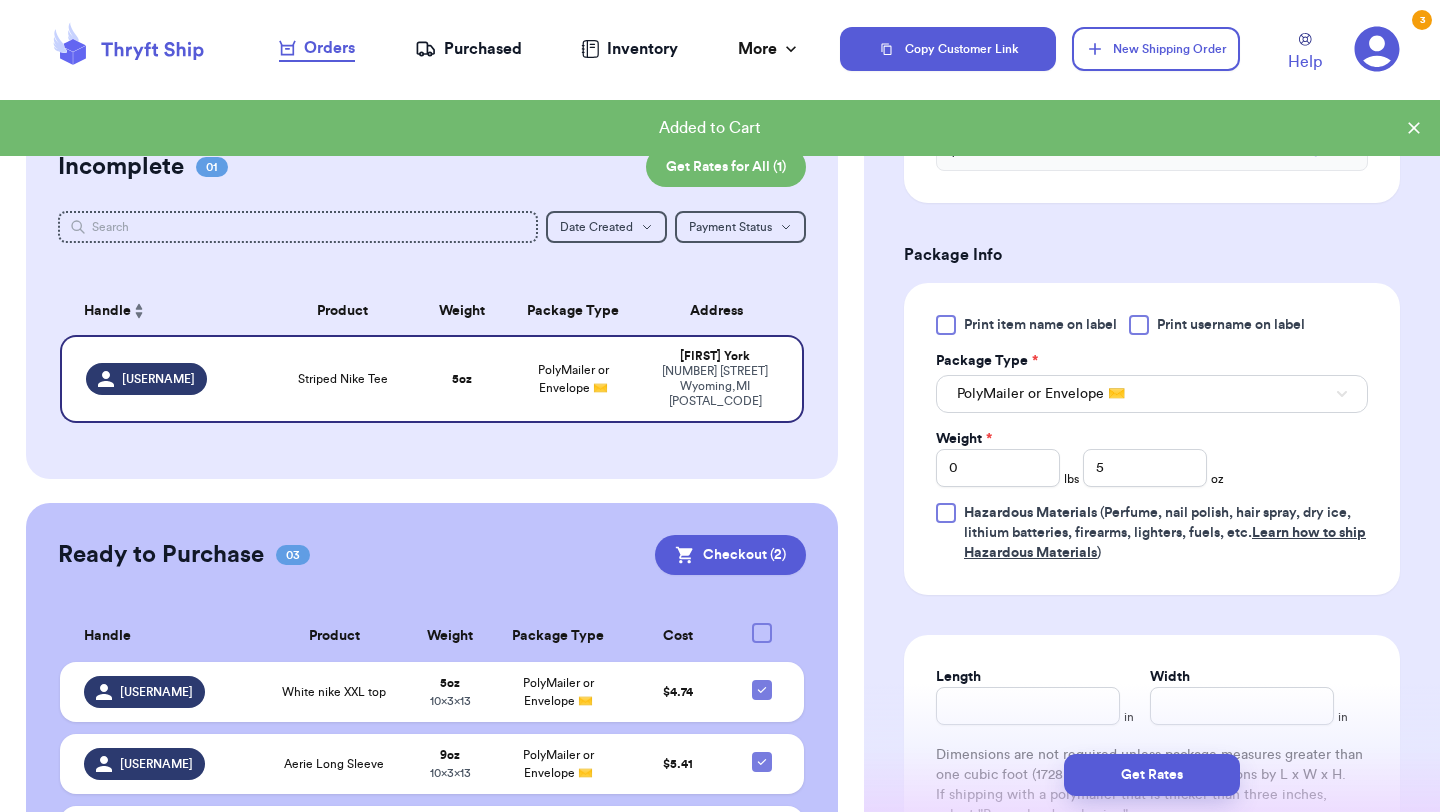 scroll, scrollTop: 675, scrollLeft: 0, axis: vertical 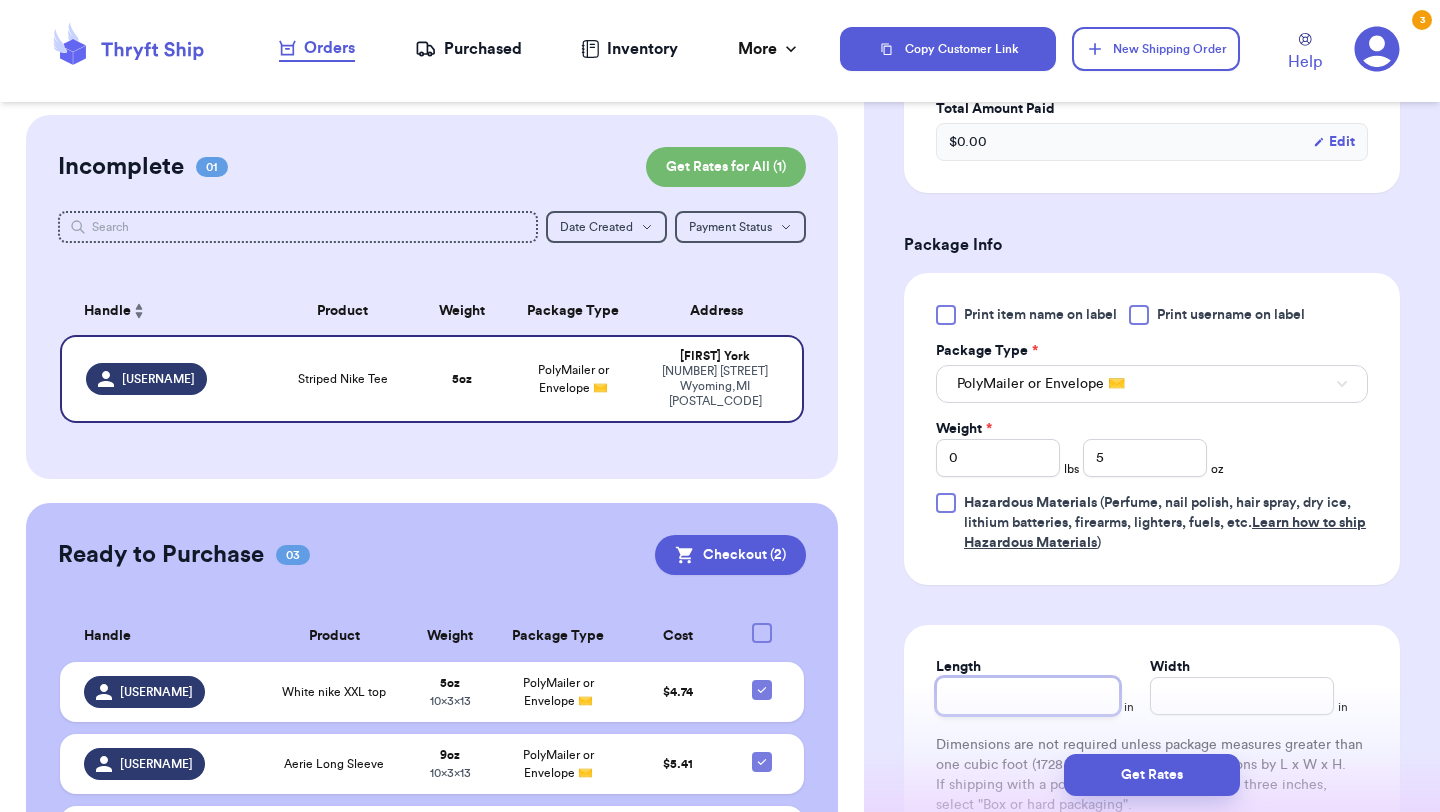 click on "Length" at bounding box center [1028, 696] 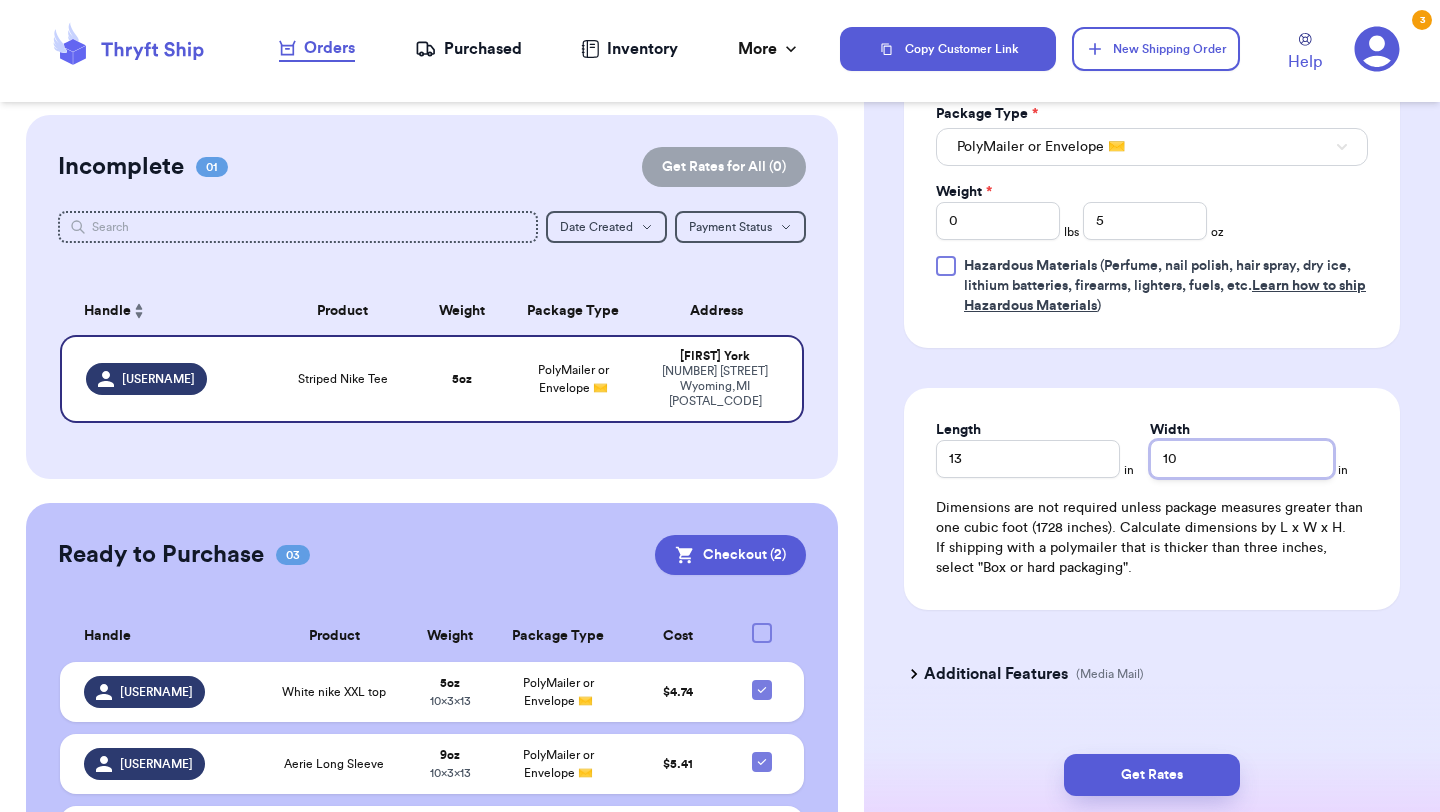 scroll, scrollTop: 916, scrollLeft: 0, axis: vertical 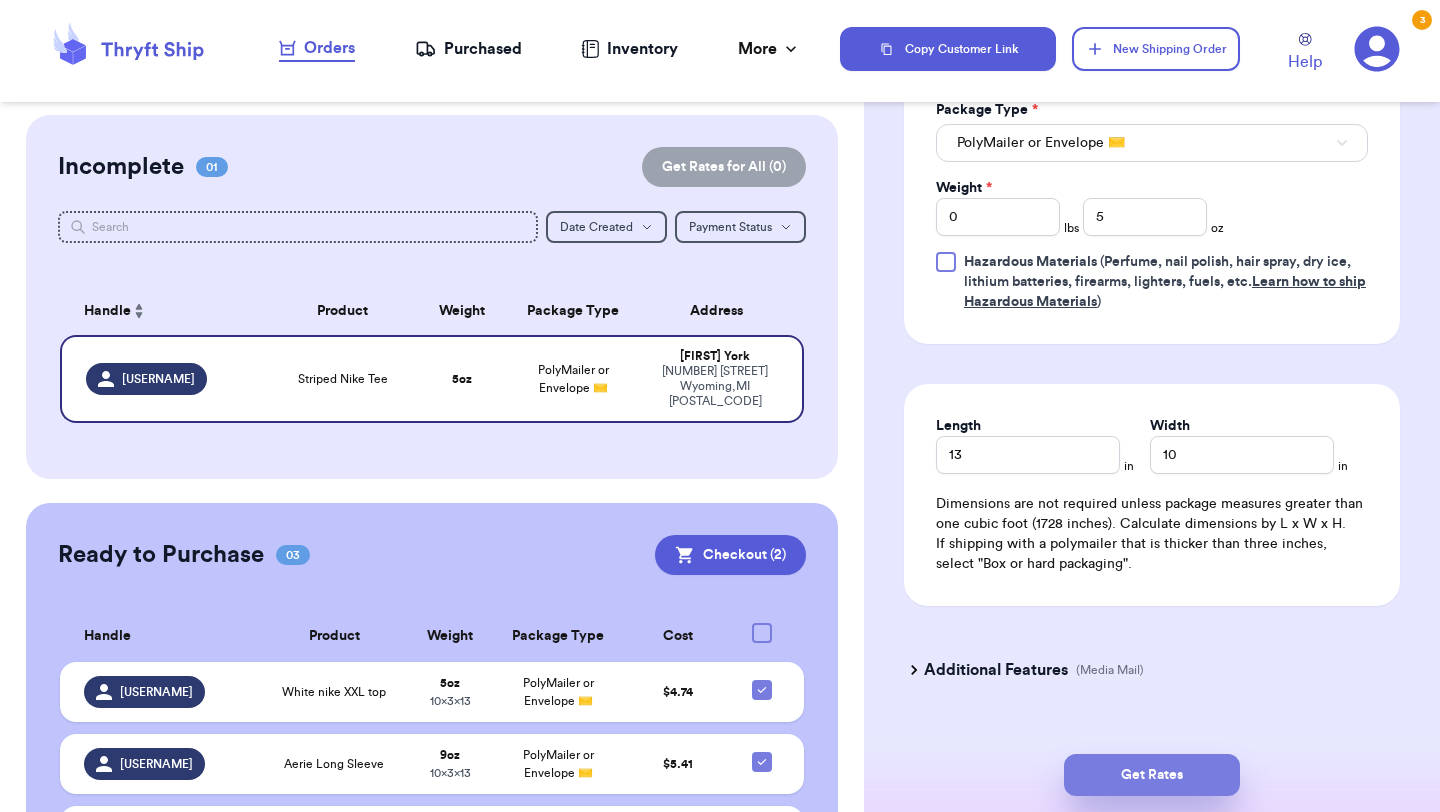 click on "Get Rates" at bounding box center (1152, 775) 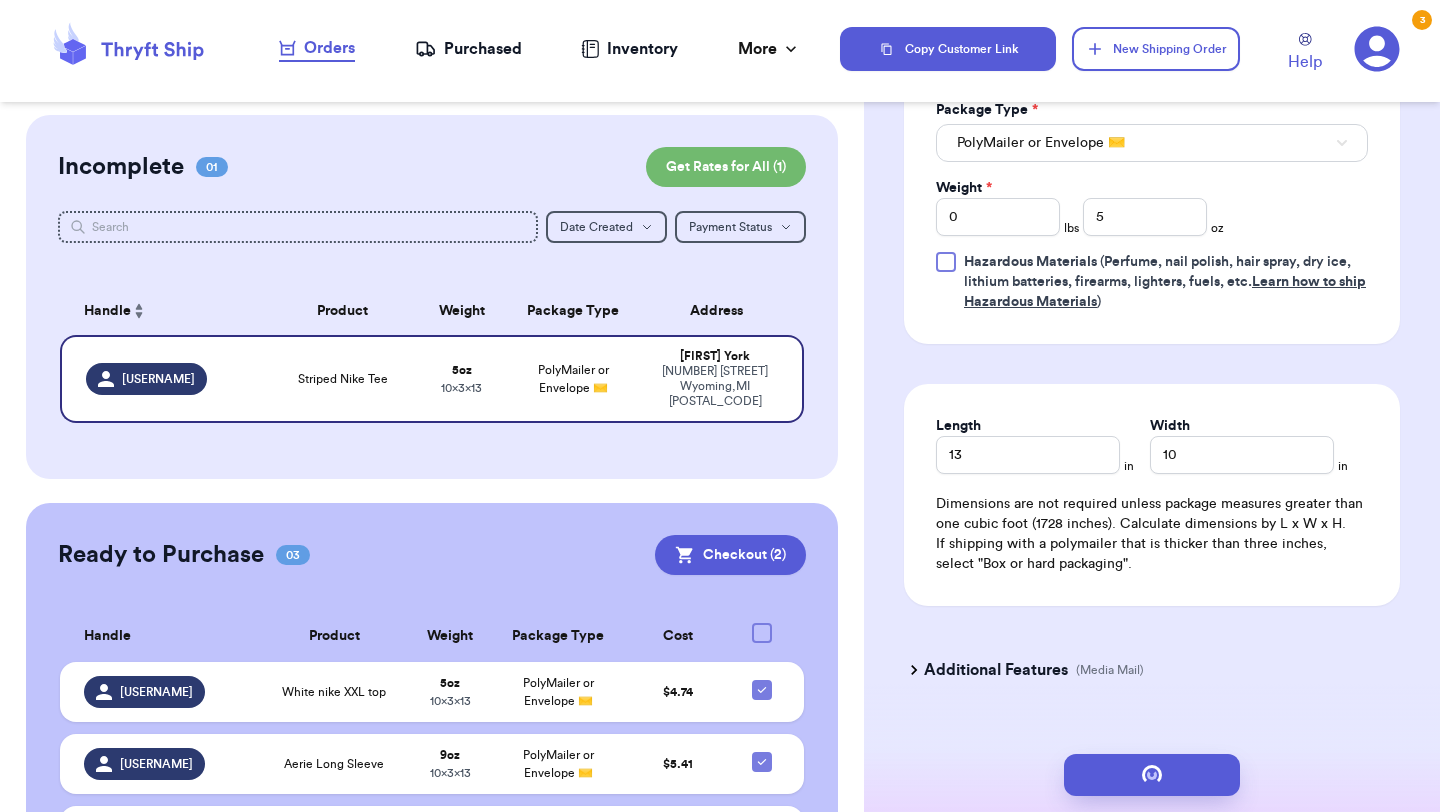 scroll, scrollTop: 0, scrollLeft: 0, axis: both 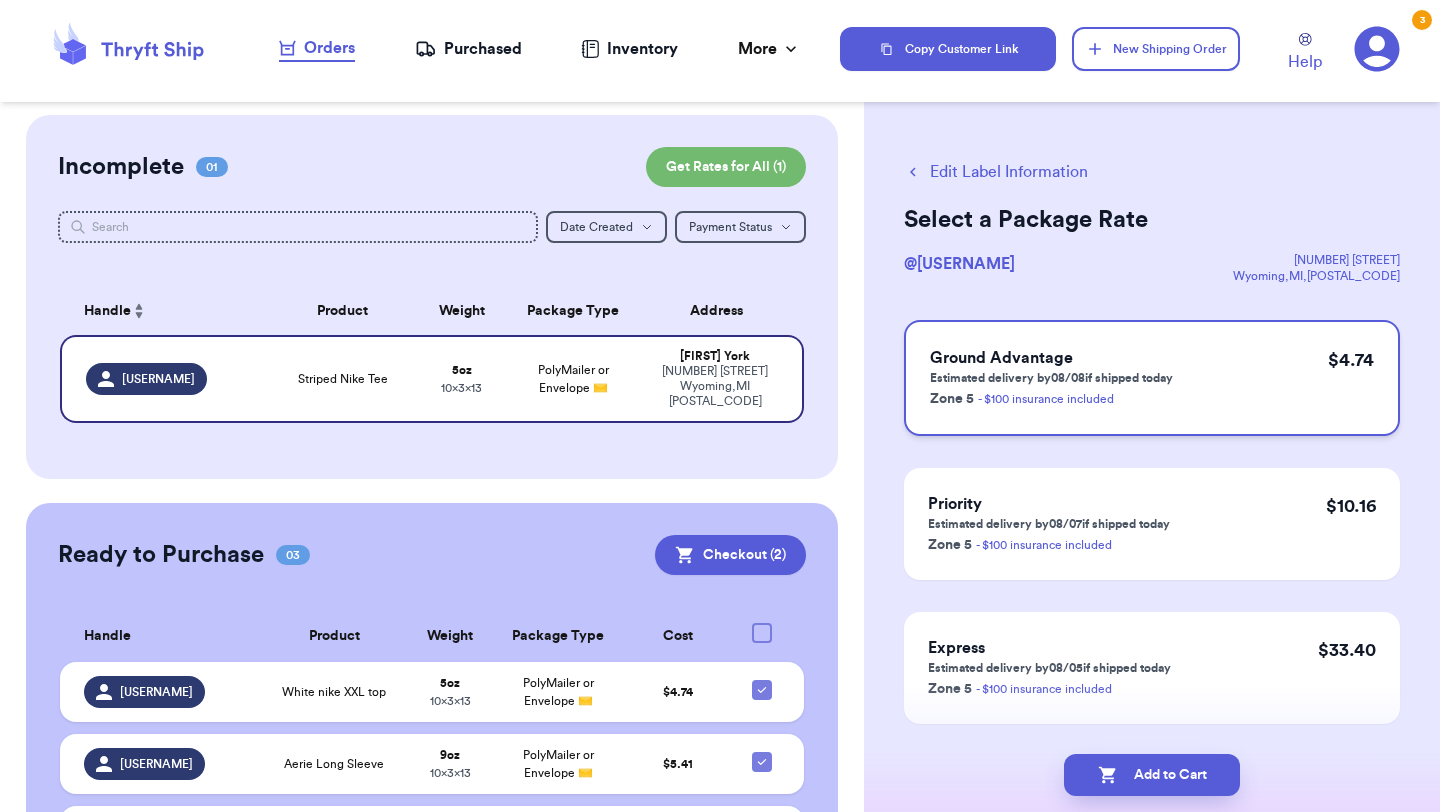 click on "Ground Advantage Estimated delivery by [DATE] if shipped today Zone 5 - $100 insurance included $ [PRICE]" at bounding box center (1152, 378) 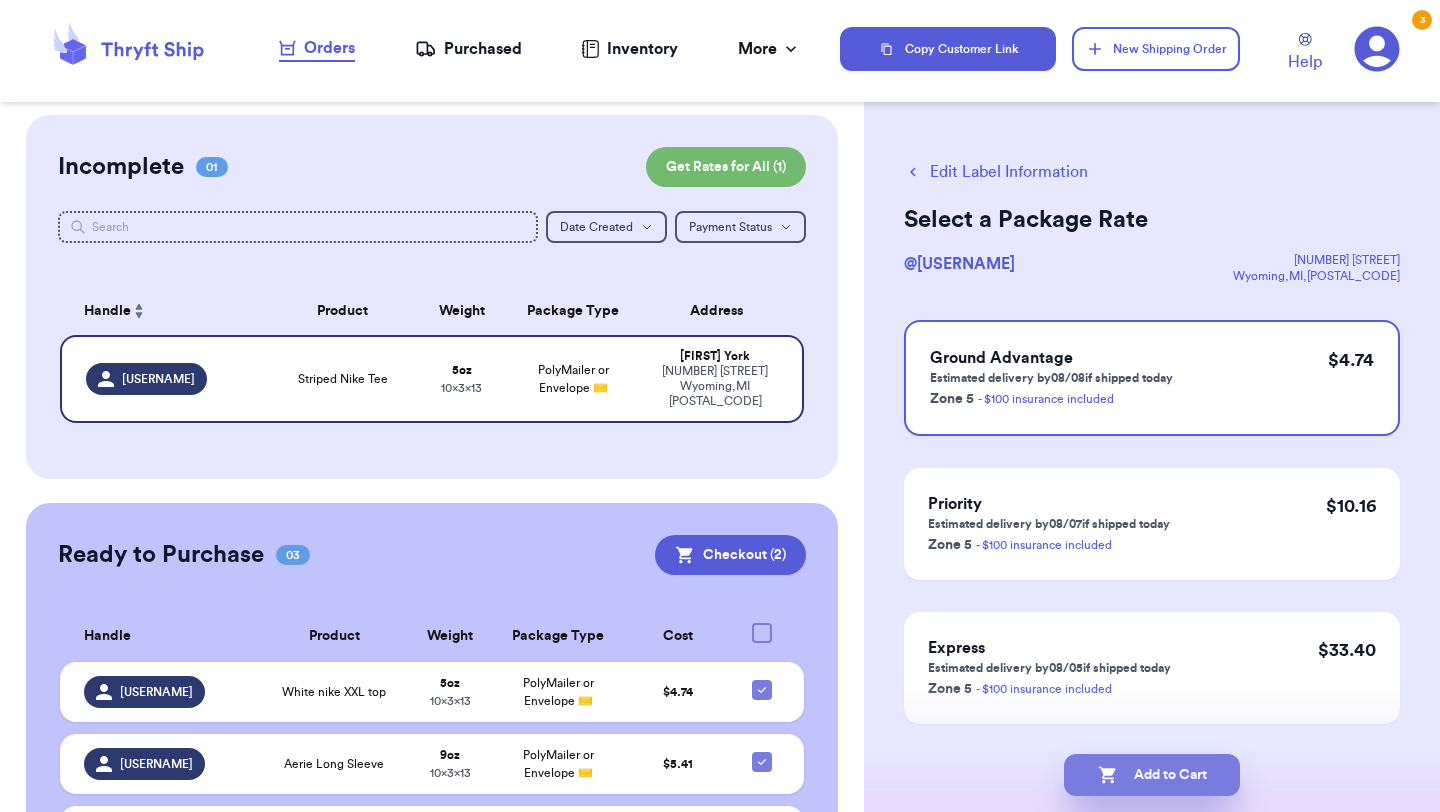 click on "Add to Cart" at bounding box center [1152, 775] 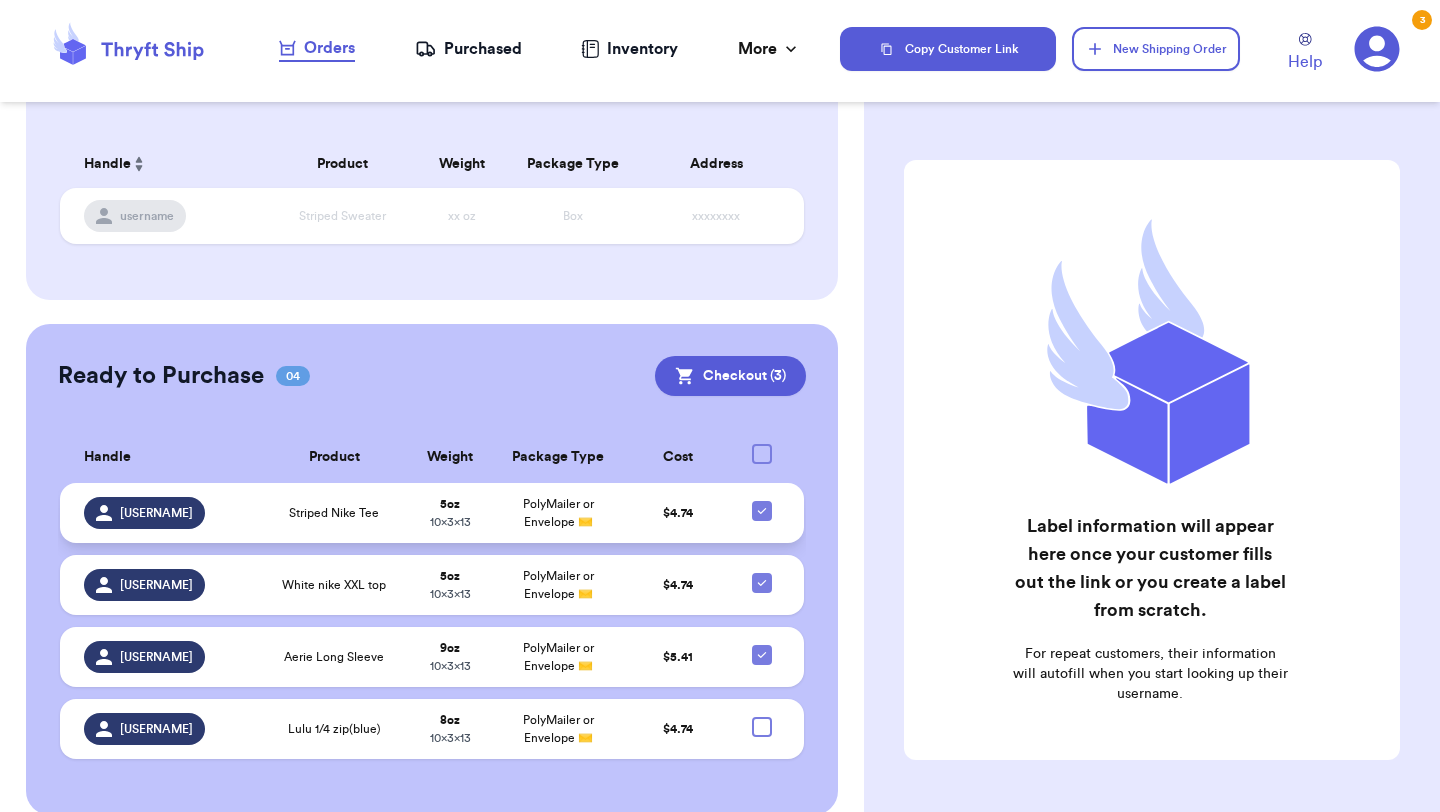 scroll, scrollTop: 177, scrollLeft: 0, axis: vertical 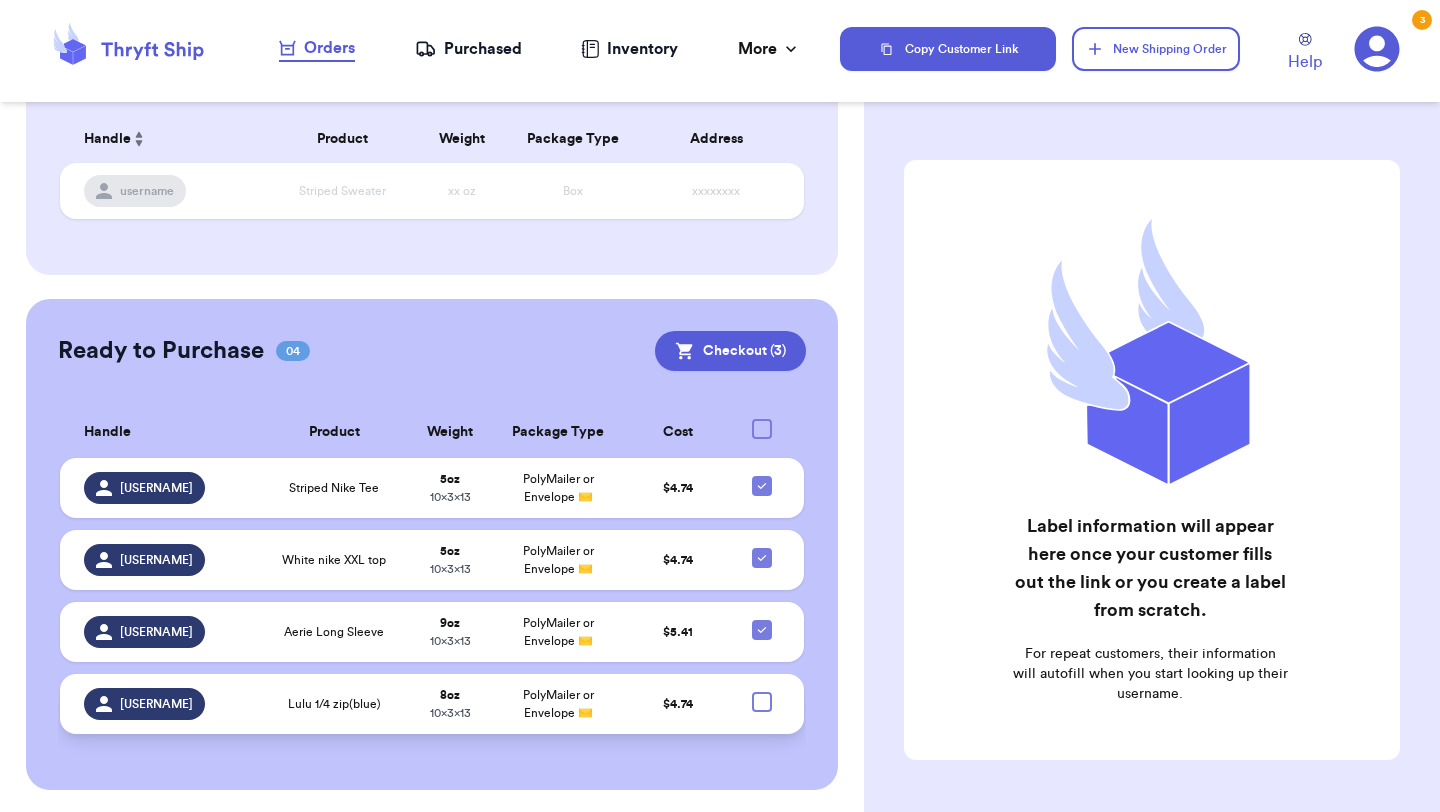 click on "Lulu 1/4 zip(blue)" at bounding box center (334, 704) 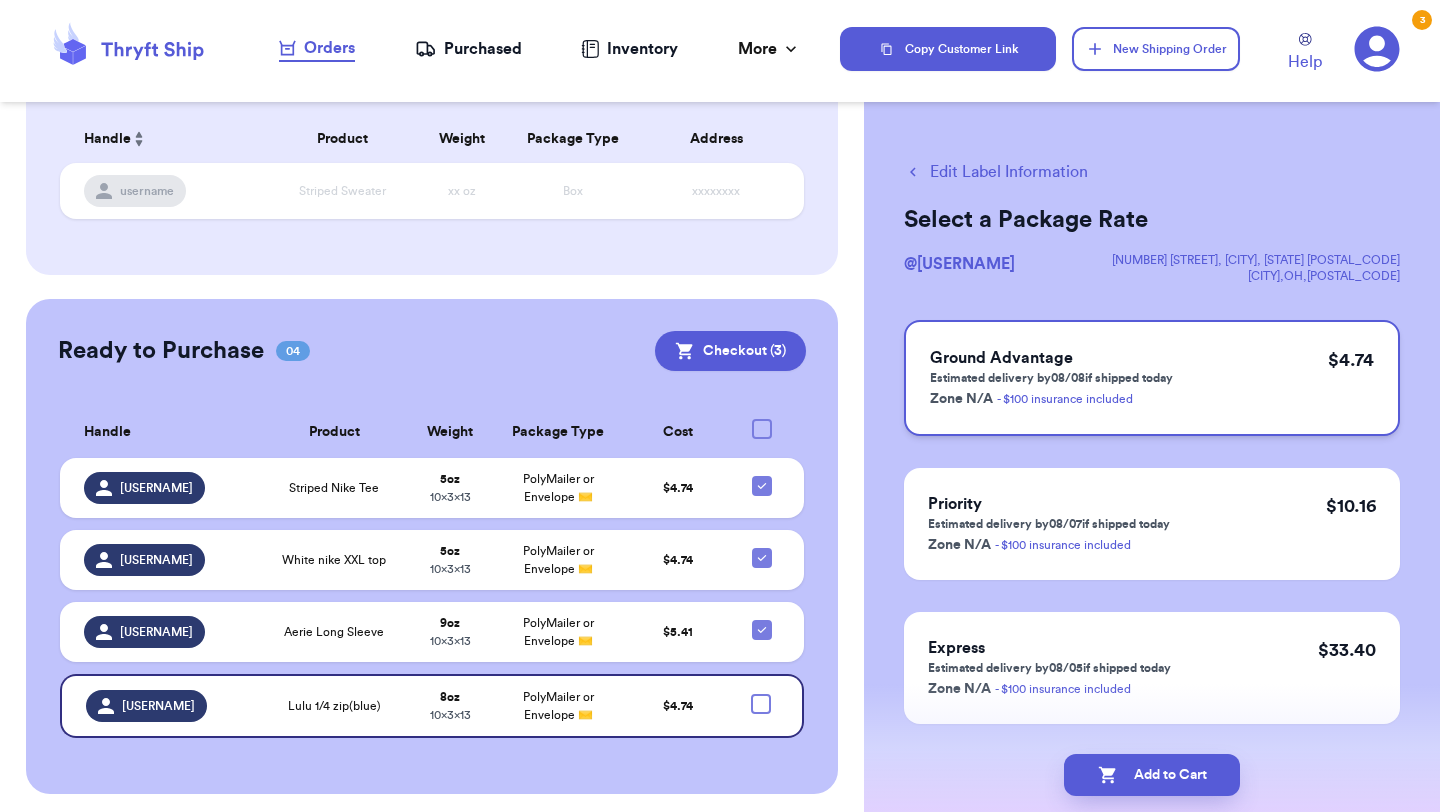 click on "Ground Advantage Estimated delivery by  [DATE]  if shipped today Zone N/A - $[INSURANCE_AMOUNT] insurance included $[PRICE]" at bounding box center [1152, 378] 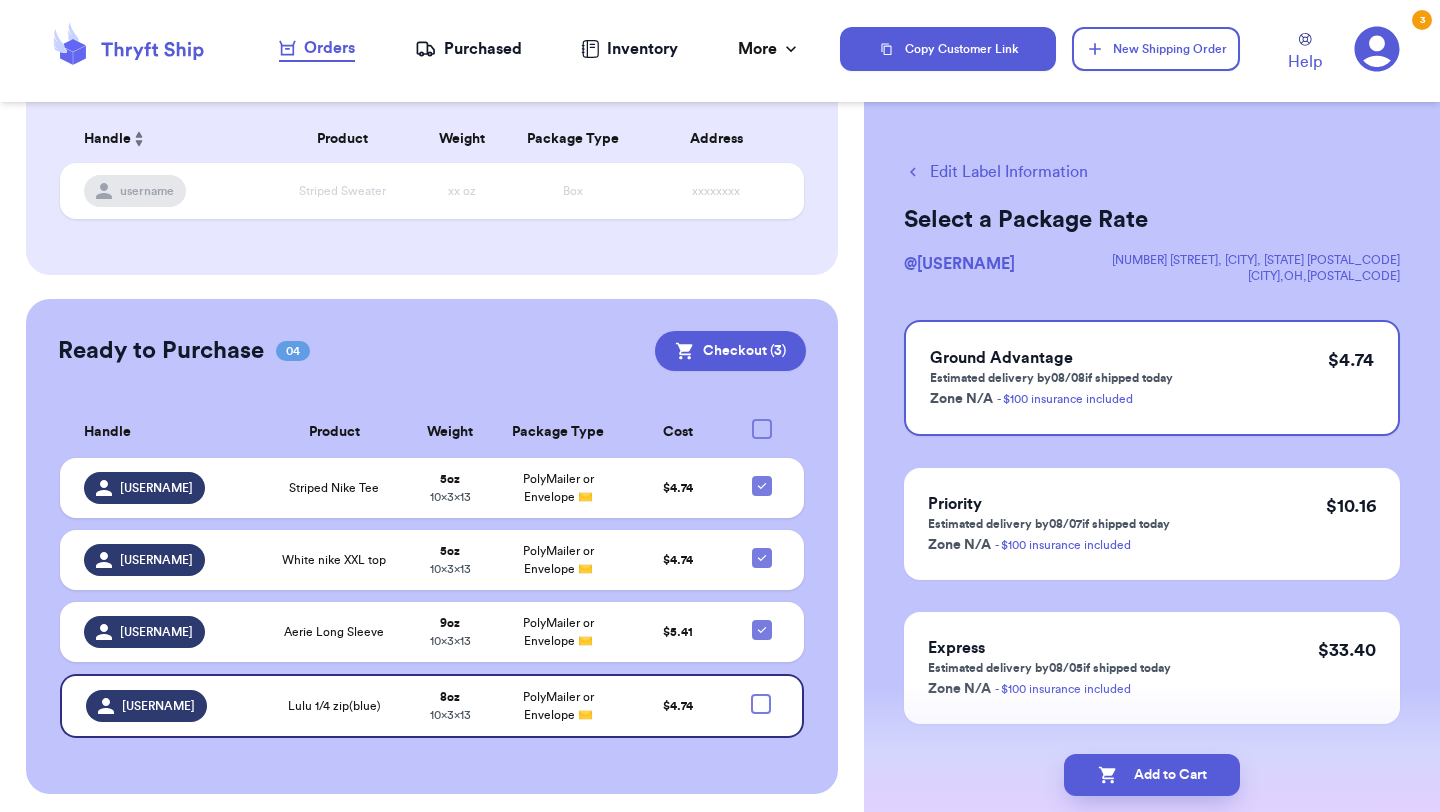 click on "Edit Label Information" at bounding box center [996, 172] 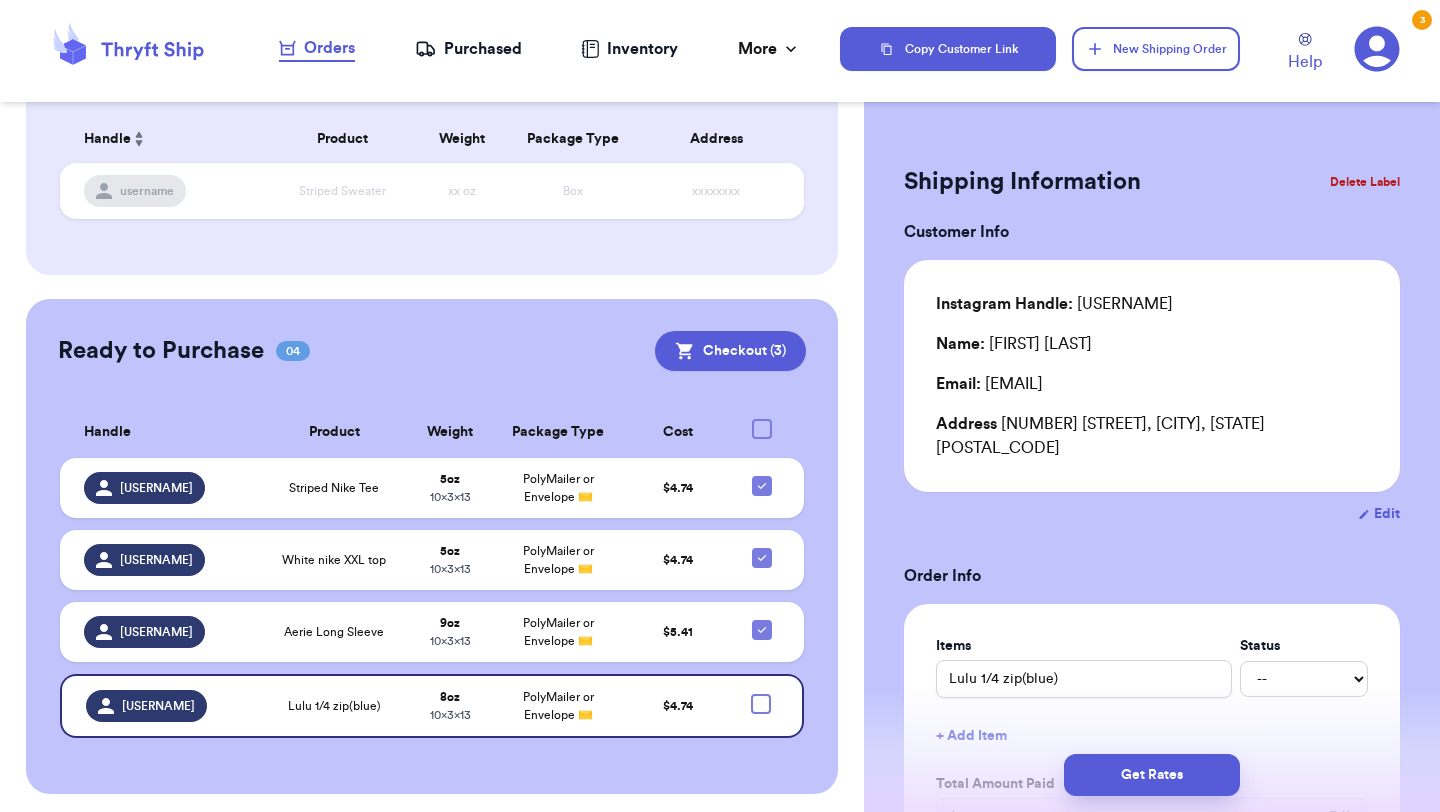 scroll, scrollTop: 152, scrollLeft: 0, axis: vertical 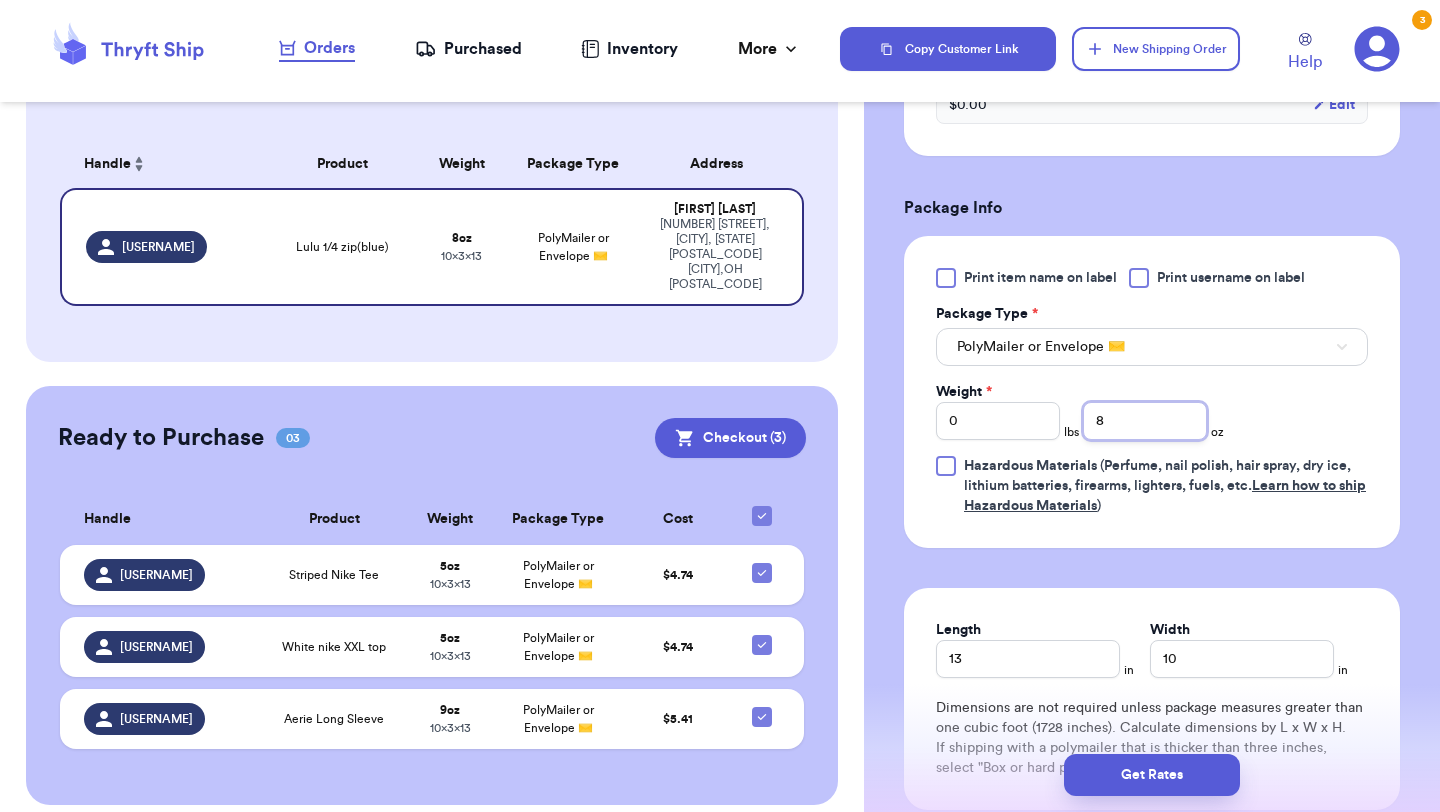 click on "8" at bounding box center (1145, 421) 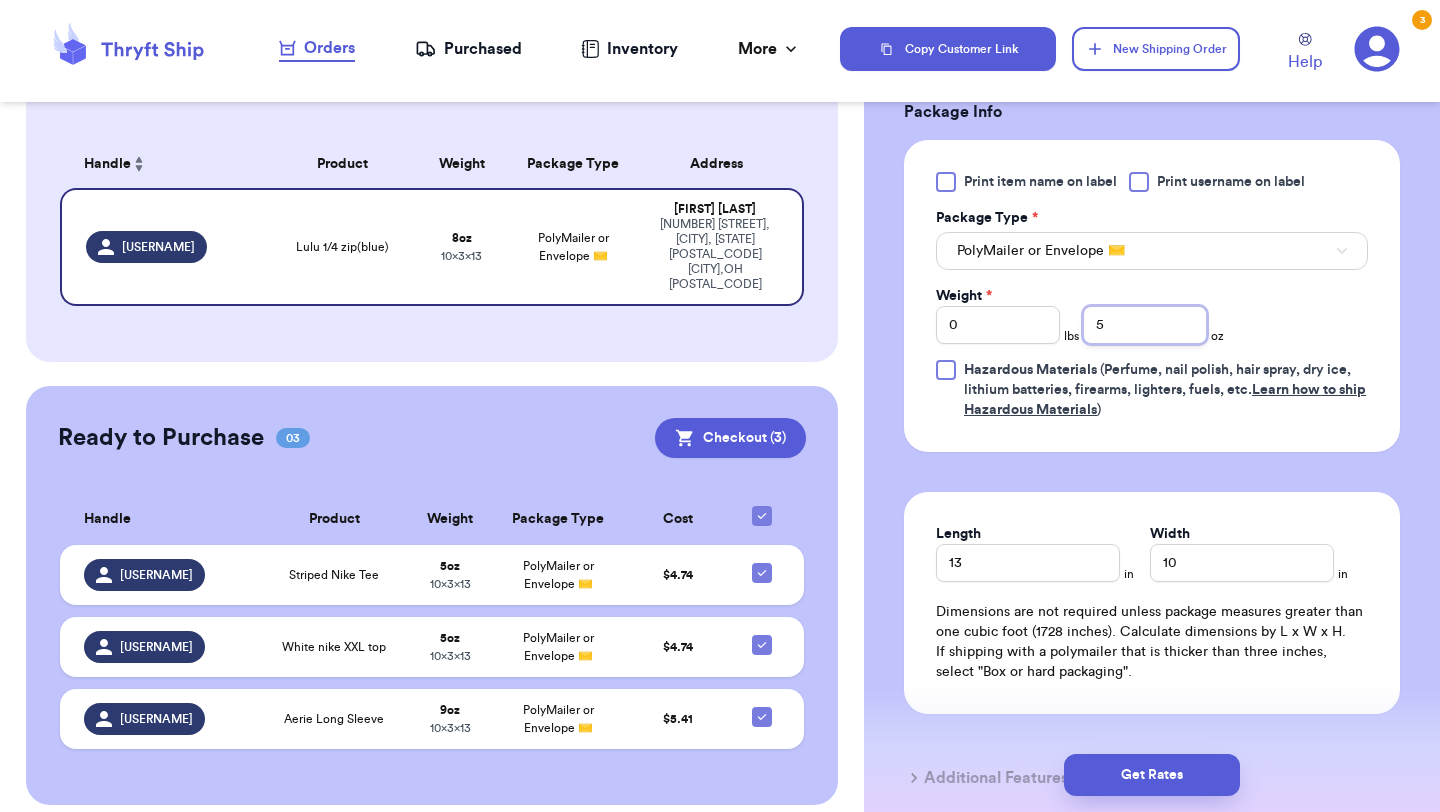 scroll, scrollTop: 855, scrollLeft: 0, axis: vertical 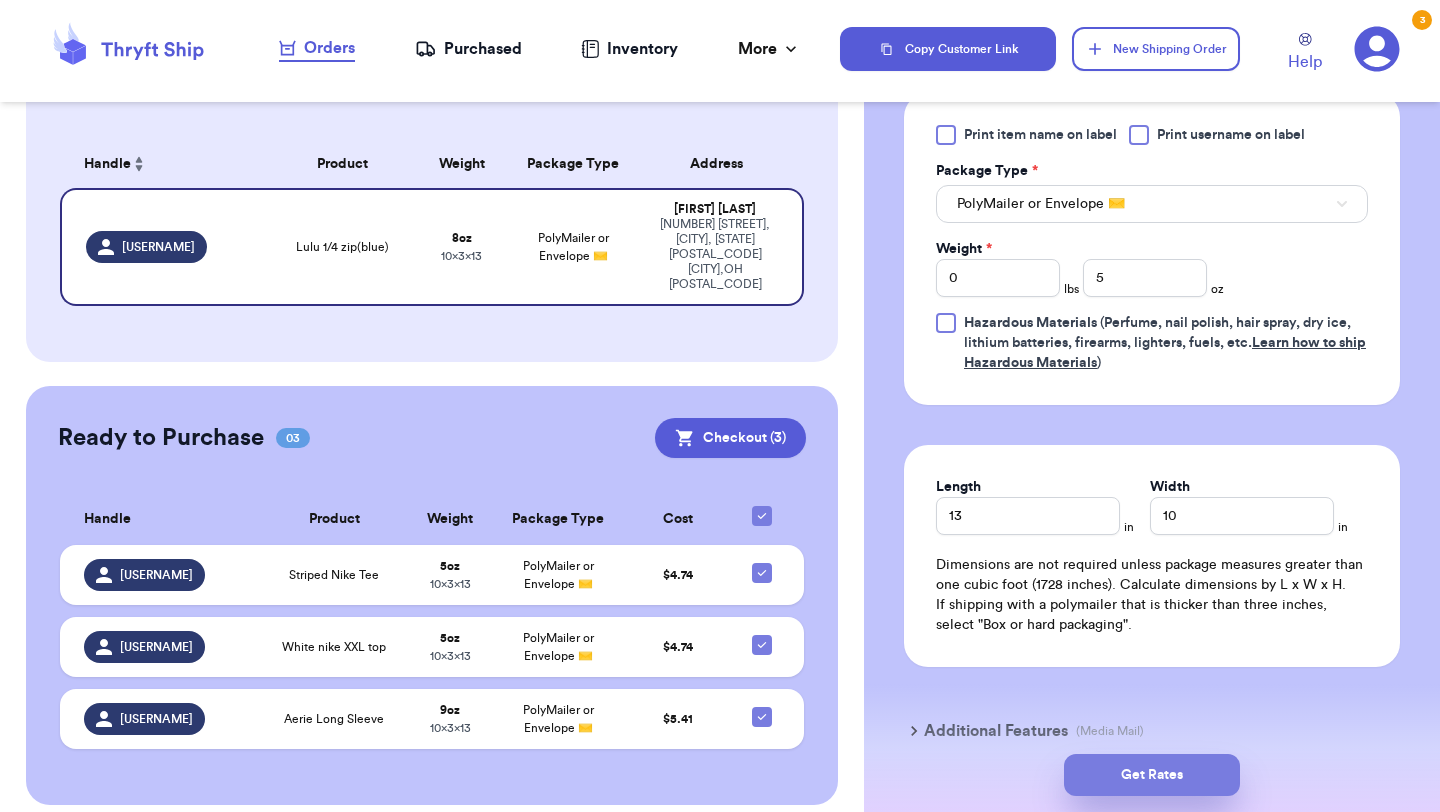 click on "Get Rates" at bounding box center [1152, 775] 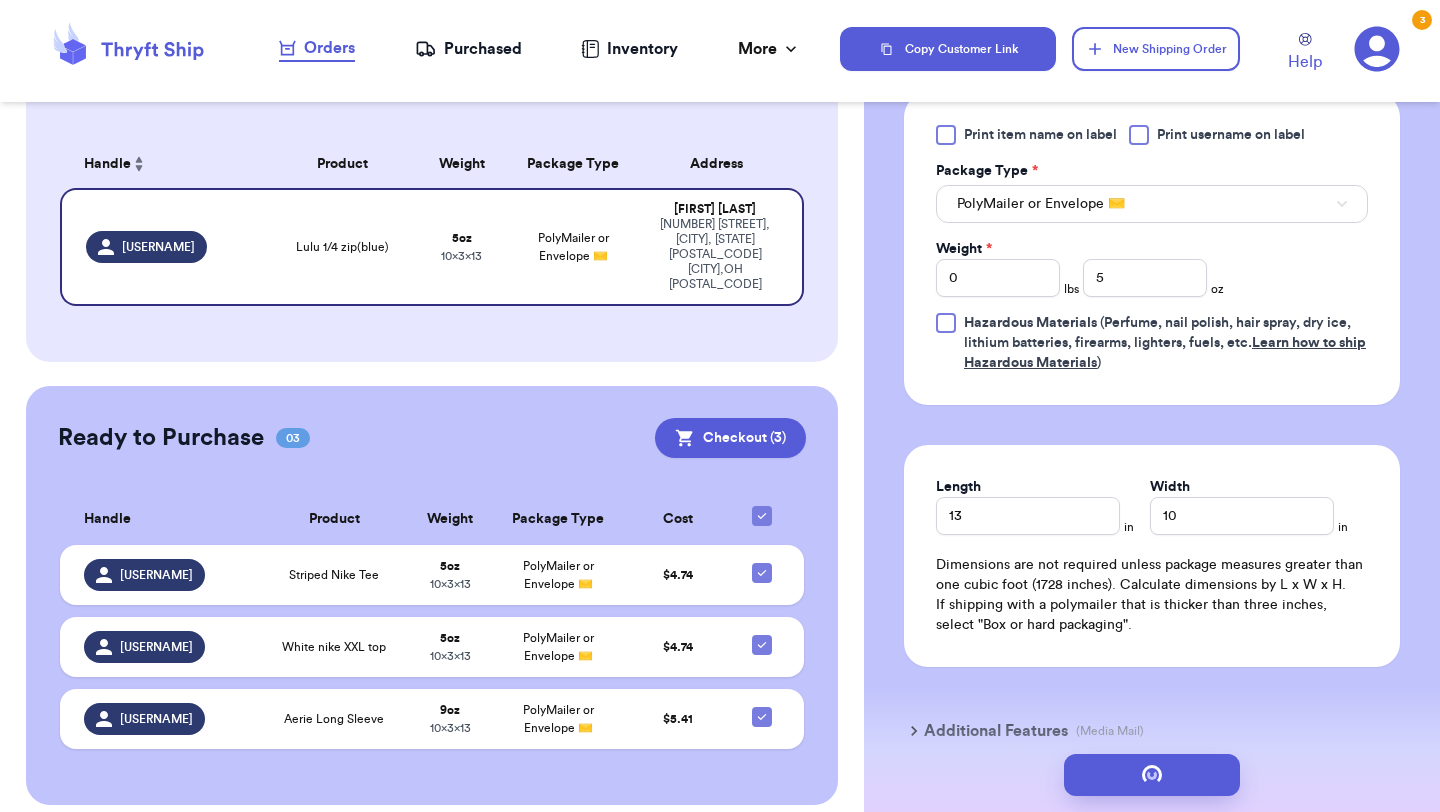 scroll, scrollTop: 0, scrollLeft: 0, axis: both 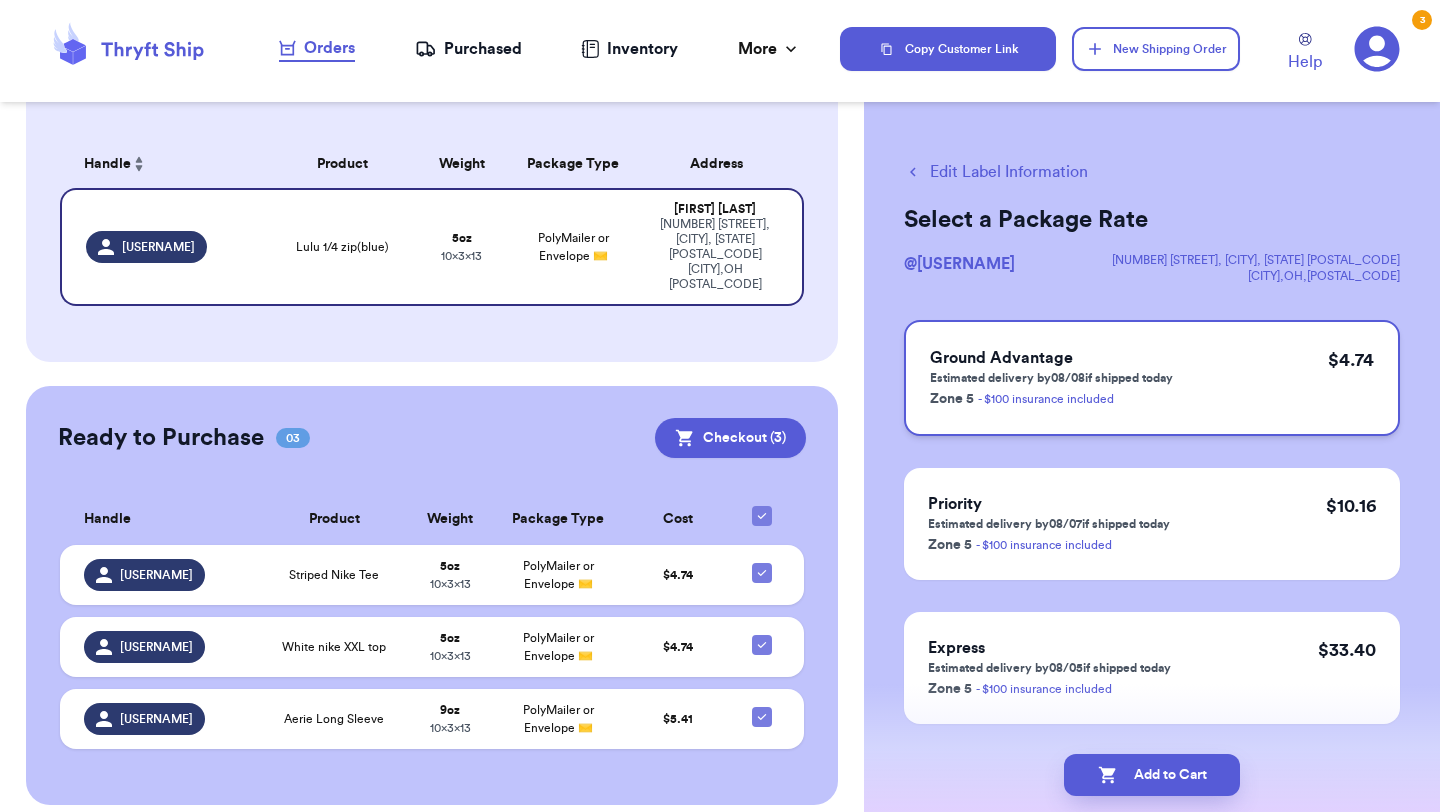 click on "Ground Advantage Estimated delivery by [DATE] if shipped today Zone 5 - $100 insurance included $ [PRICE]" at bounding box center [1152, 378] 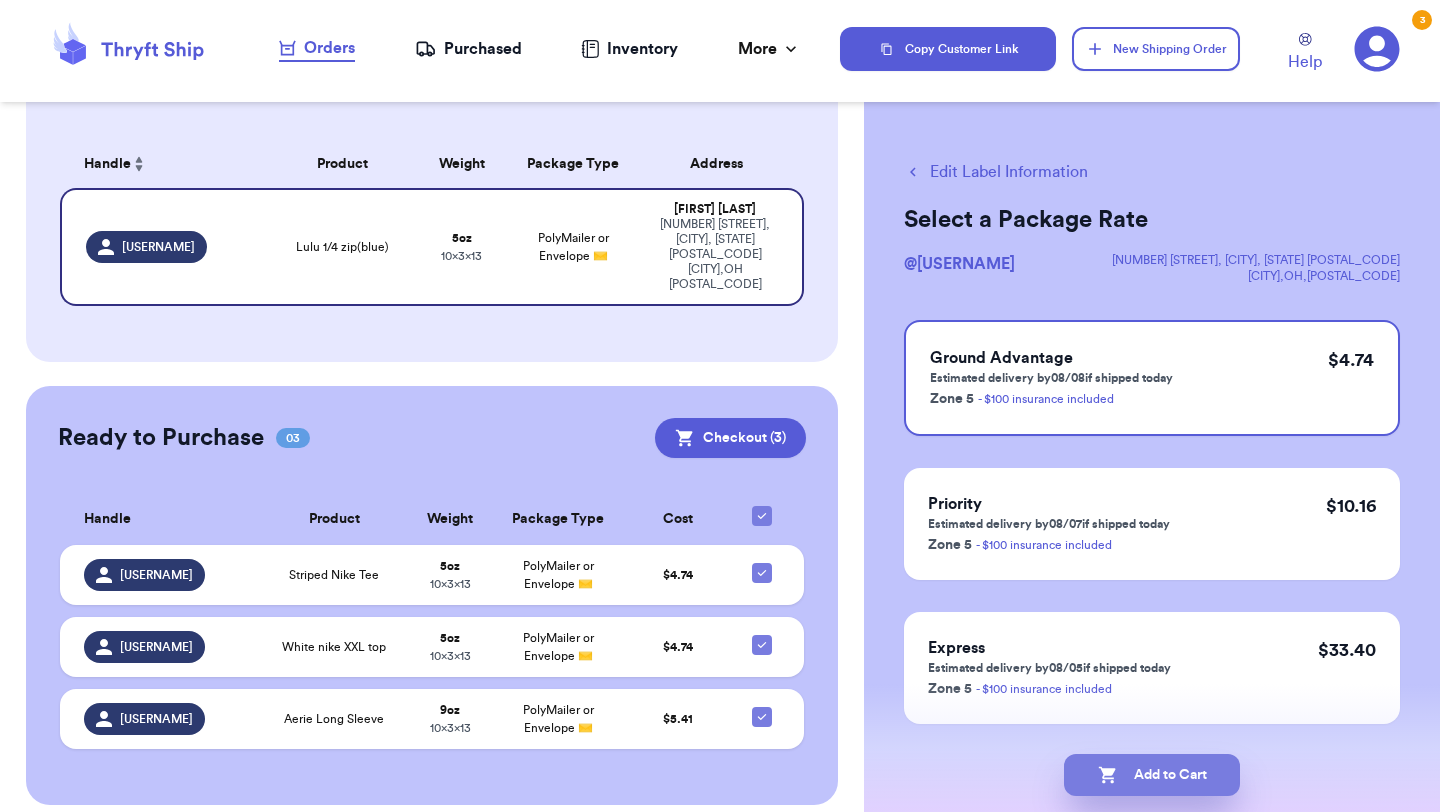 click on "Add to Cart" at bounding box center [1152, 775] 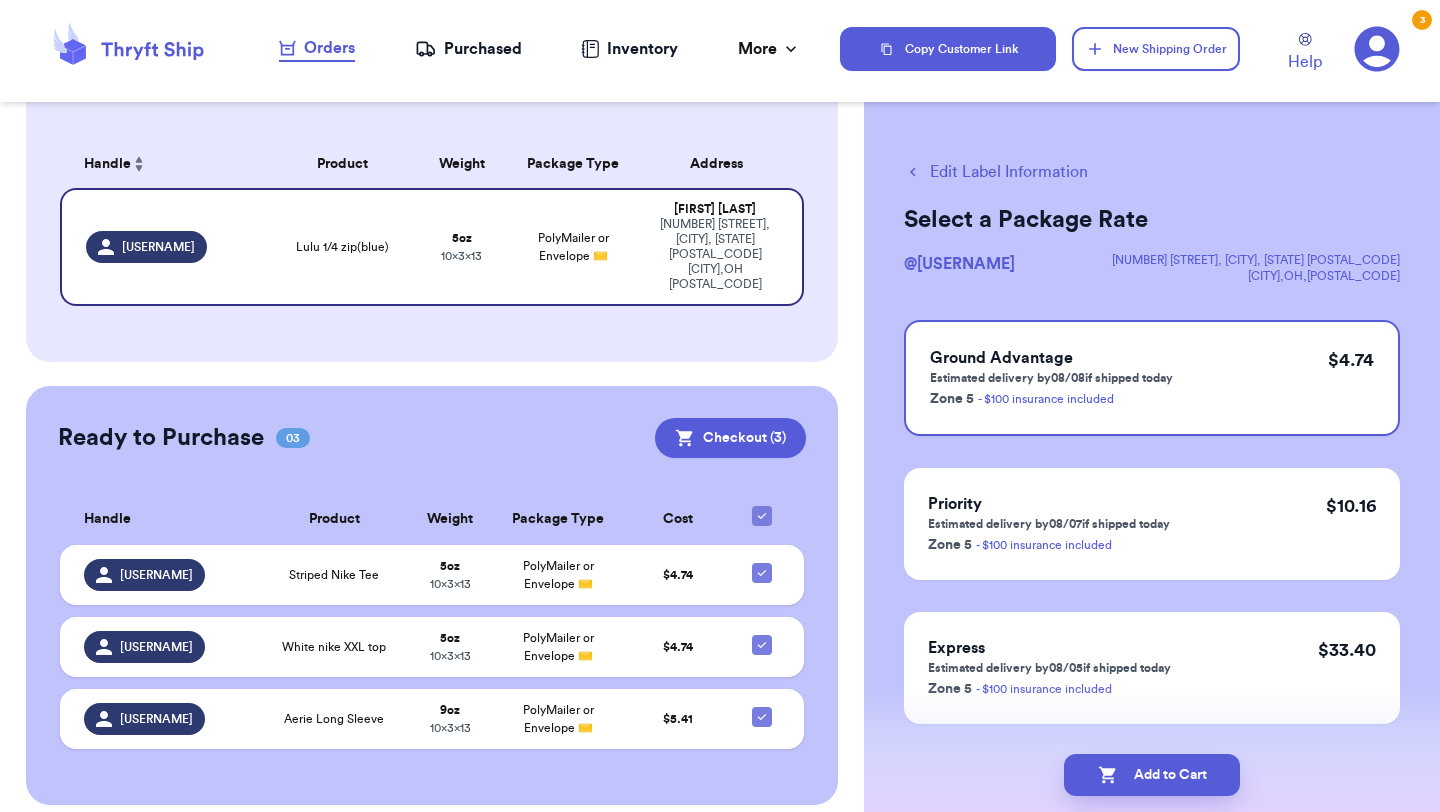 scroll, scrollTop: 177, scrollLeft: 0, axis: vertical 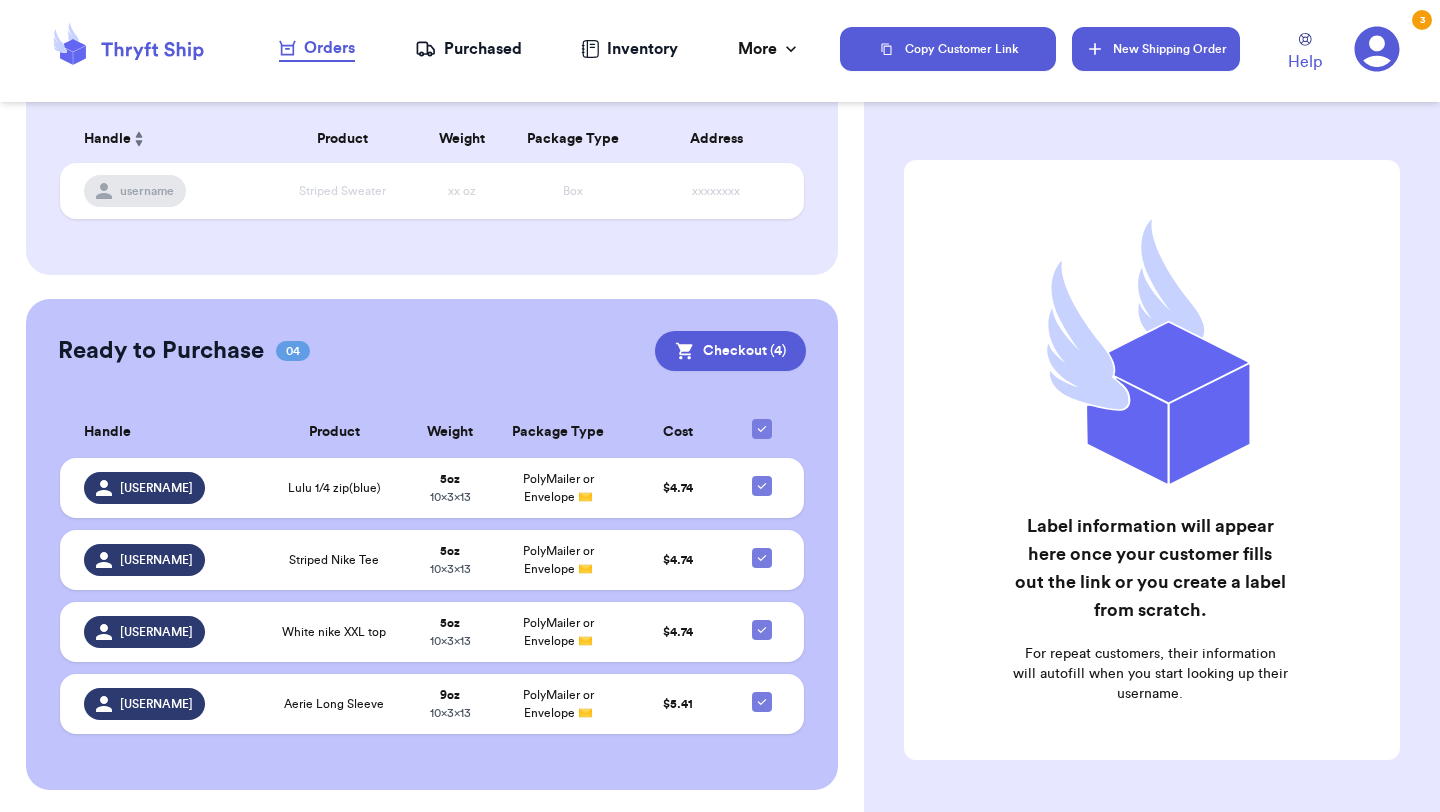 click on "New Shipping Order" at bounding box center (1156, 49) 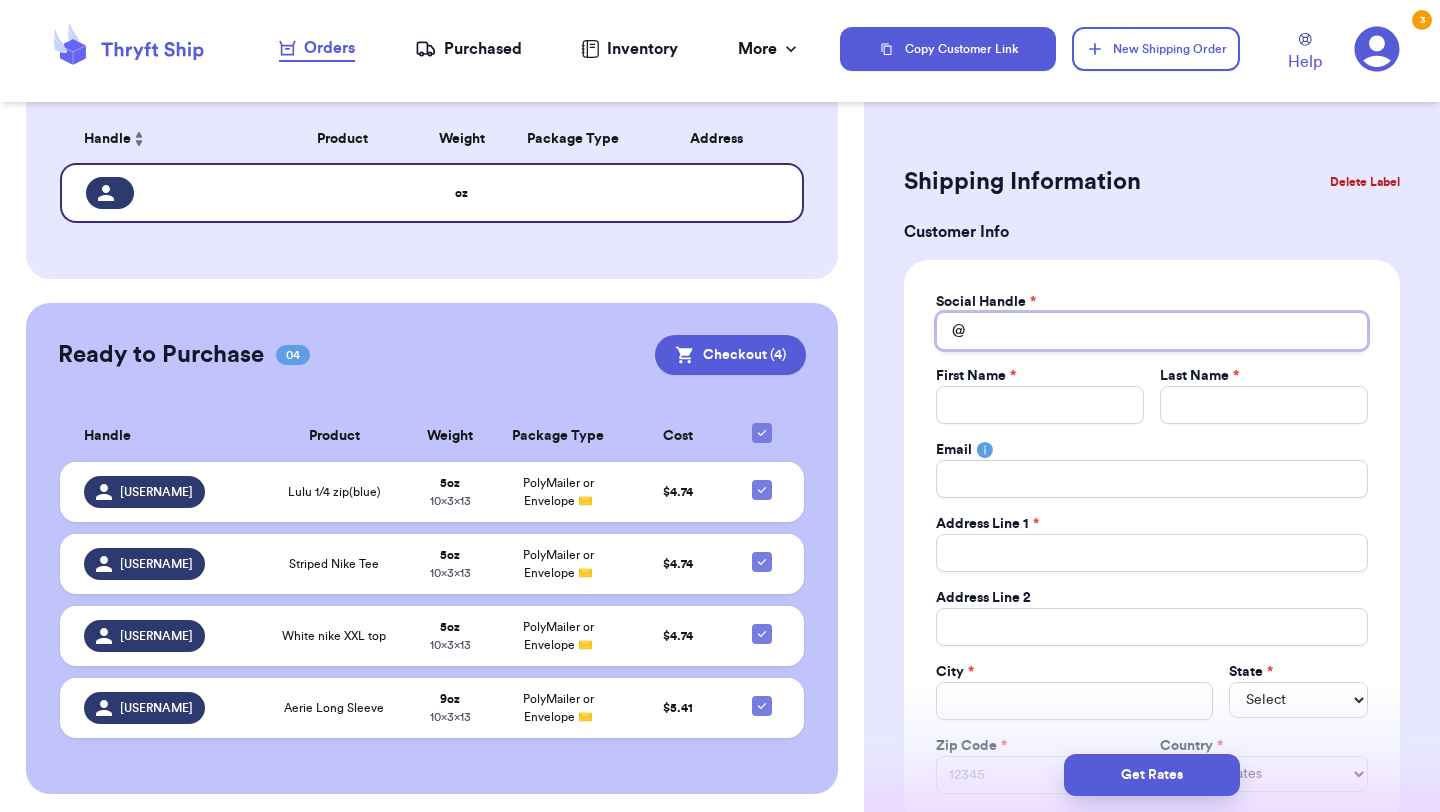click on "Total Amount Paid" at bounding box center [1152, 331] 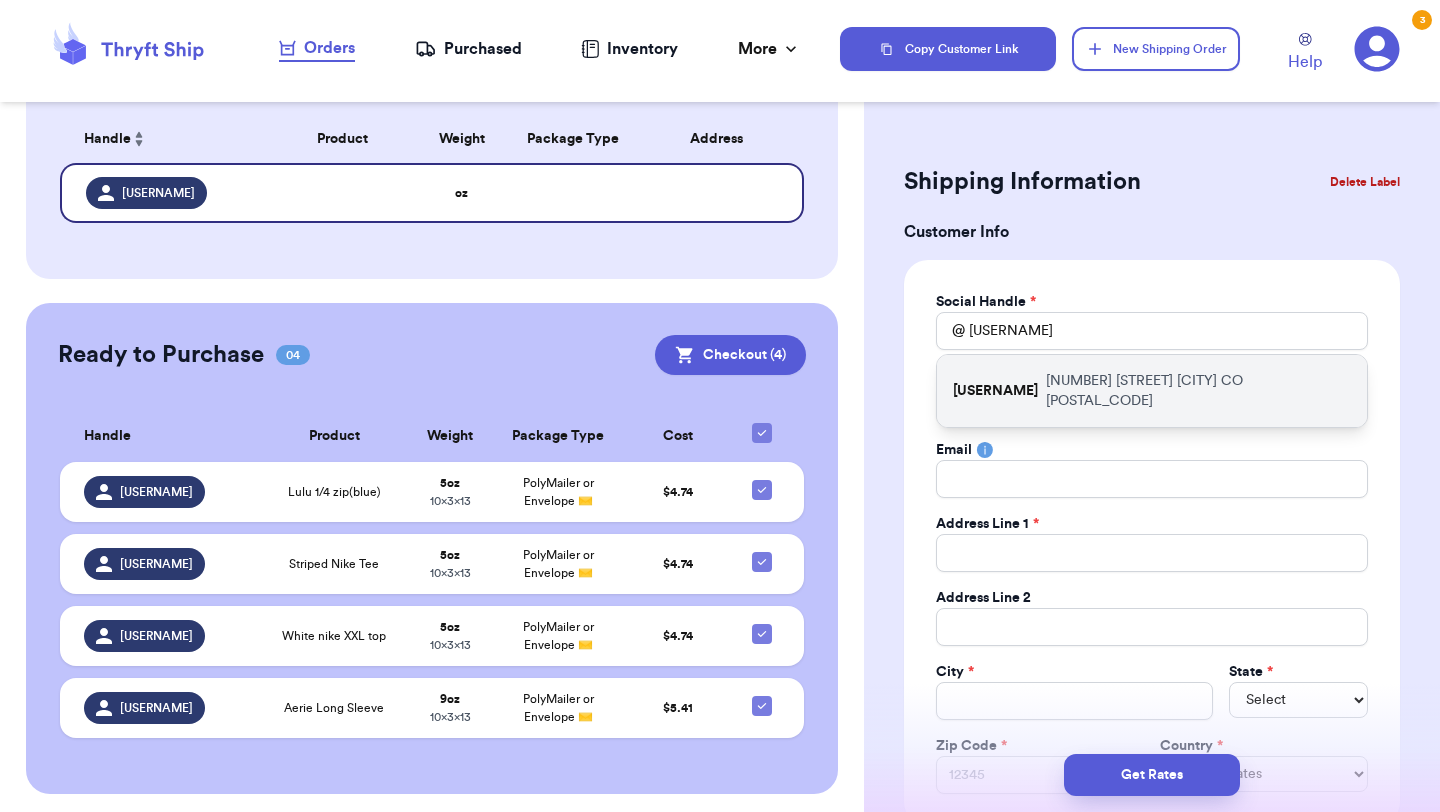 click on "[NUMBER] [STREET]  [CITY]   [STATE]   [POSTAL_CODE]" at bounding box center [1198, 391] 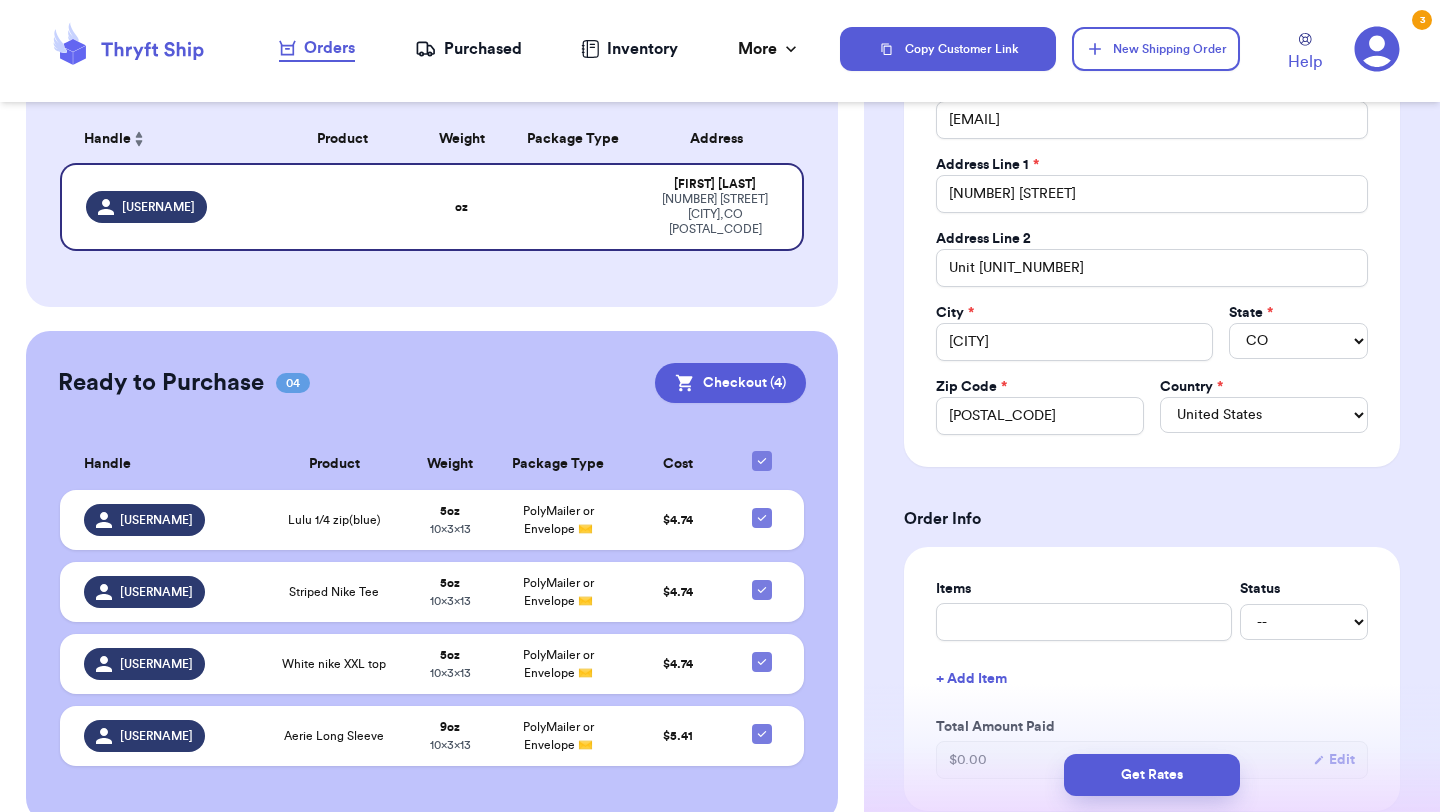 scroll, scrollTop: 380, scrollLeft: 0, axis: vertical 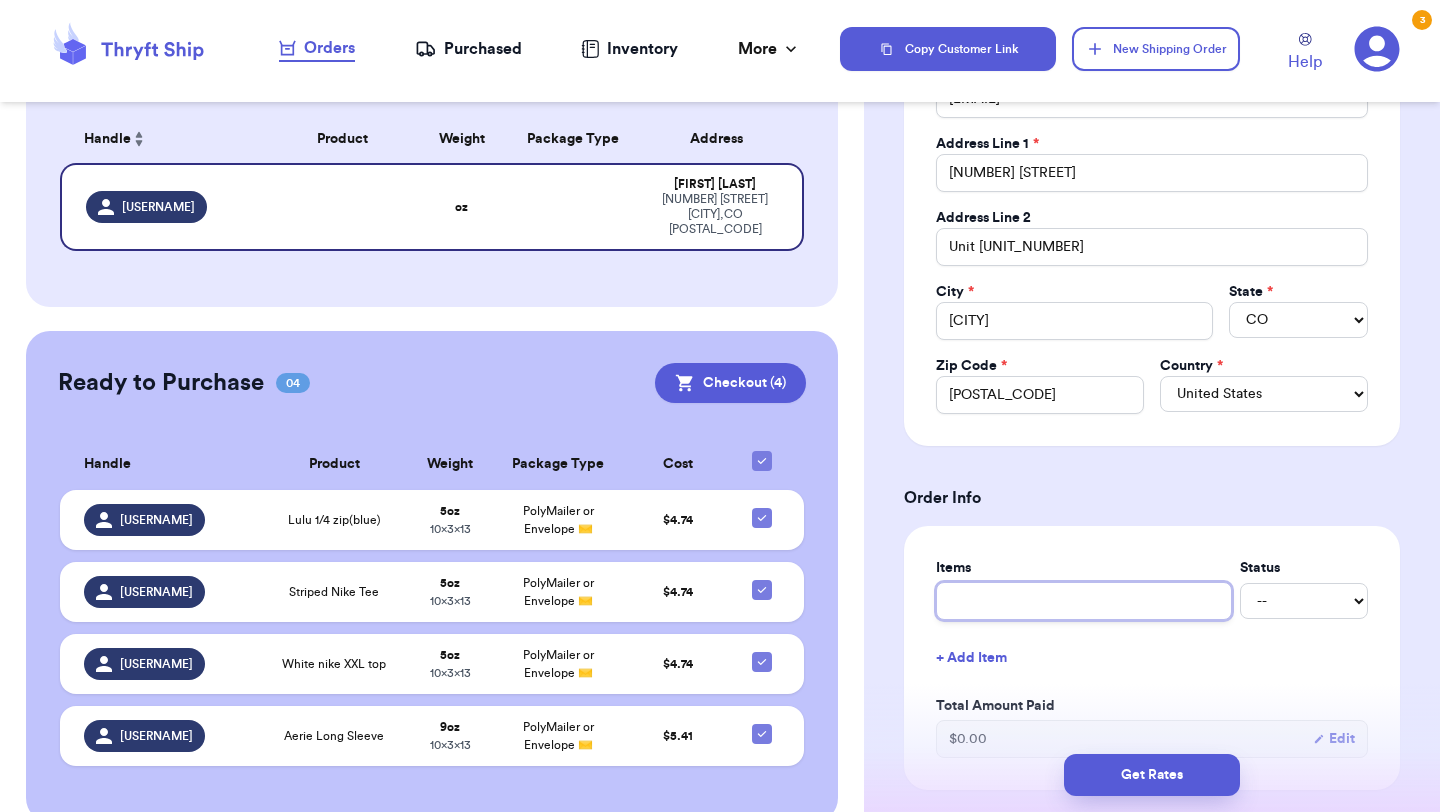click at bounding box center [1084, 601] 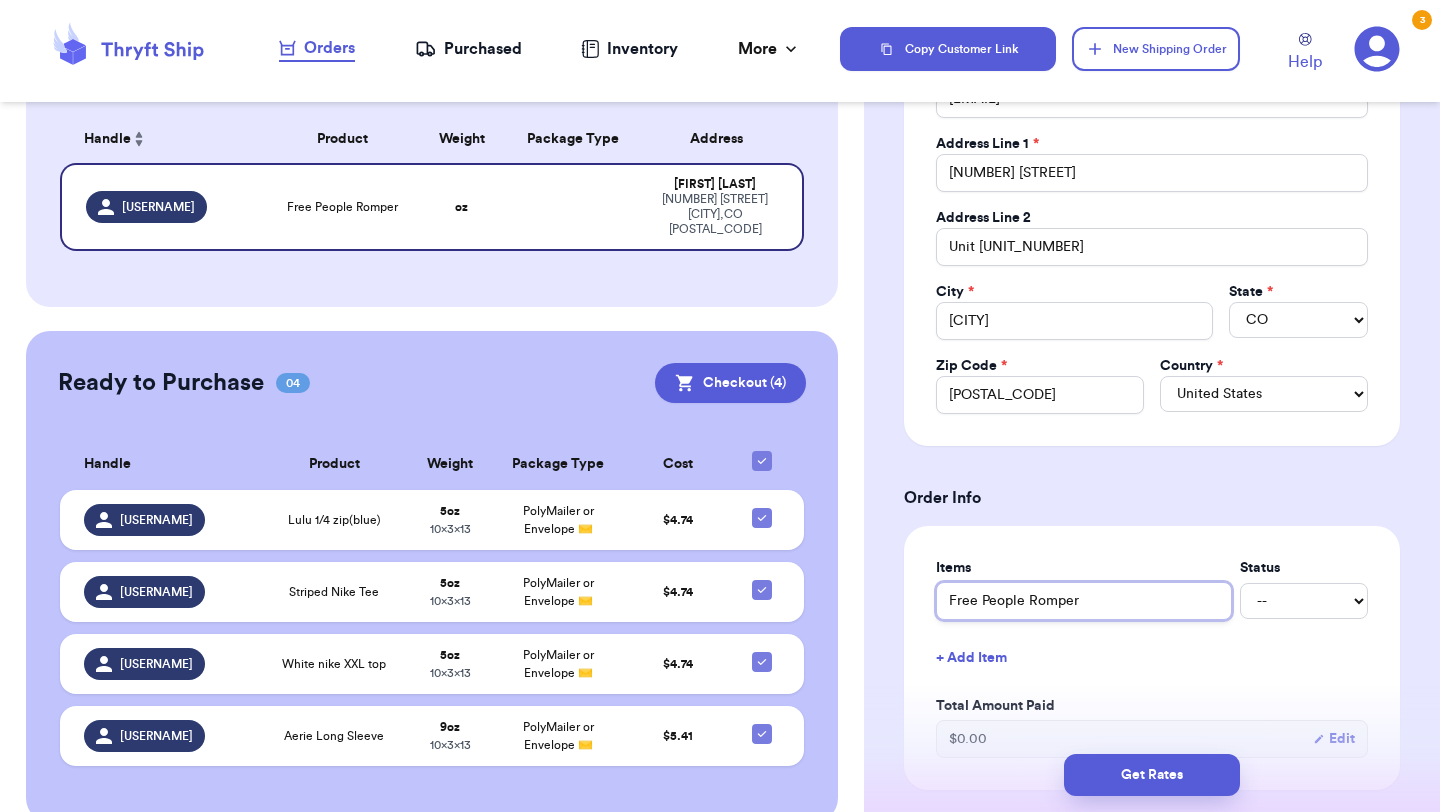 click on "Free People Romper" at bounding box center [1084, 601] 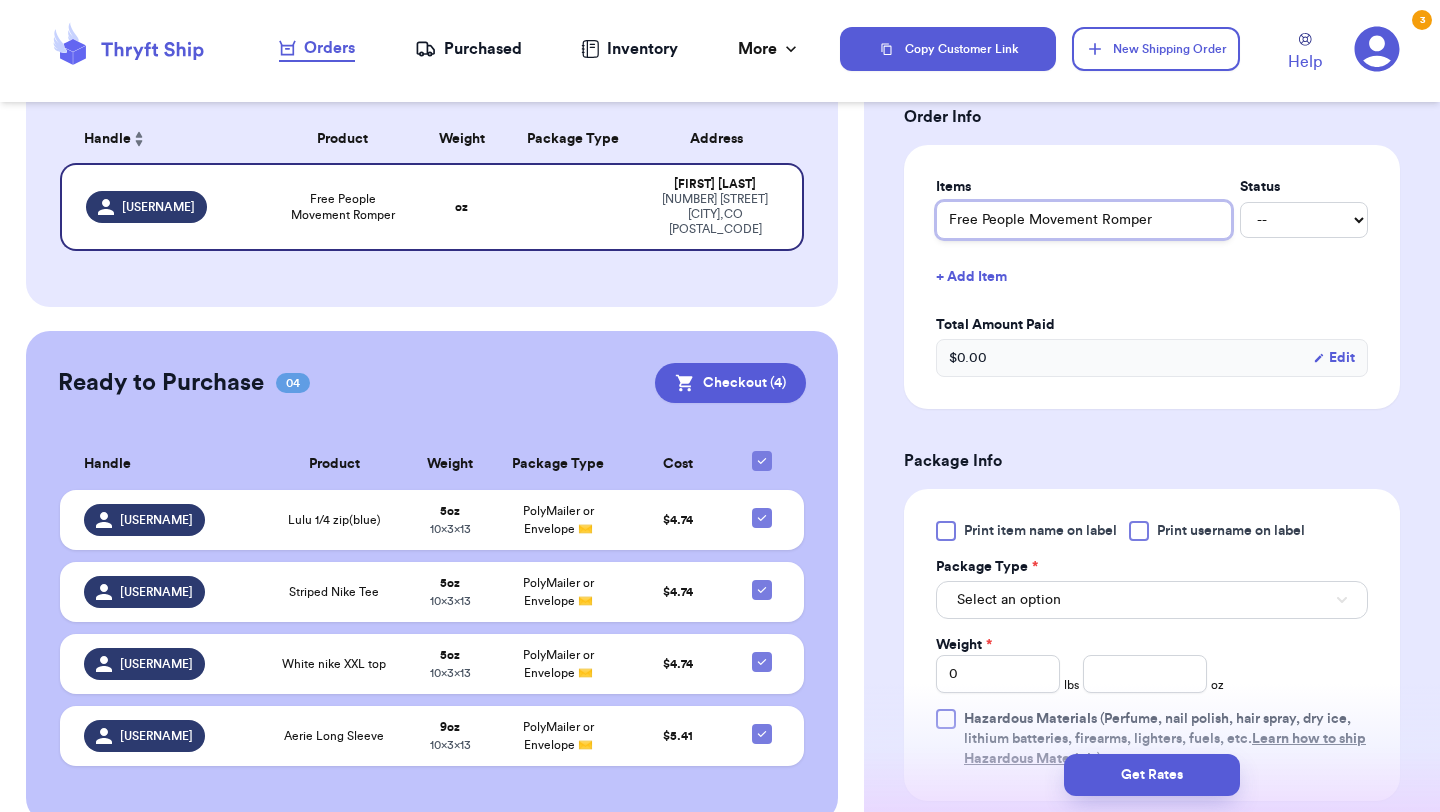 scroll, scrollTop: 790, scrollLeft: 0, axis: vertical 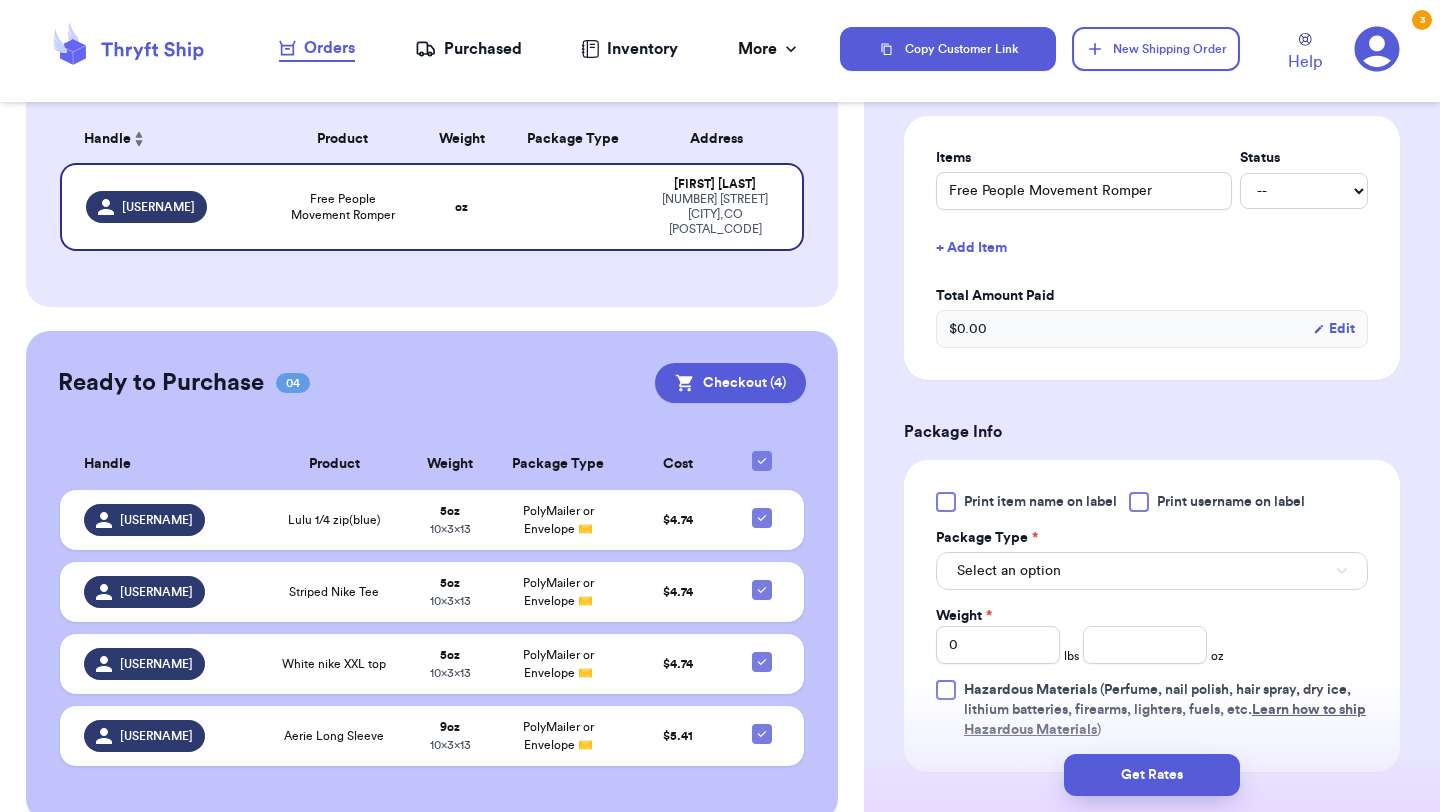 click on "Print item name on label Print username on label Package Type * Select an option Weight * 0 lbs oz Hazardous Materials   (Perfume, nail polish, hair spray, dry ice, lithium batteries, firearms, lighters, fuels, etc.  Learn how to ship Hazardous Materials )" at bounding box center (1152, 616) 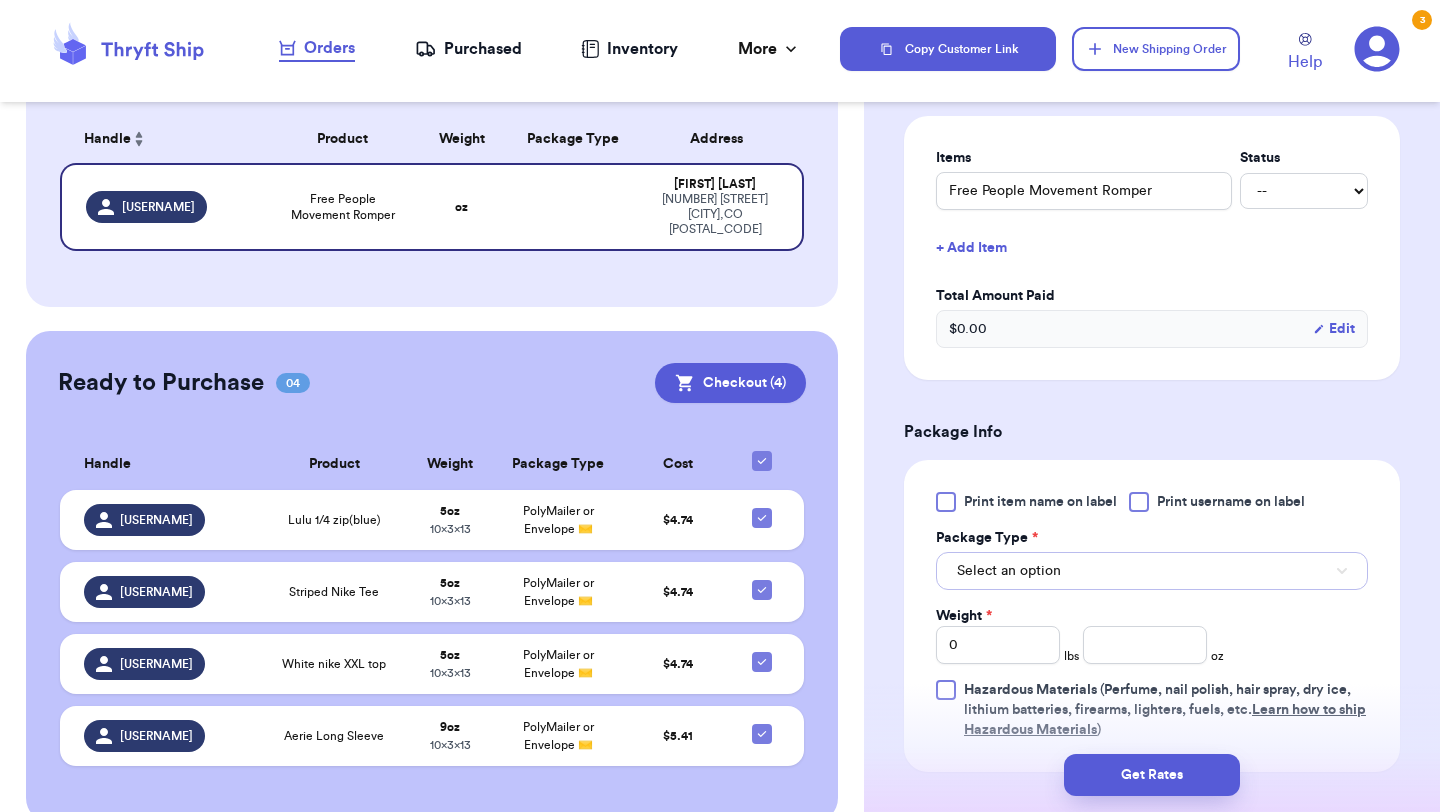 click on "Select an option" at bounding box center (1152, 571) 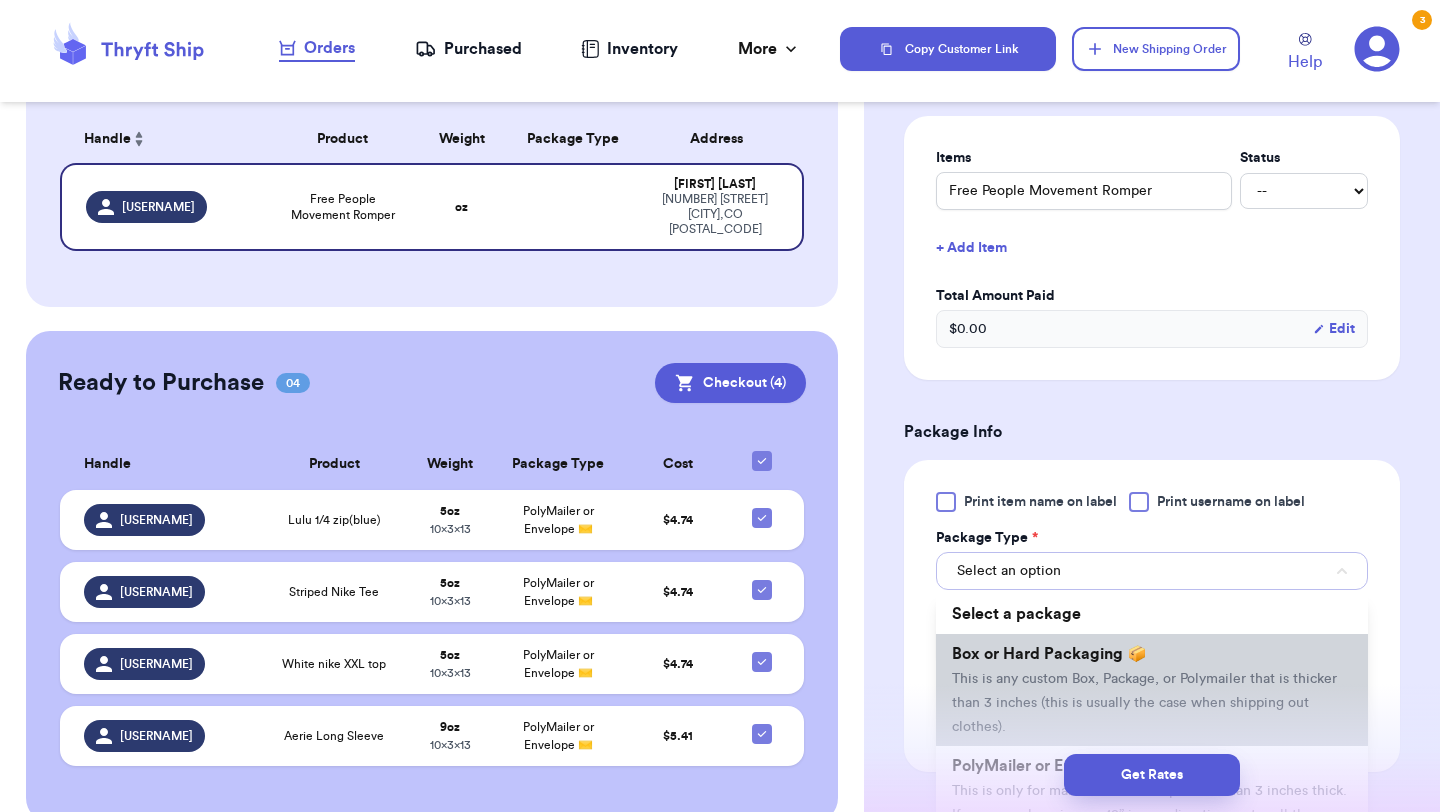 scroll, scrollTop: 96, scrollLeft: 0, axis: vertical 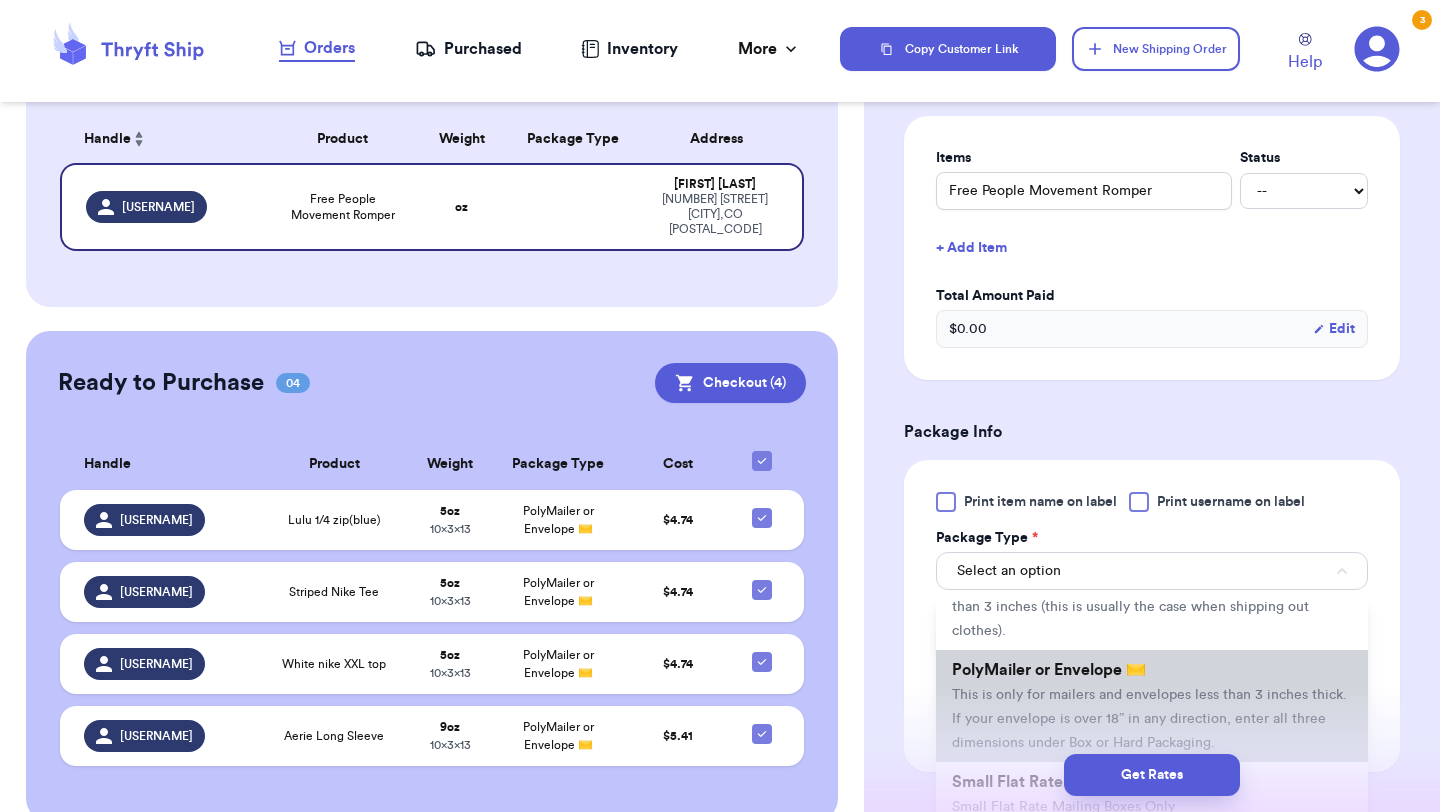 click on "This is only for mailers and envelopes less than 3 inches thick. If your envelope is over 18” in any direction, enter all three dimensions under Box or Hard Packaging." at bounding box center (1149, 719) 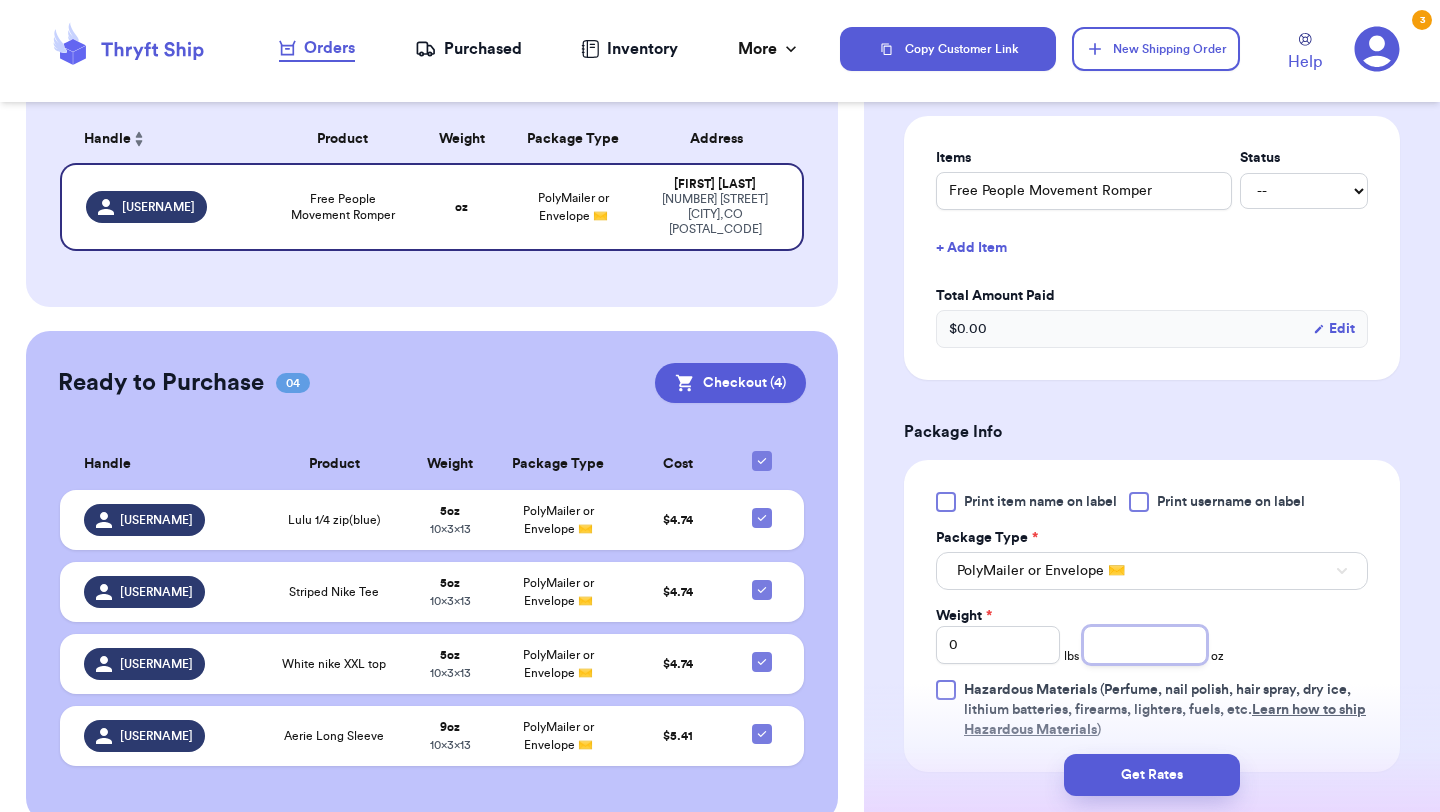 click at bounding box center (1145, 645) 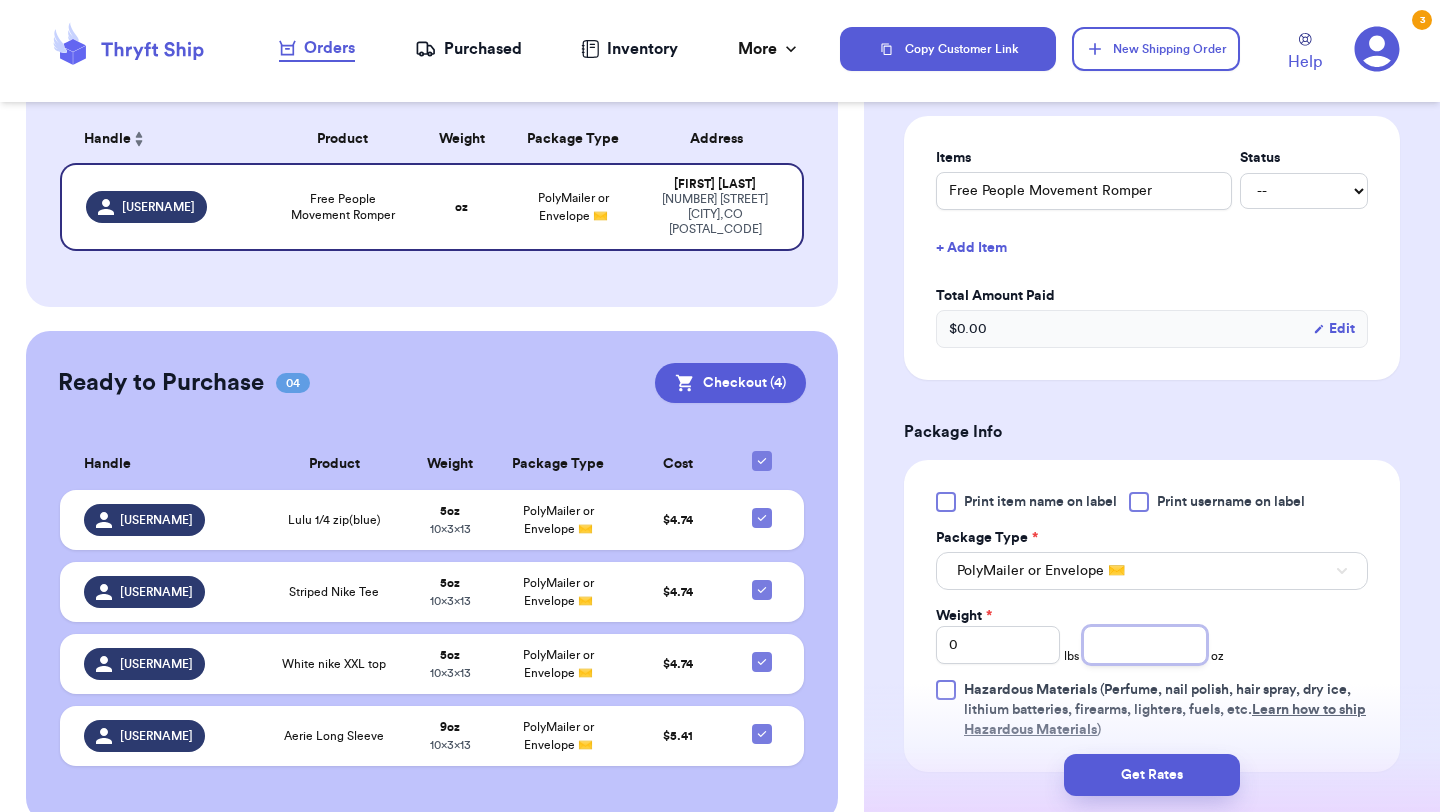 click at bounding box center (1145, 645) 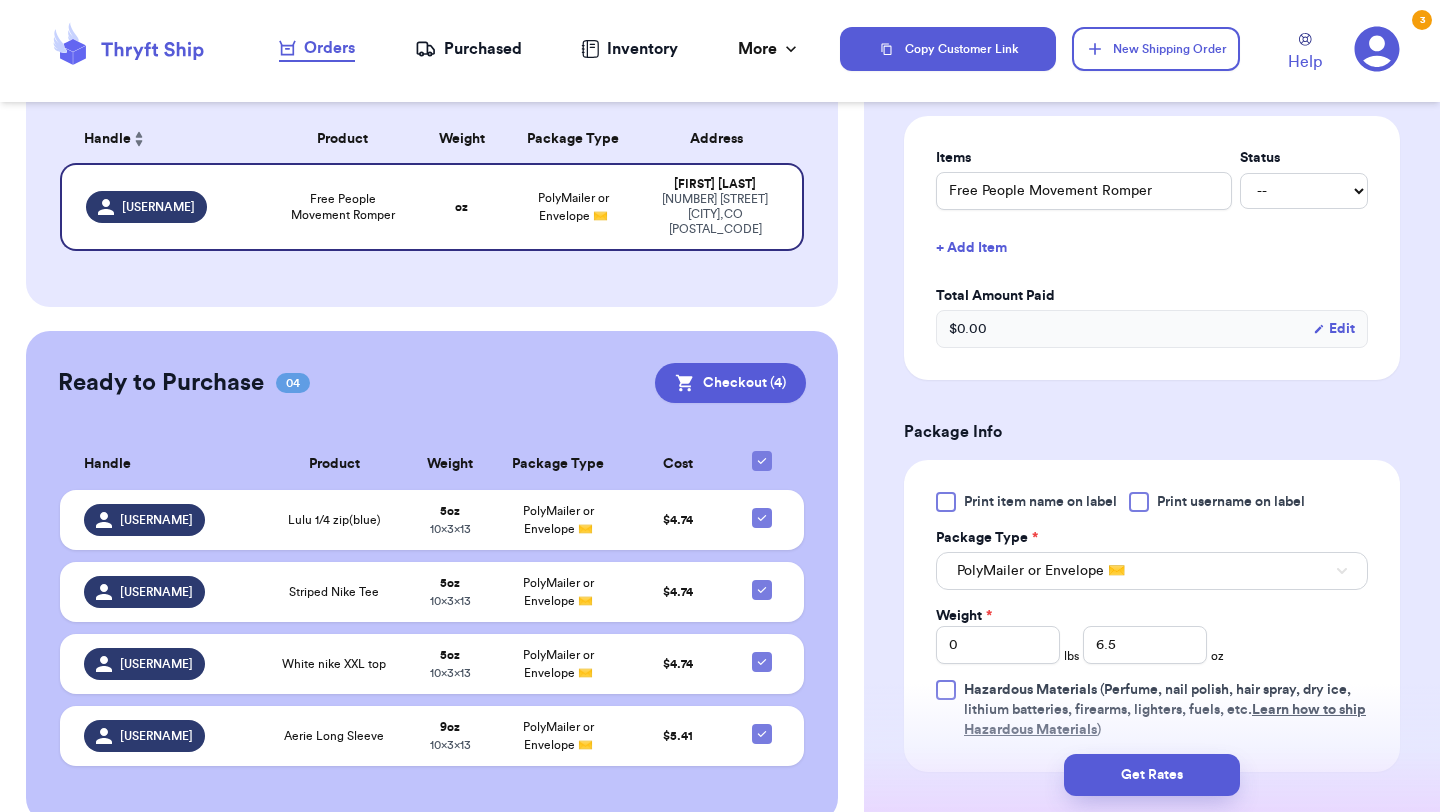 click on "Print item name on label Print username on label Package Type * PolyMailer or Envelope ✉️ Weight * 0 lbs 6.5 oz Hazardous Materials   (Perfume, nail polish, hair spray, dry ice, lithium batteries, firearms, lighters, fuels, etc.  Learn how to ship Hazardous Materials )" at bounding box center [1152, 616] 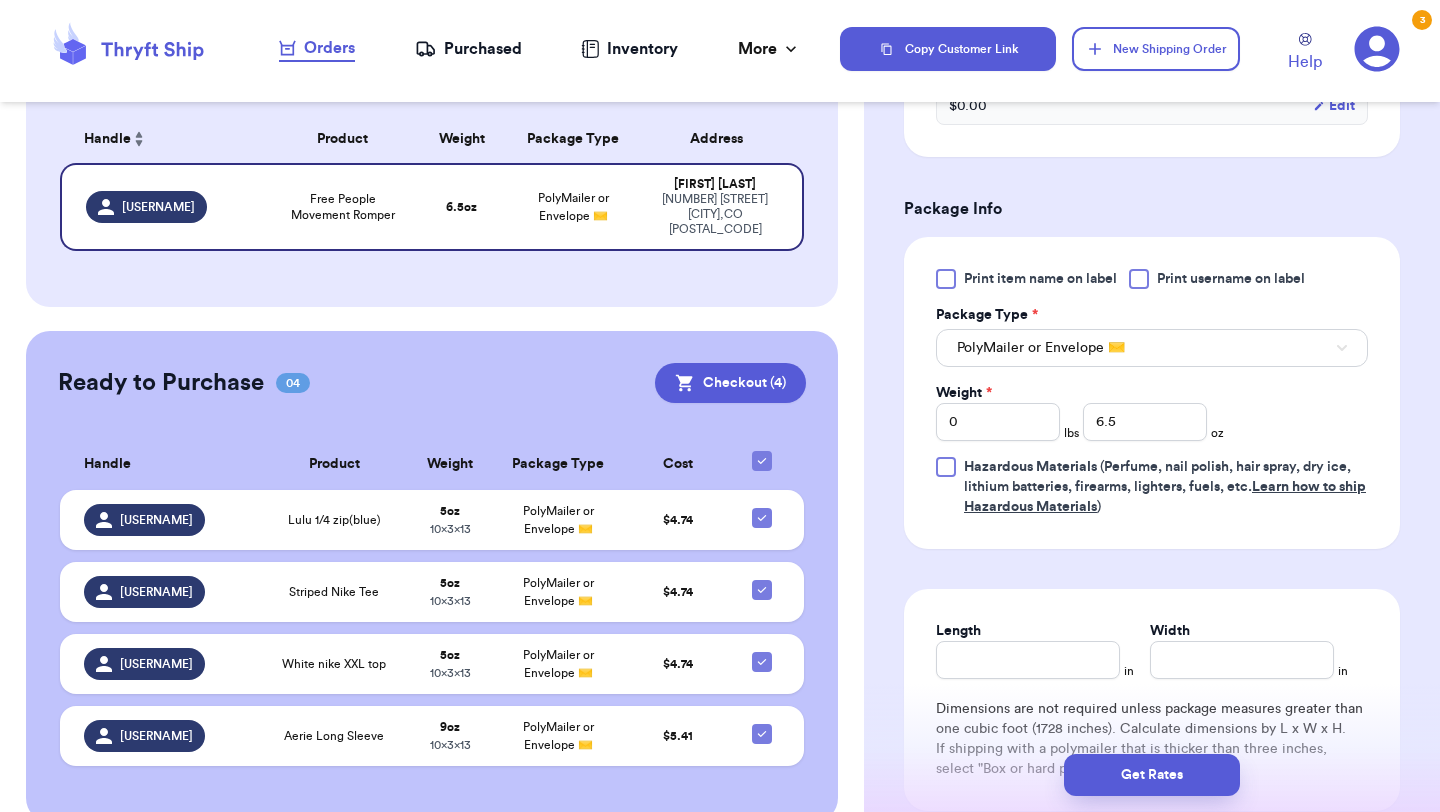 scroll, scrollTop: 1060, scrollLeft: 0, axis: vertical 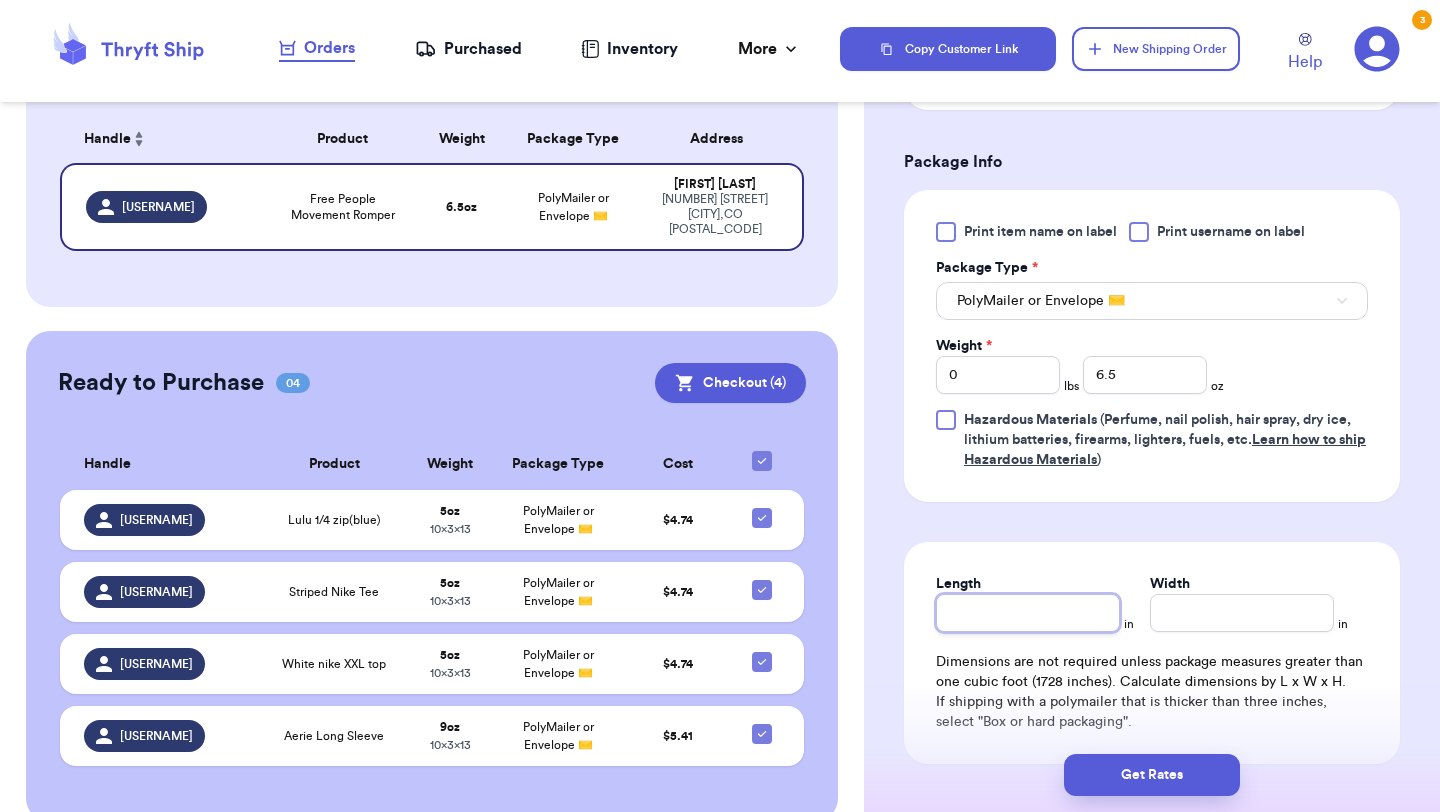 click on "Length" at bounding box center (1028, 613) 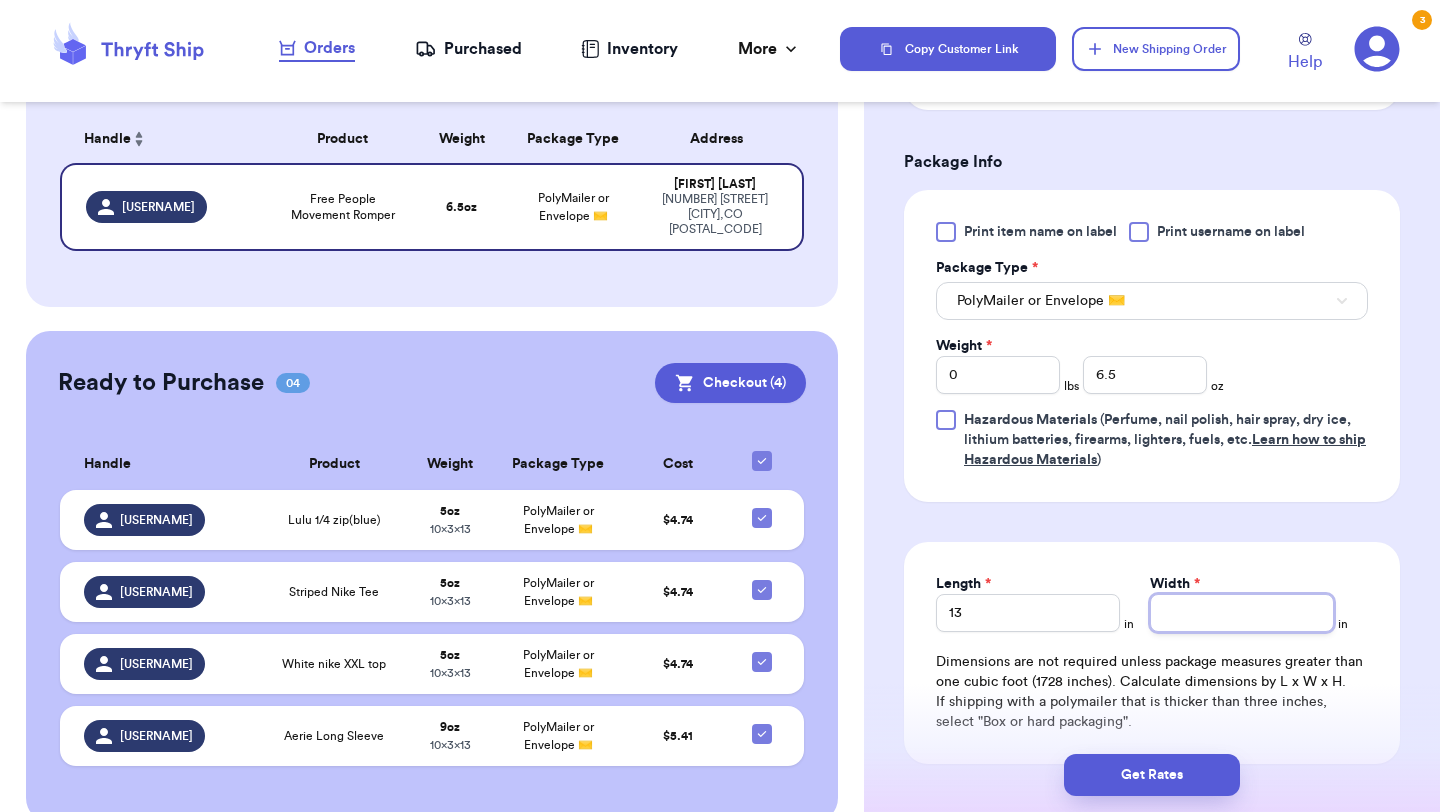 click on "Width *" at bounding box center (1242, 613) 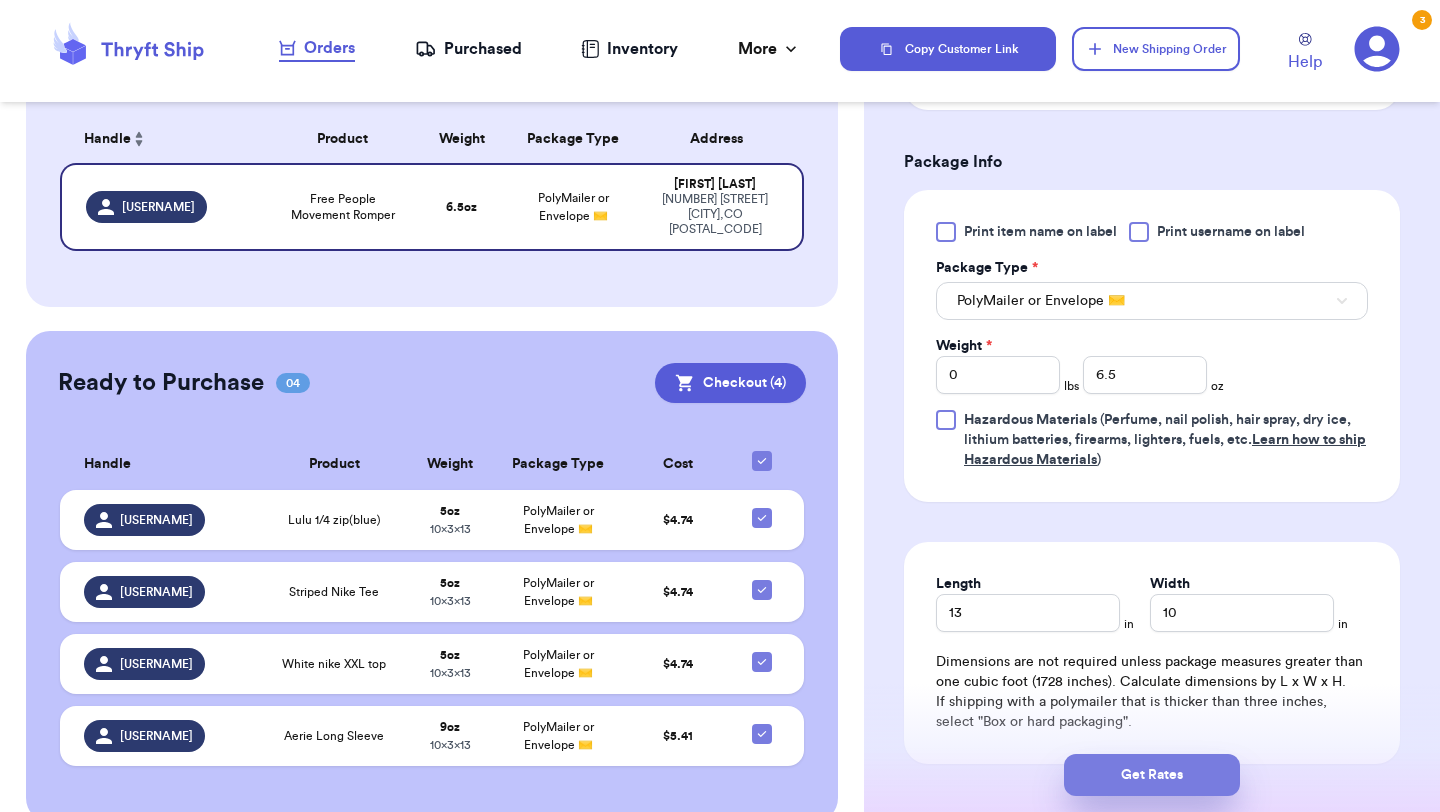 click on "Get Rates" at bounding box center [1152, 775] 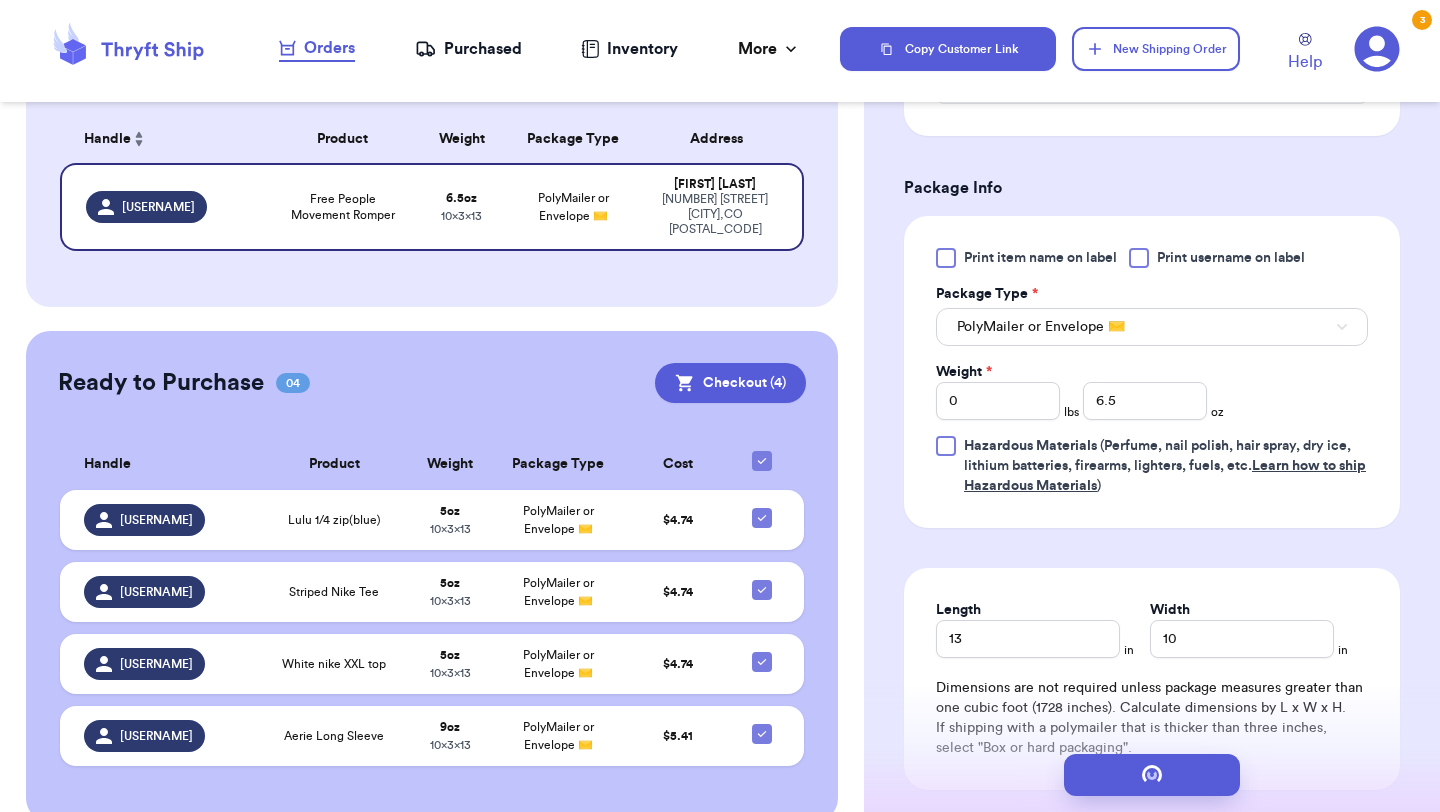 scroll, scrollTop: 0, scrollLeft: 0, axis: both 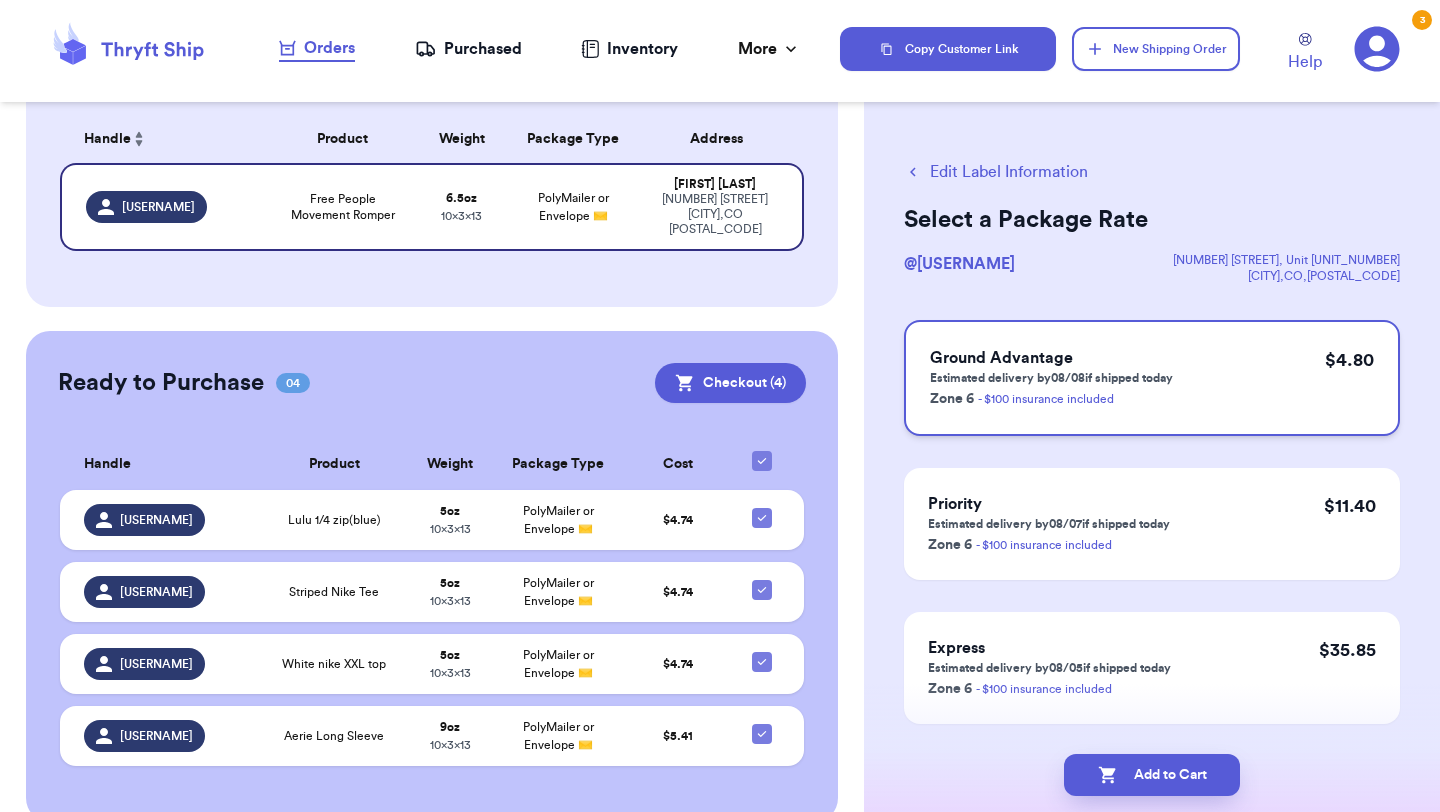 click on "Ground Advantage" at bounding box center [1051, 358] 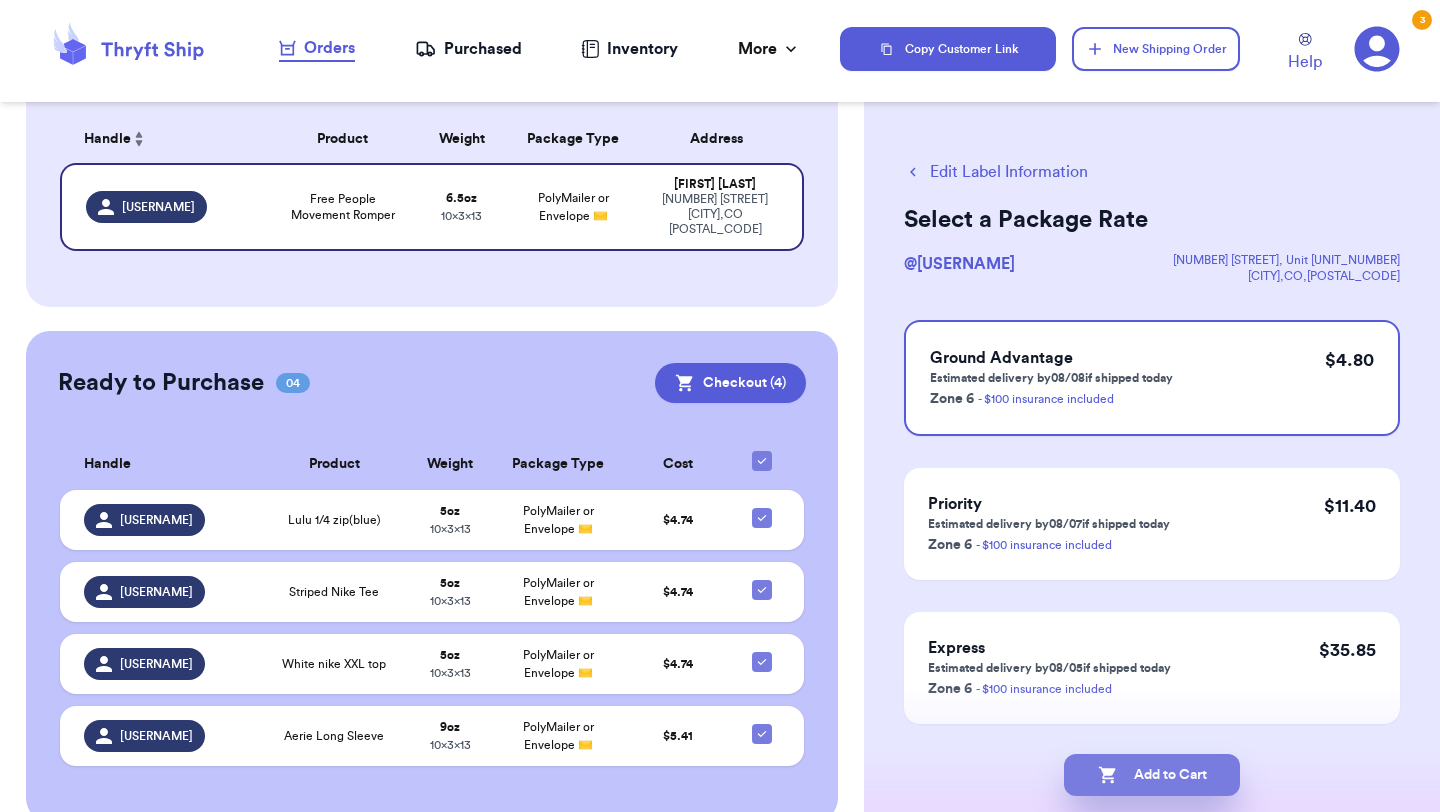 click on "Add to Cart" at bounding box center (1152, 775) 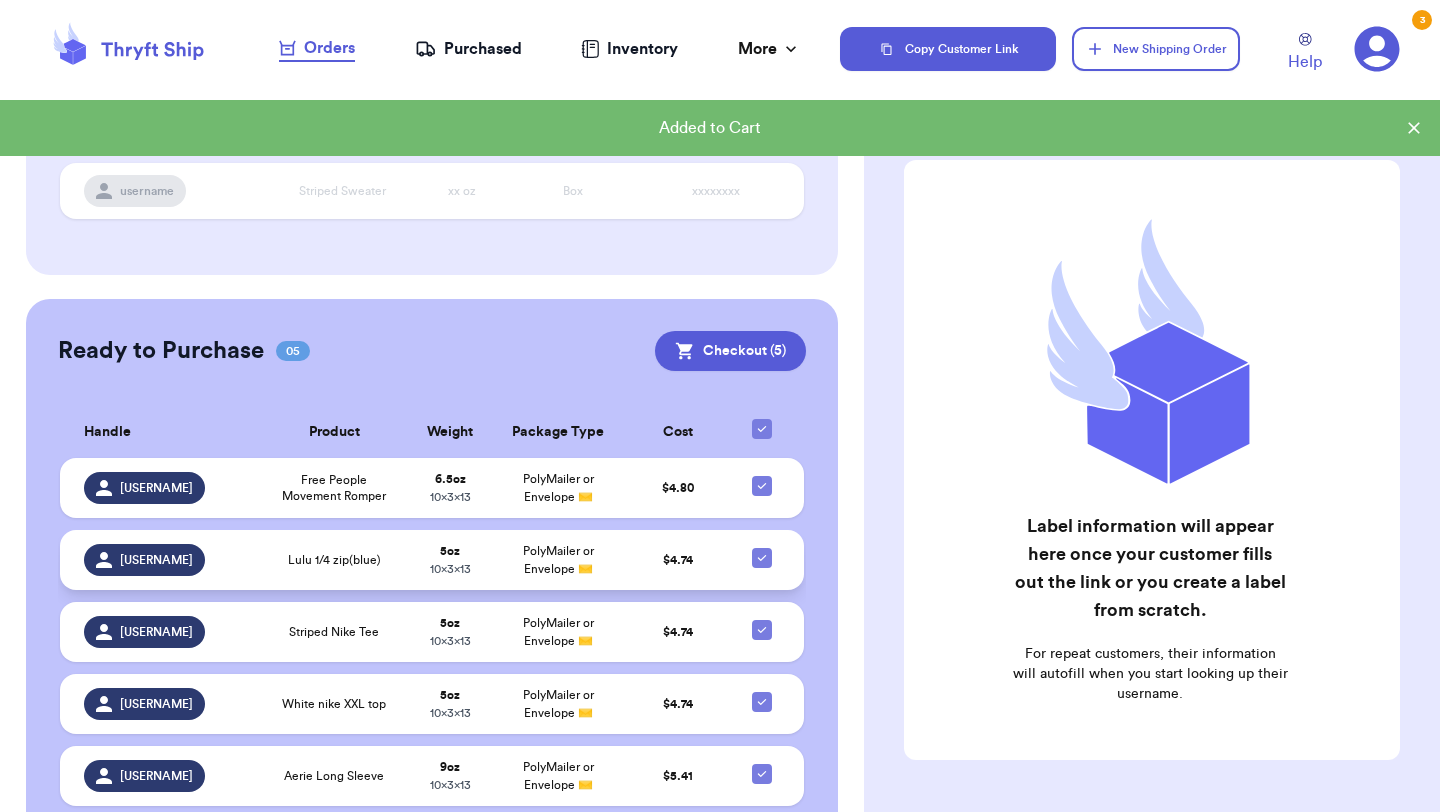 scroll, scrollTop: 249, scrollLeft: 0, axis: vertical 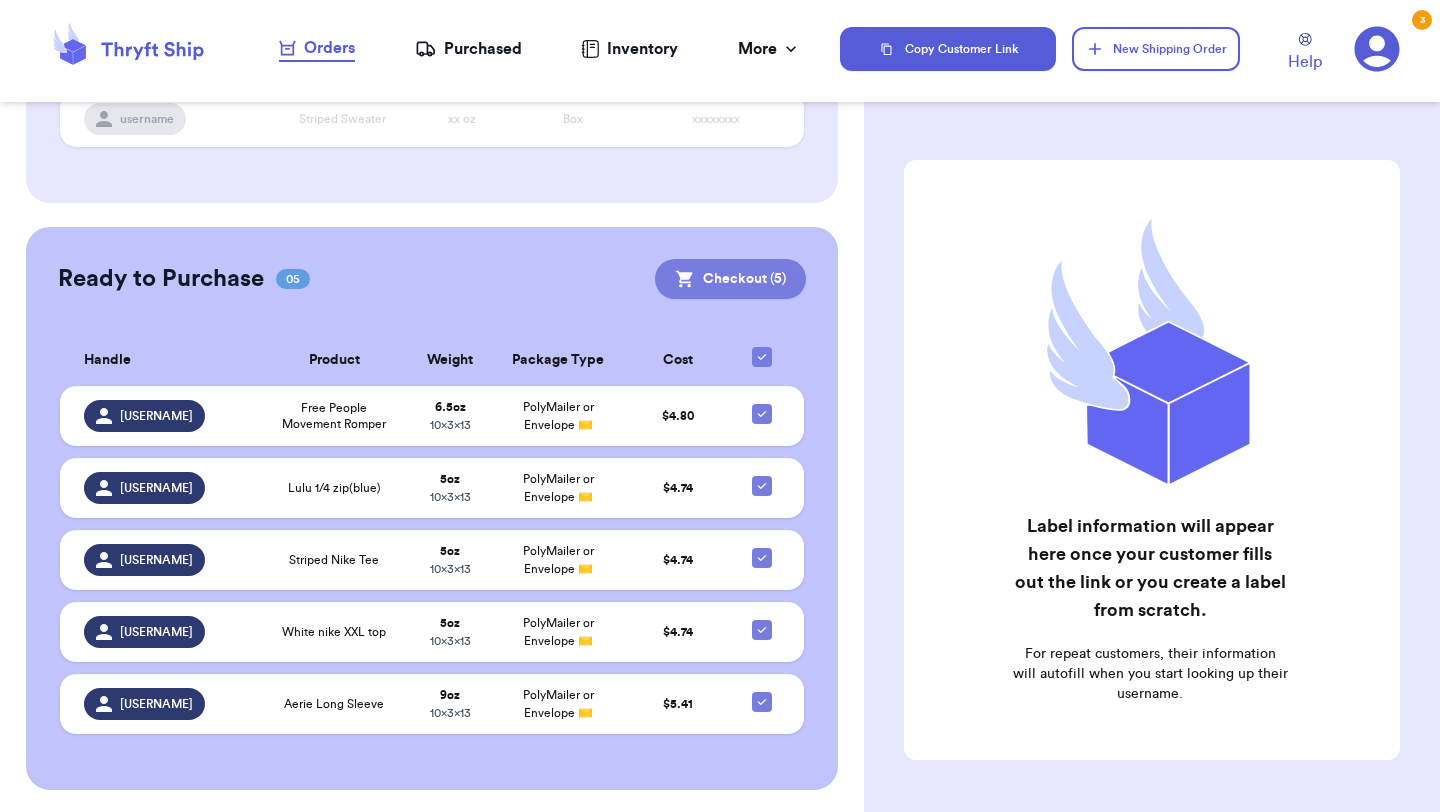 click on "Checkout ( 5 )" at bounding box center [730, 279] 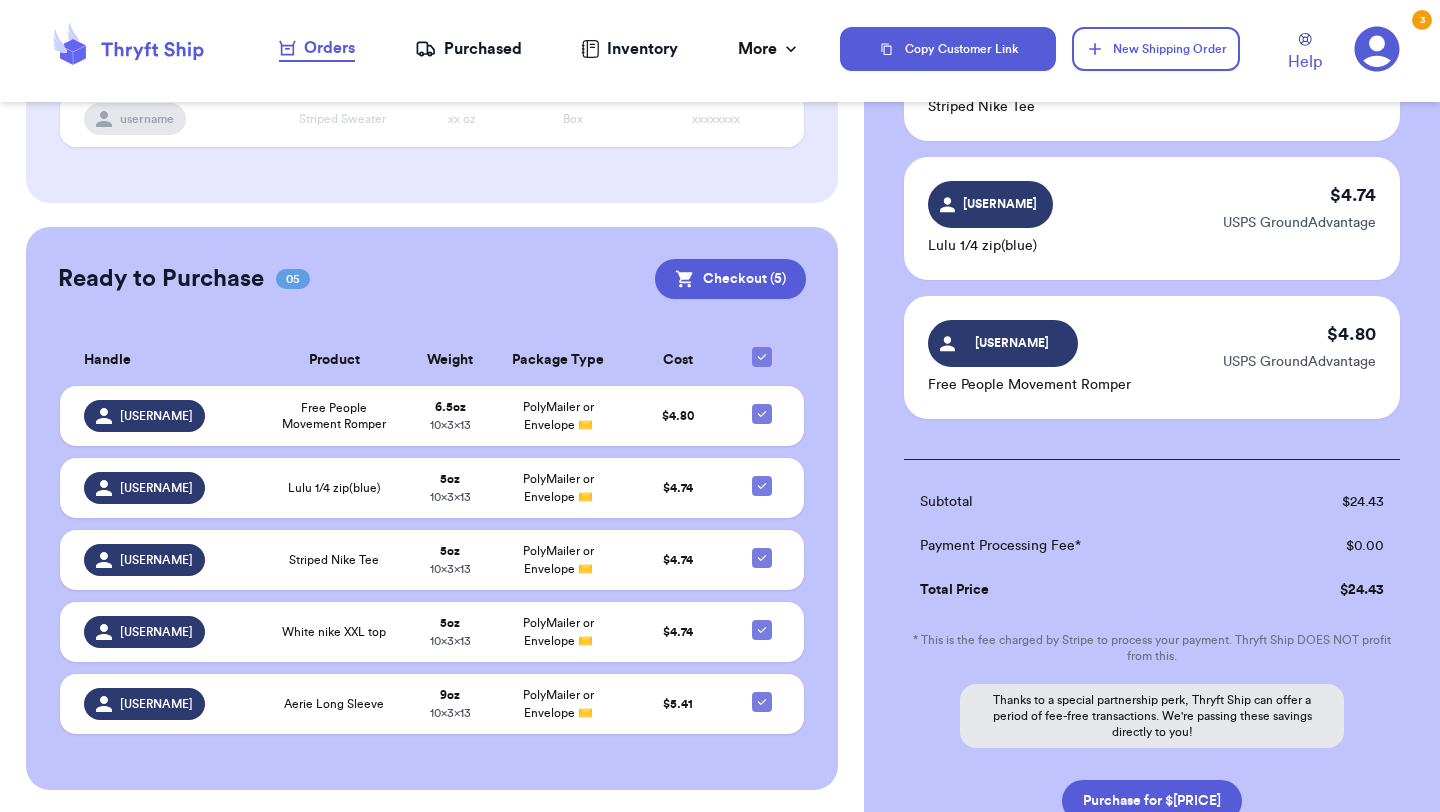 scroll, scrollTop: 658, scrollLeft: 0, axis: vertical 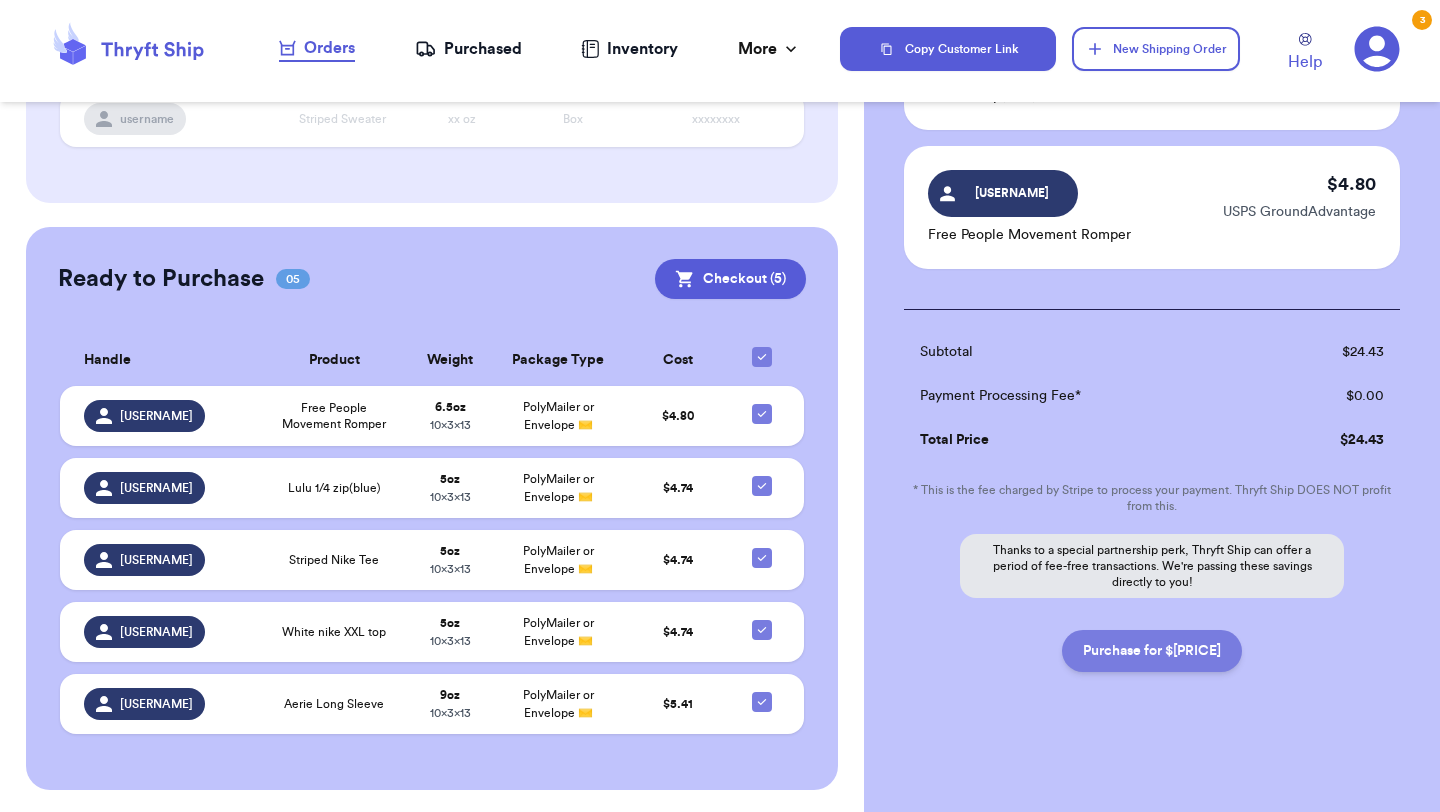 click on "Purchase for $[PRICE]" at bounding box center [1152, 651] 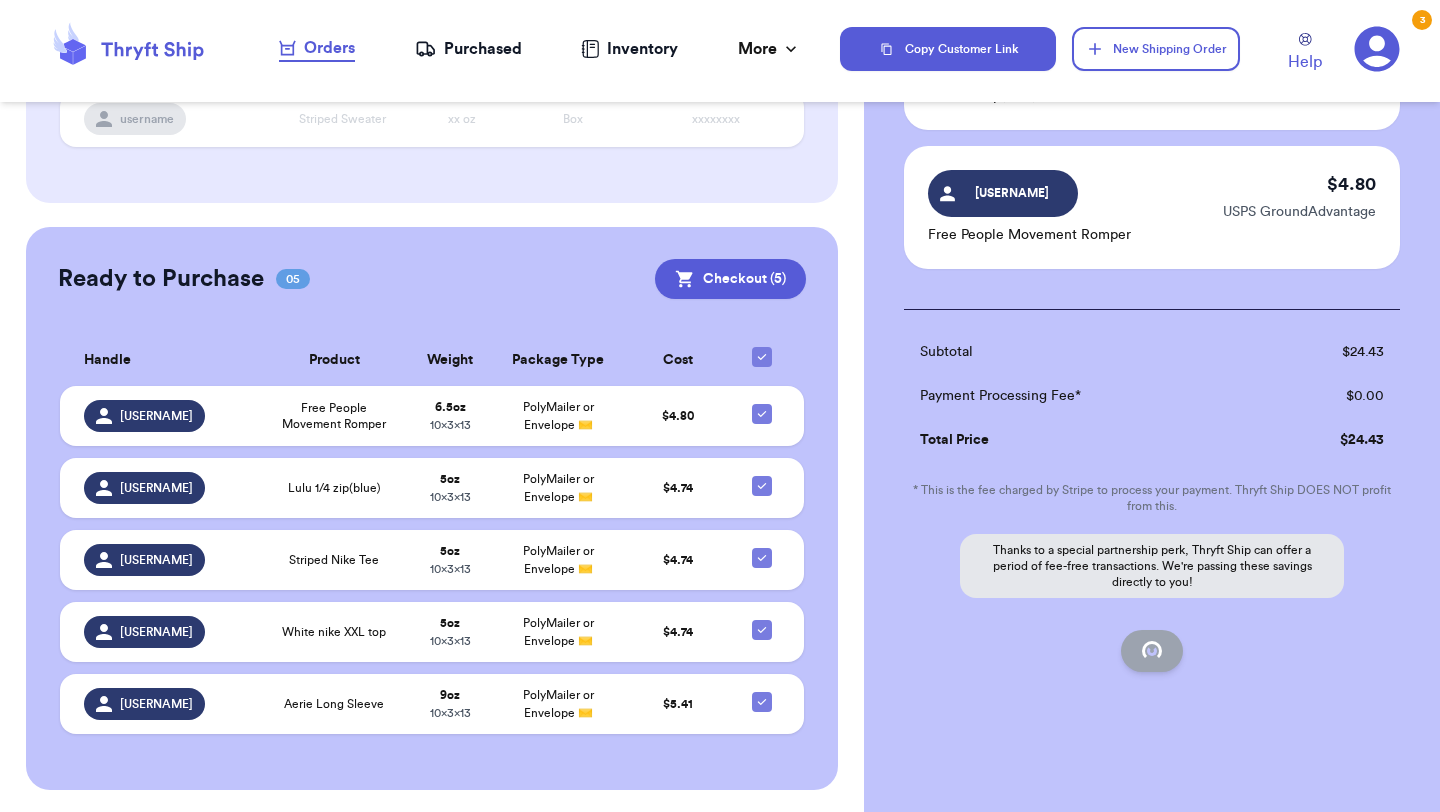 scroll, scrollTop: 164, scrollLeft: 0, axis: vertical 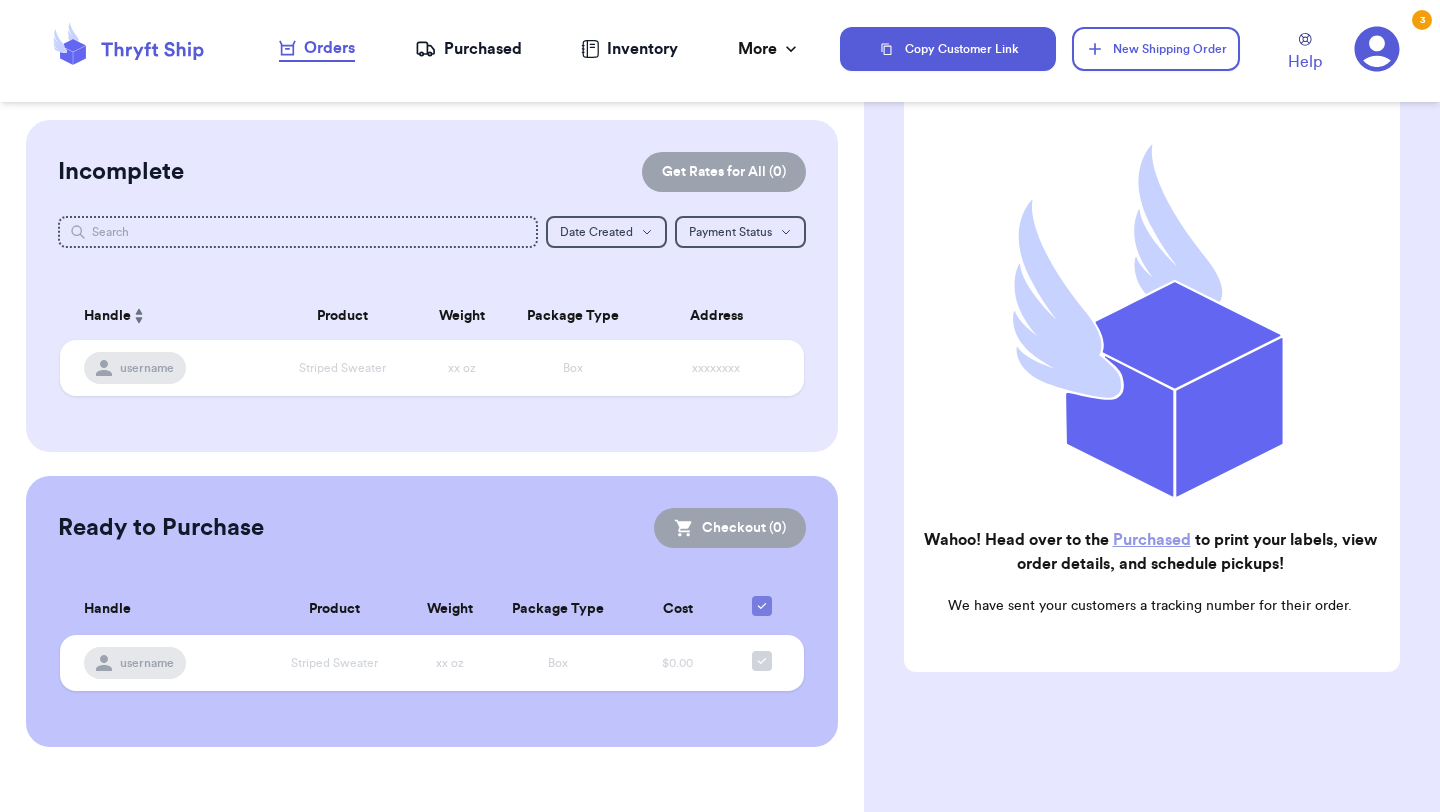 click on "Orders Purchased Inventory More Stats Completed Orders" at bounding box center (540, 49) 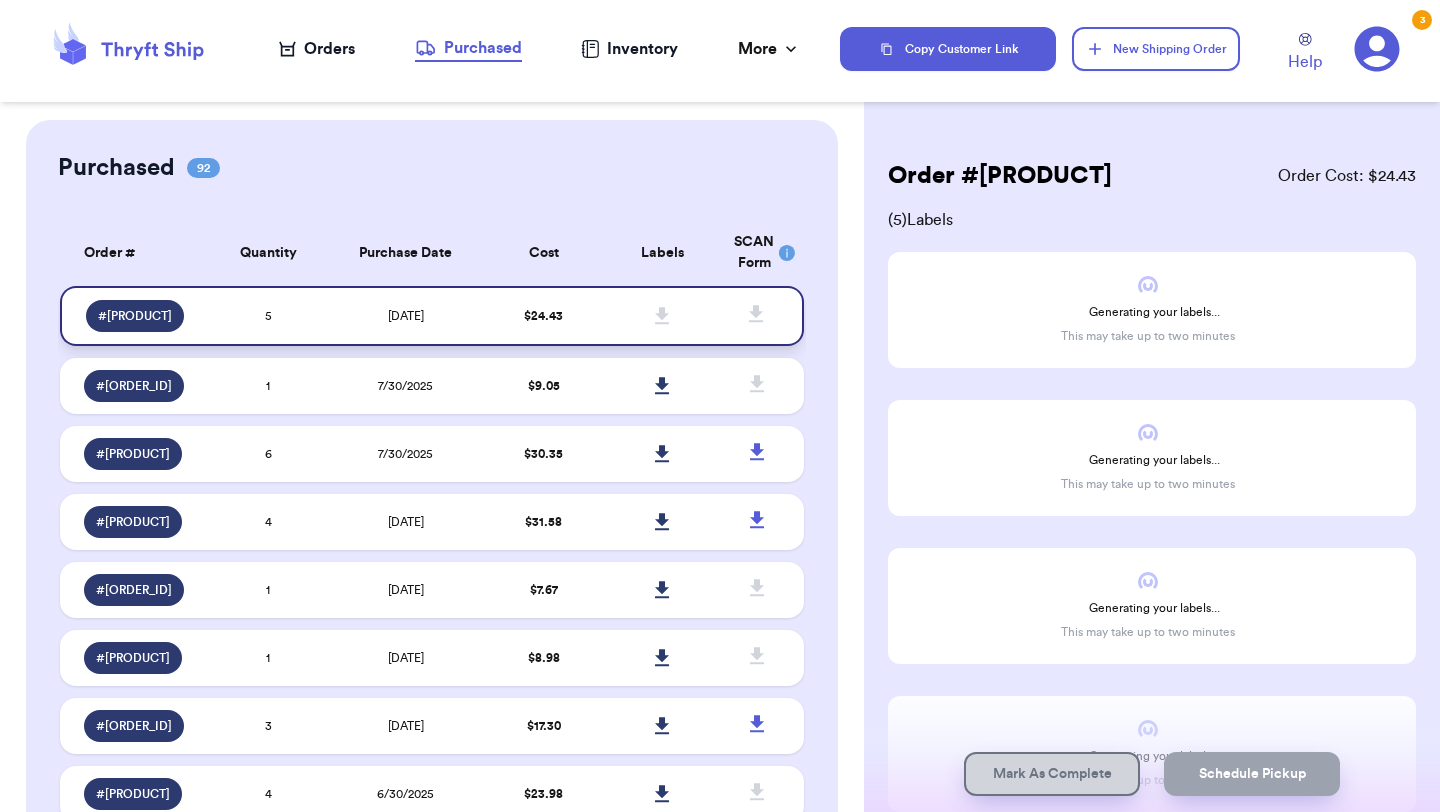 click on "[DATE]" at bounding box center [406, 316] 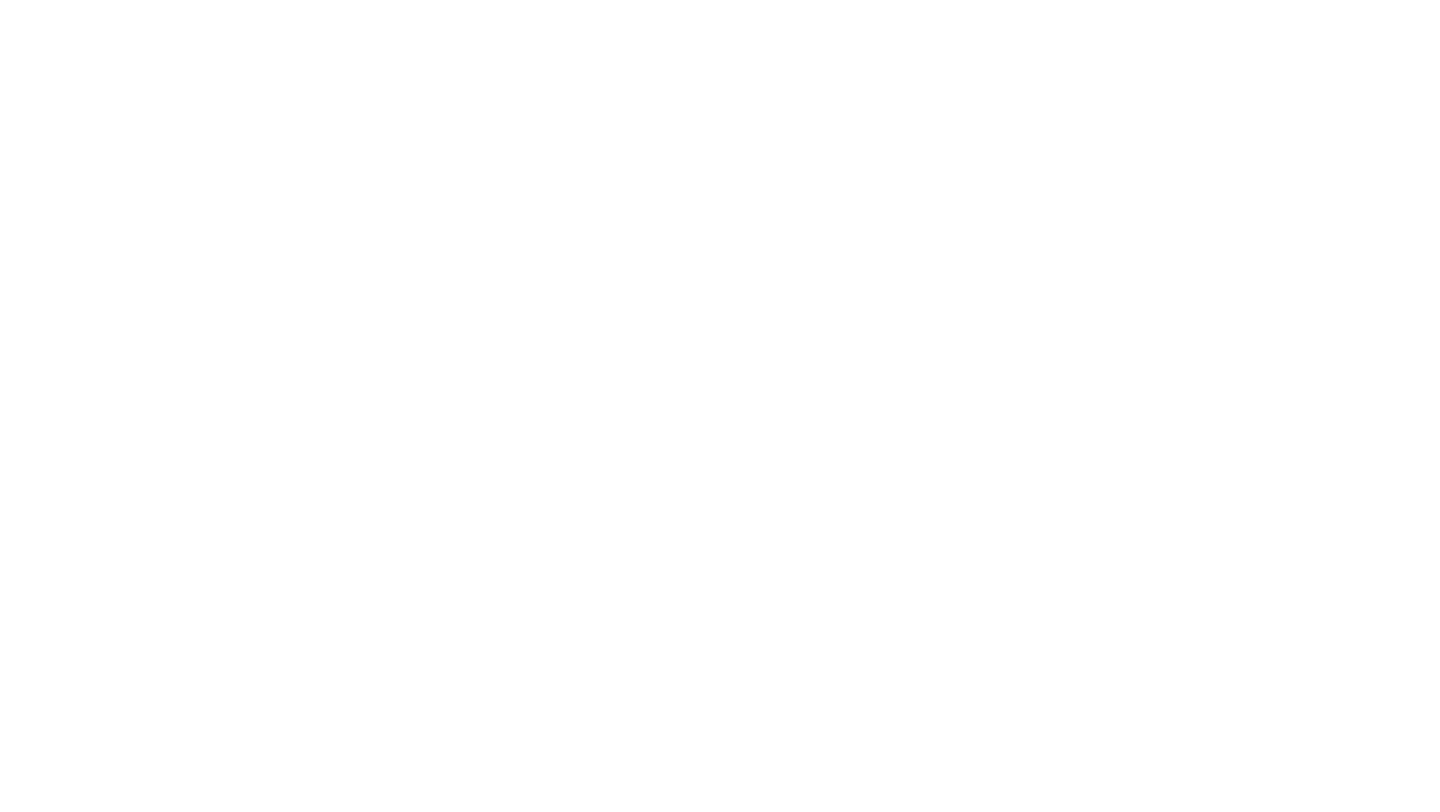 scroll, scrollTop: 0, scrollLeft: 0, axis: both 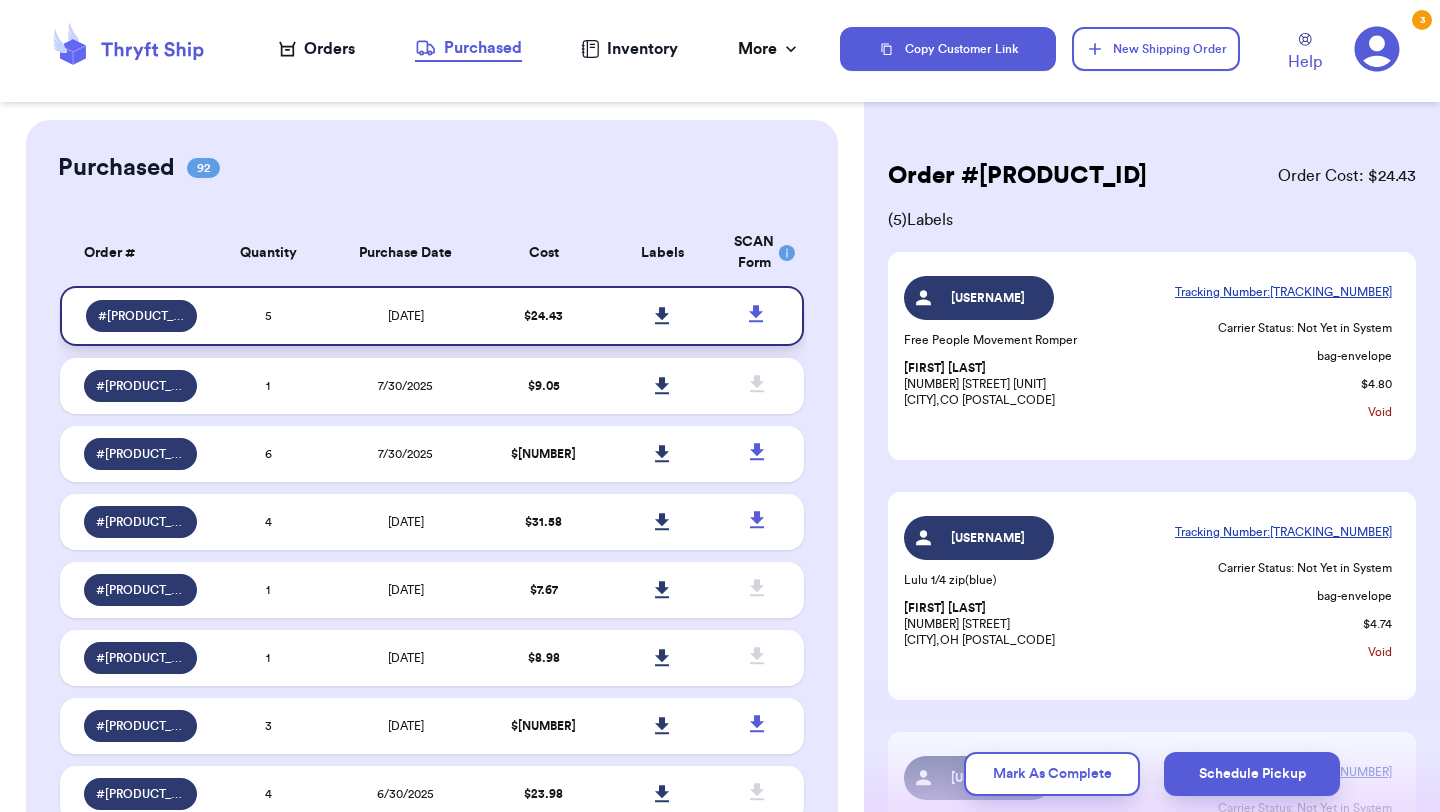 click 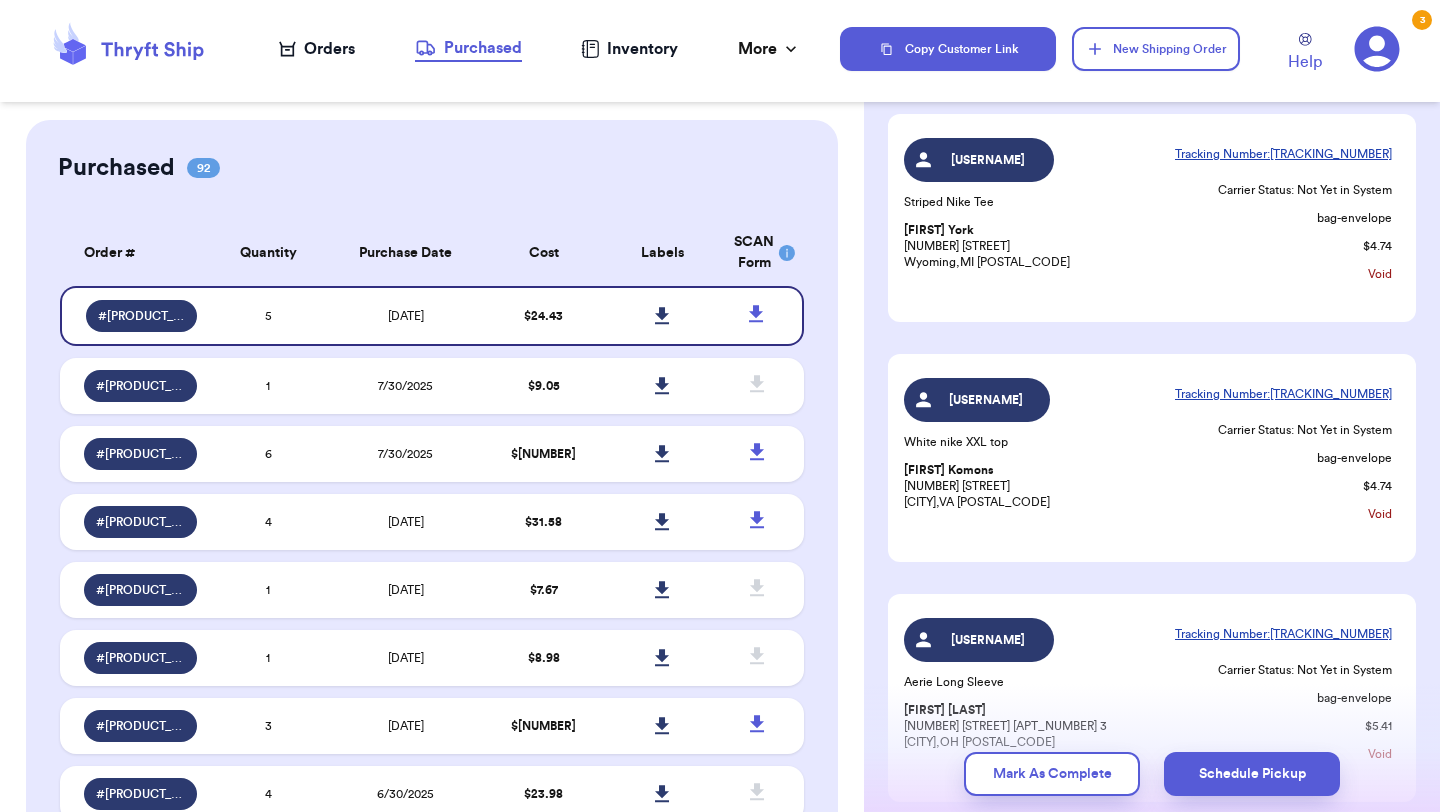 scroll, scrollTop: 619, scrollLeft: 0, axis: vertical 